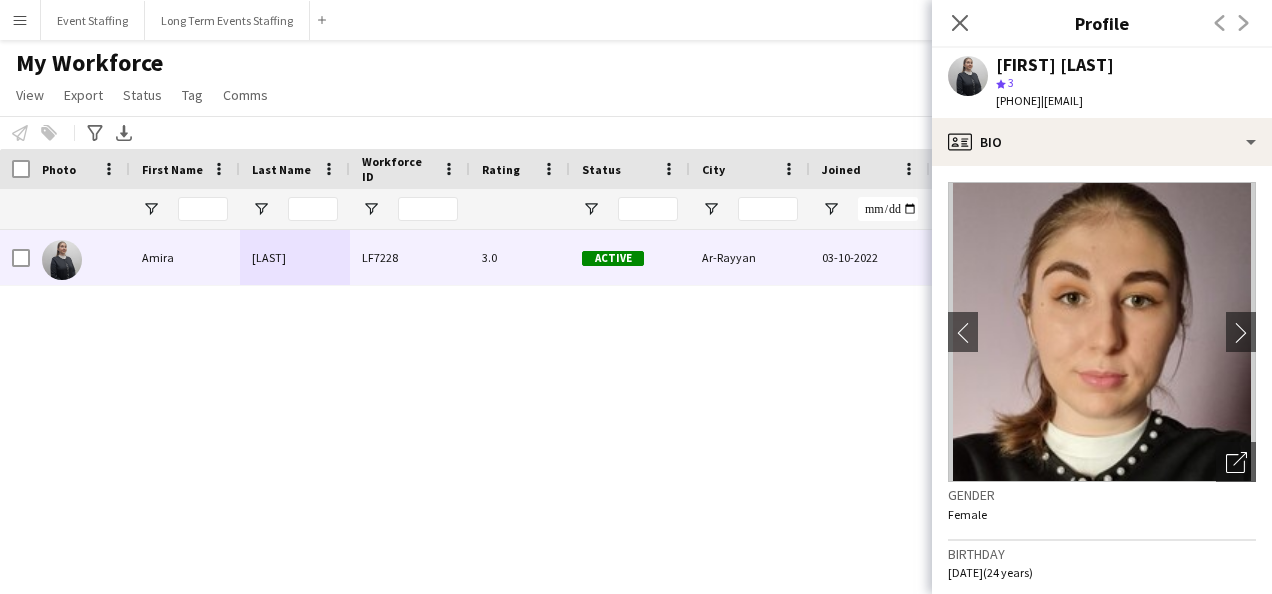 scroll, scrollTop: 0, scrollLeft: 0, axis: both 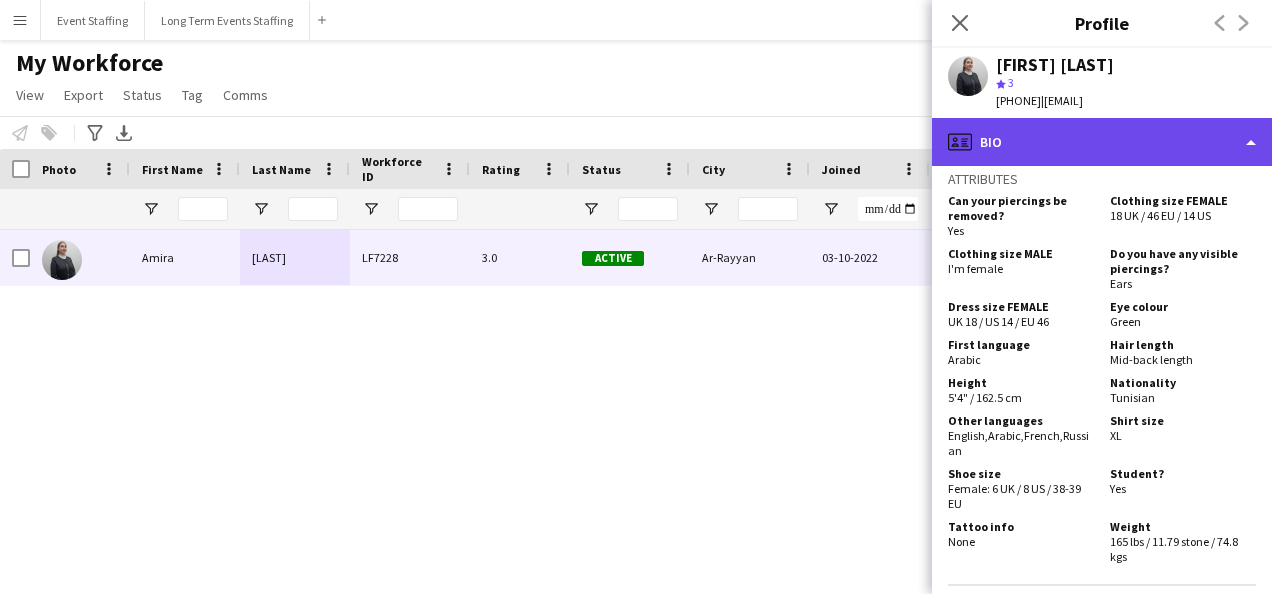 click on "profile
Bio" 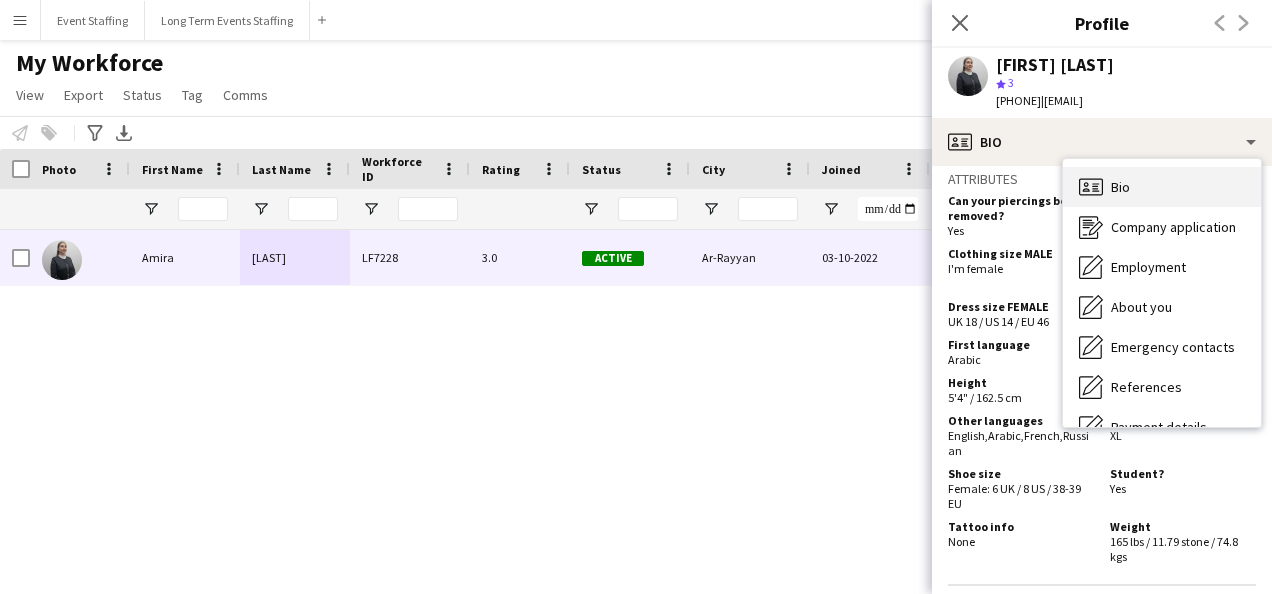 click on "Bio
Bio" at bounding box center [1162, 187] 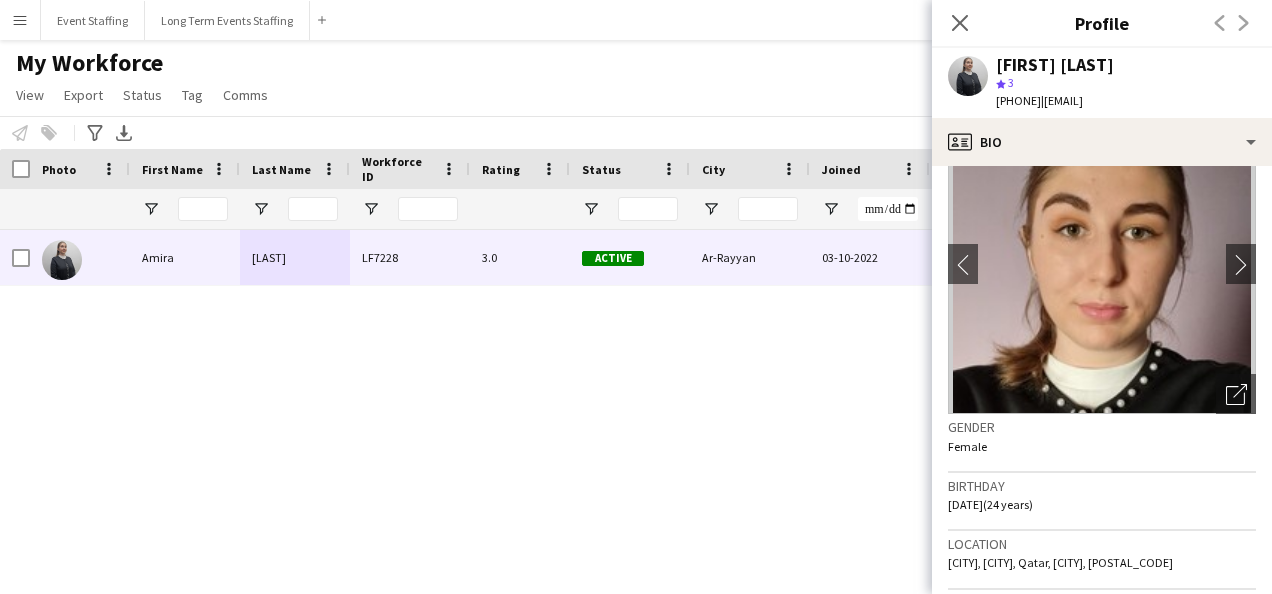 scroll, scrollTop: 0, scrollLeft: 0, axis: both 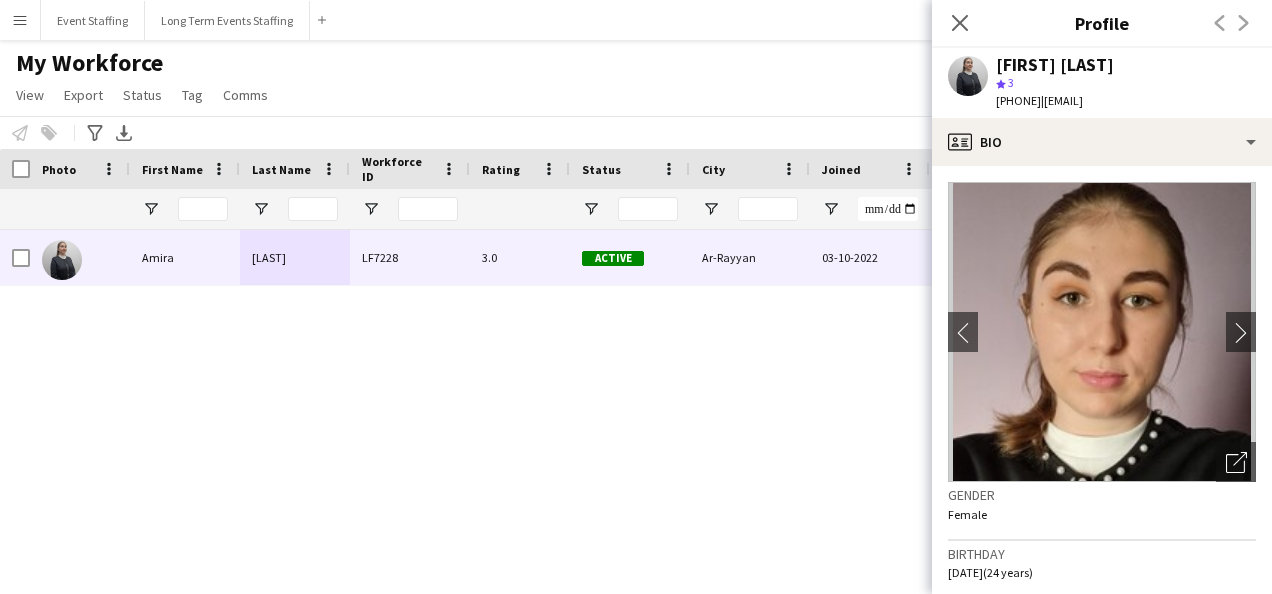 click on "3.0 Active [CITY] [DATE] 439 days 0 [EMAIL] LF7228 [LAST] [FIRST]" at bounding box center [606, 387] 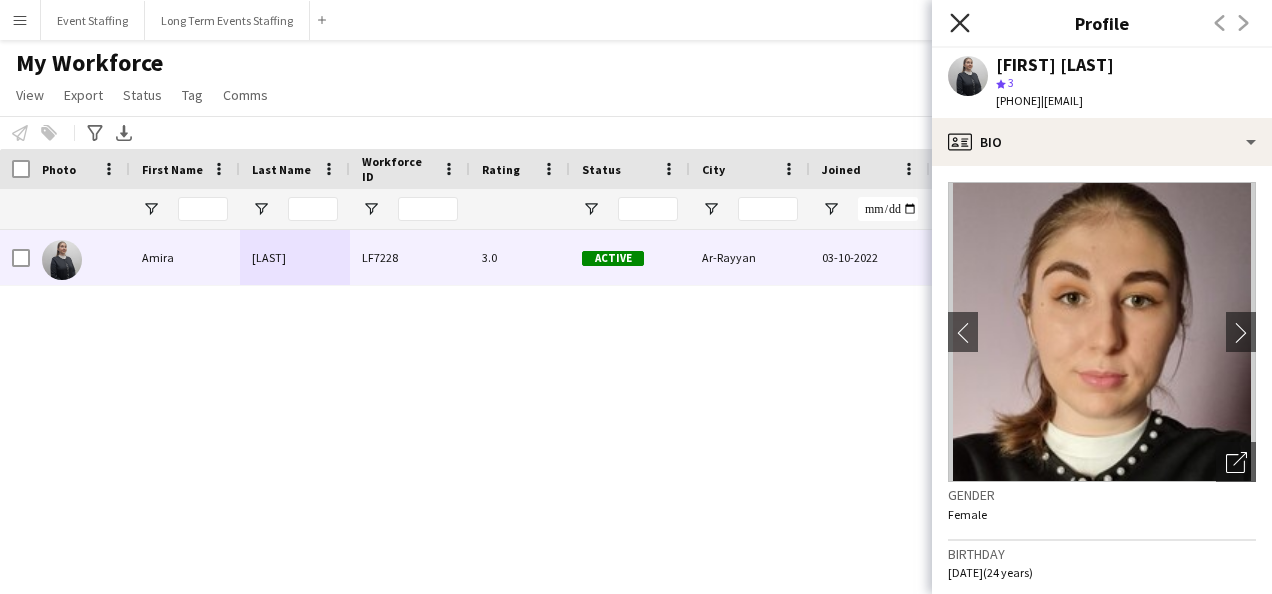click on "Close pop-in" 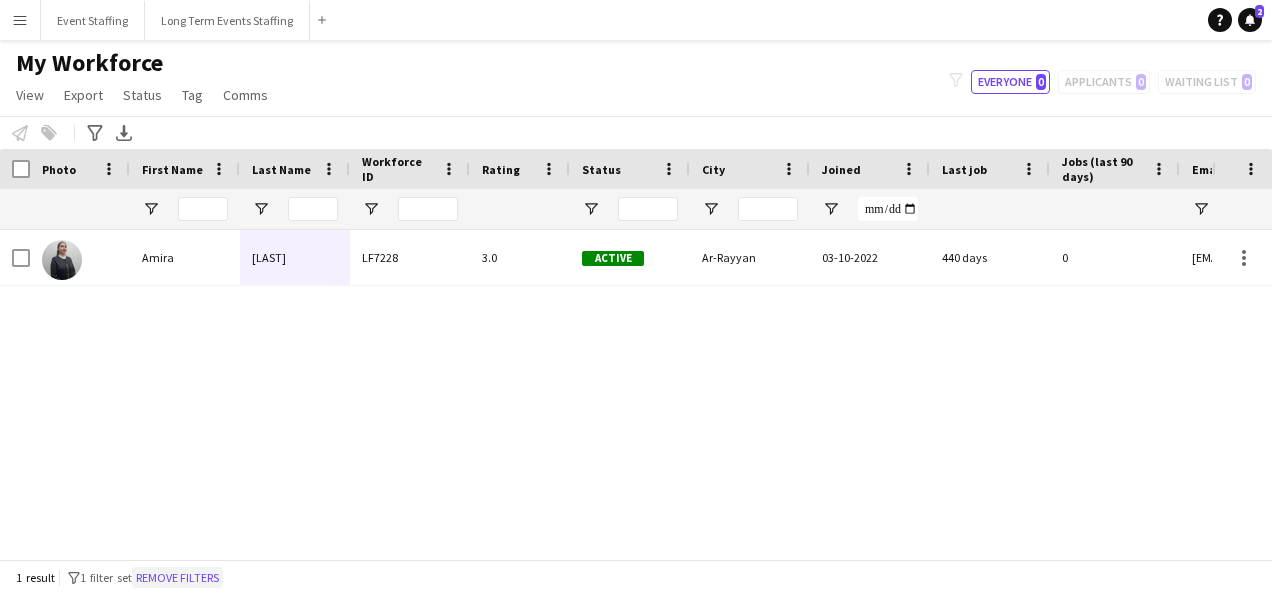 click on "Remove filters" 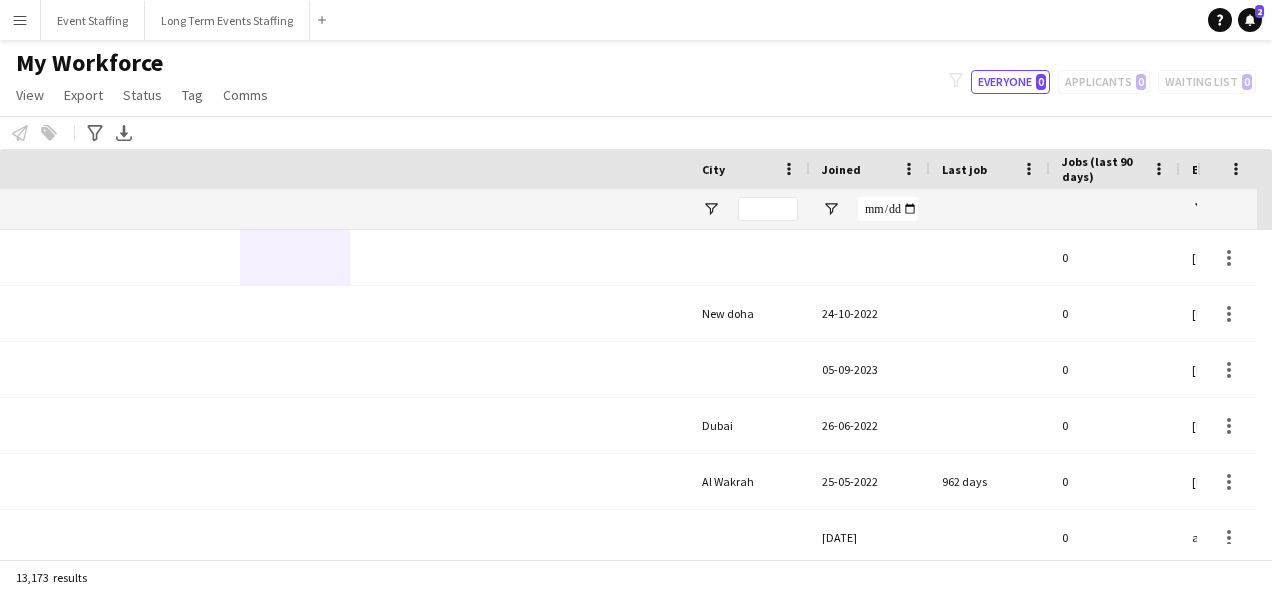 scroll, scrollTop: 0, scrollLeft: 970, axis: horizontal 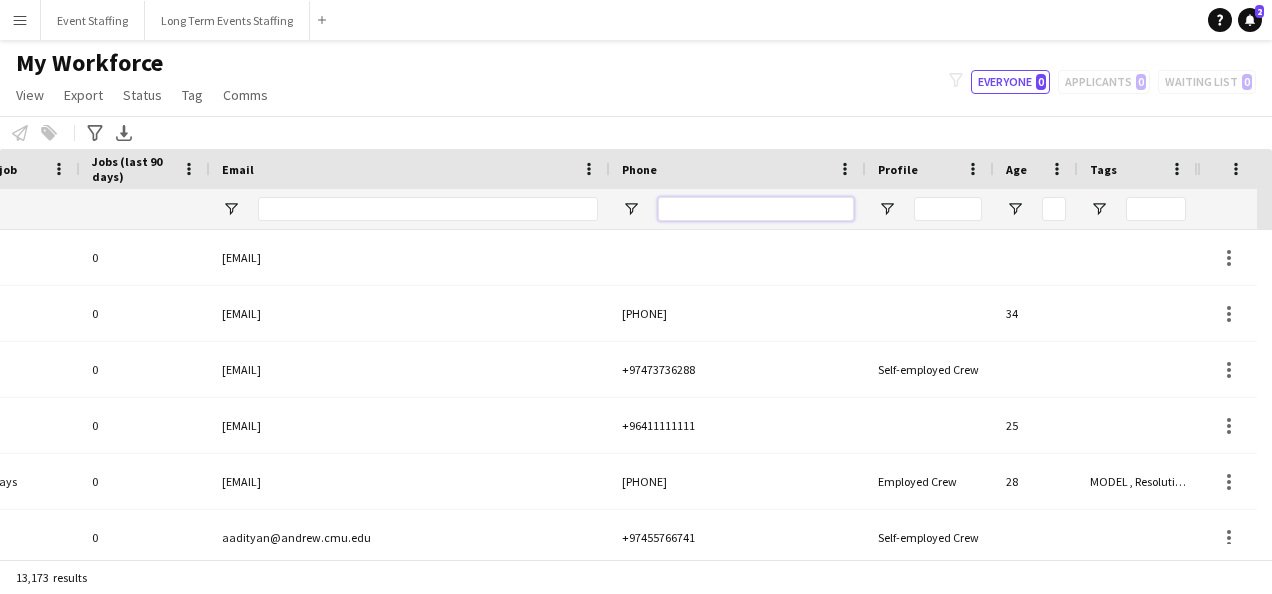 click at bounding box center [756, 209] 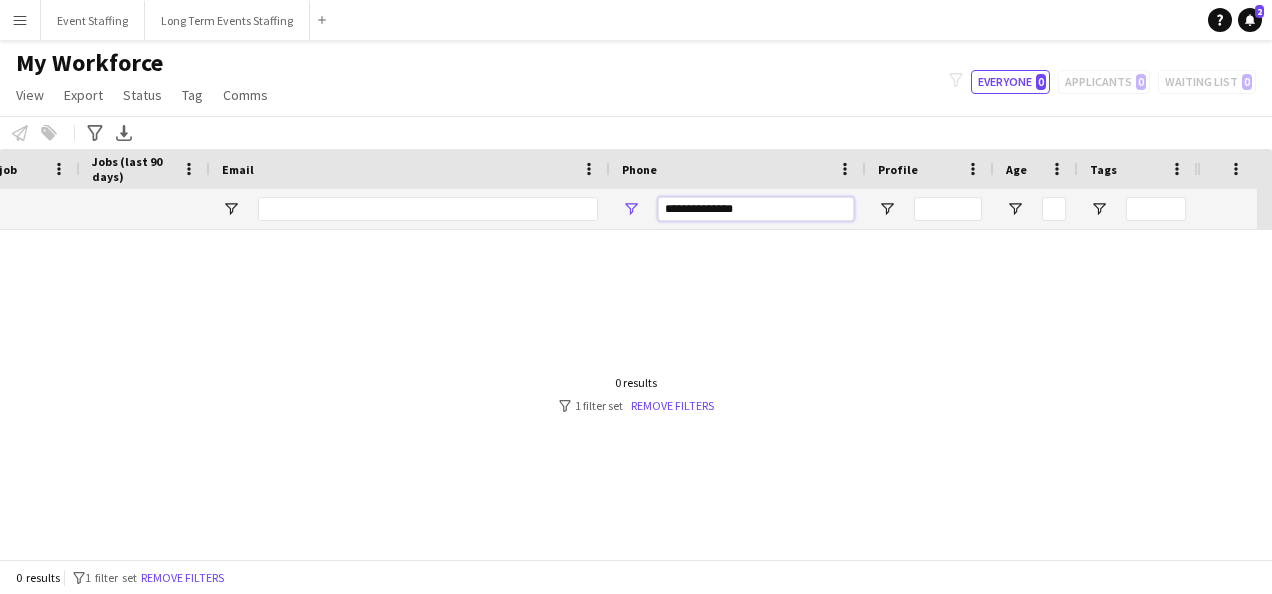 scroll, scrollTop: 0, scrollLeft: 956, axis: horizontal 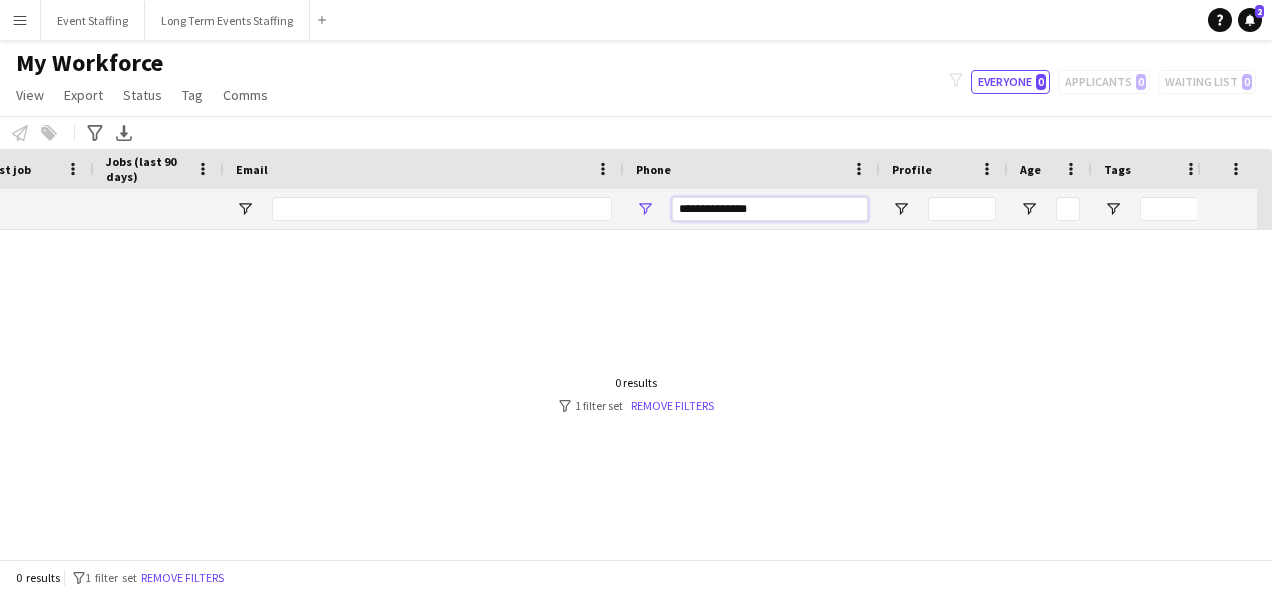 click on "**********" at bounding box center [770, 209] 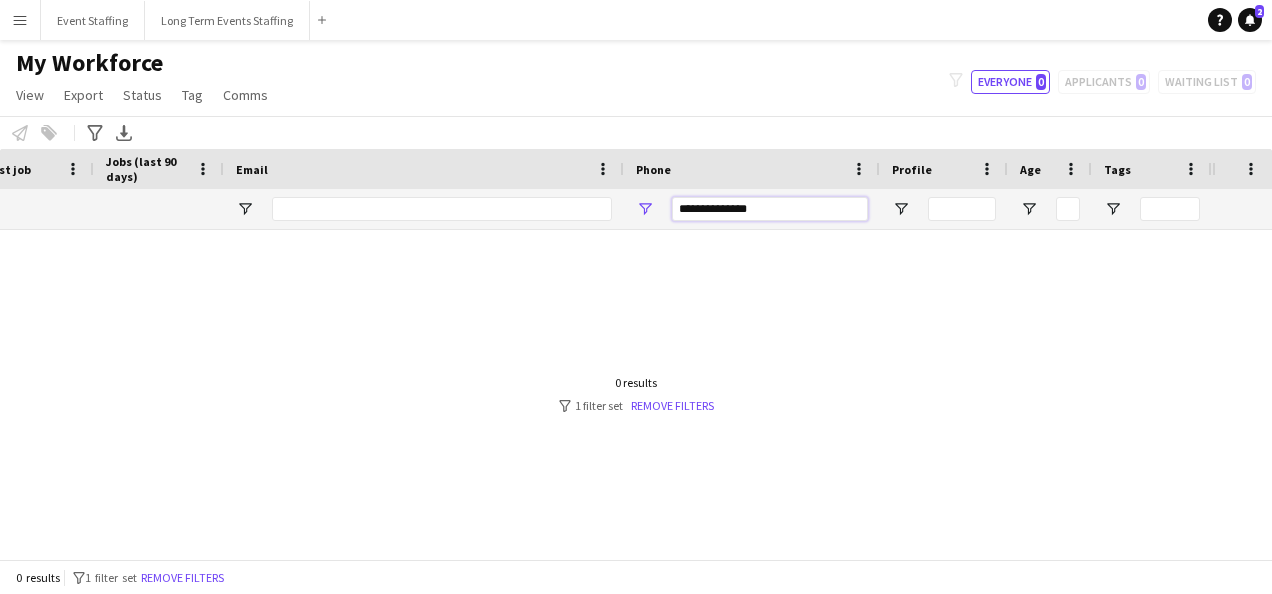 click on "**********" at bounding box center (770, 209) 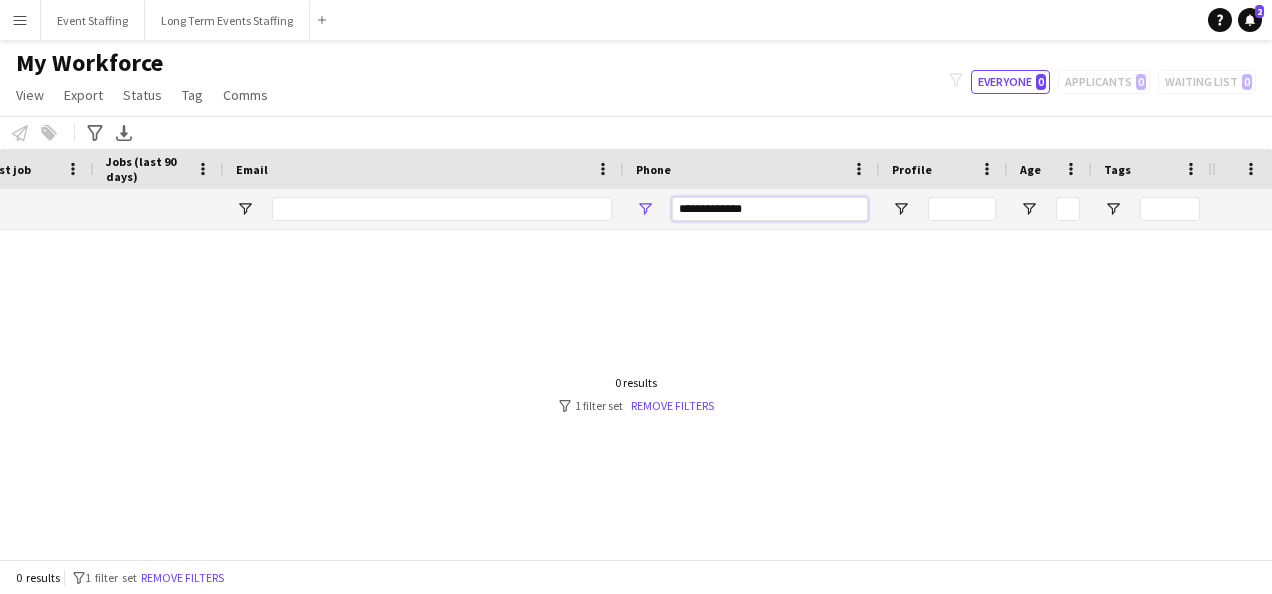 click on "**********" at bounding box center (770, 209) 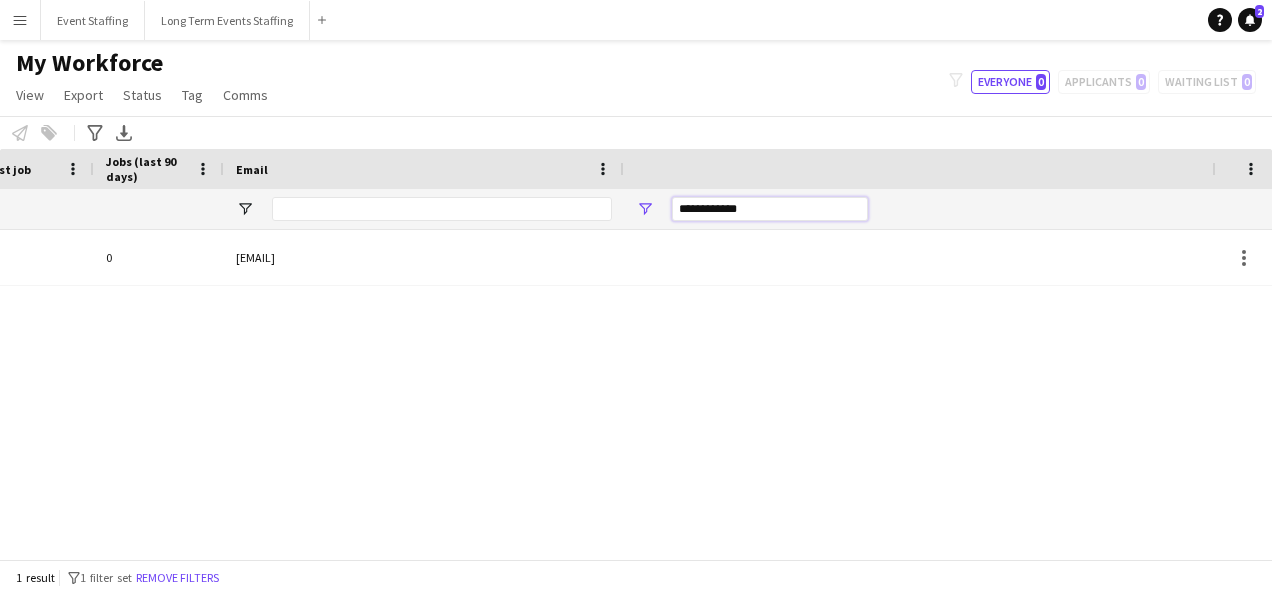 scroll, scrollTop: 0, scrollLeft: 0, axis: both 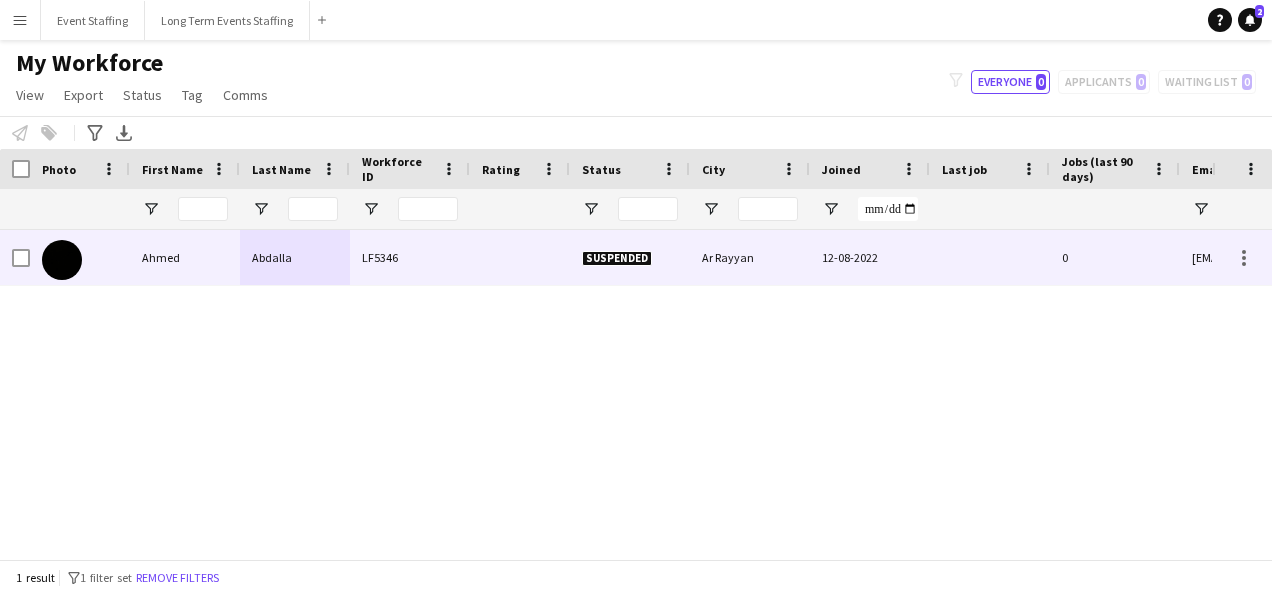 type on "**********" 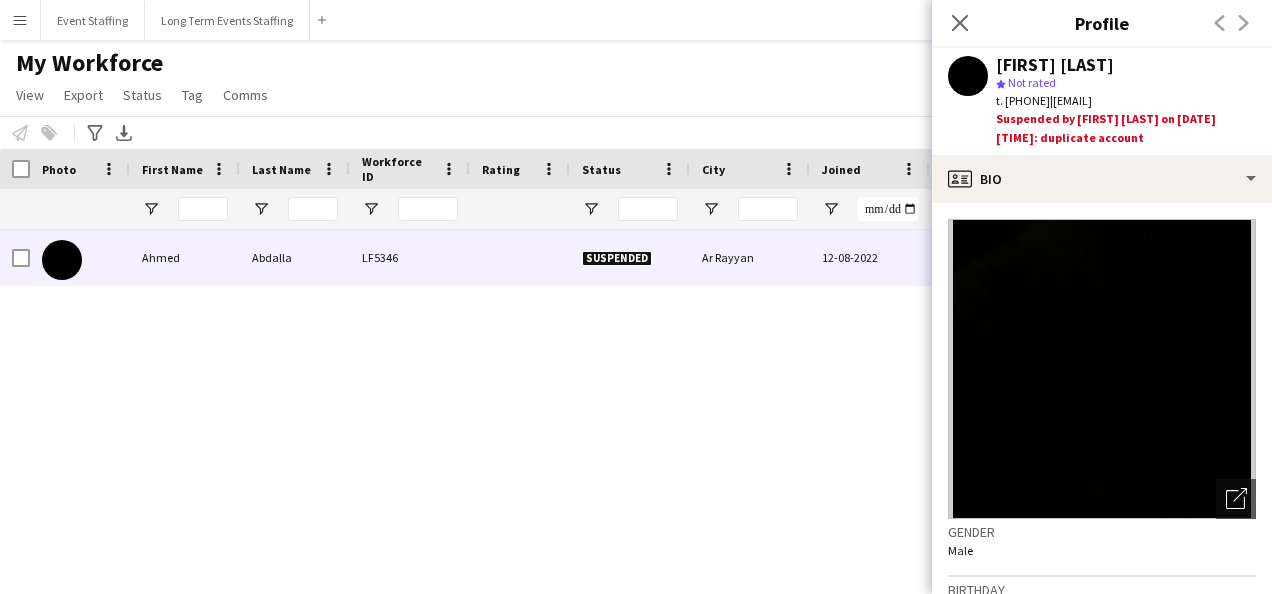click on "|   [EMAIL]" 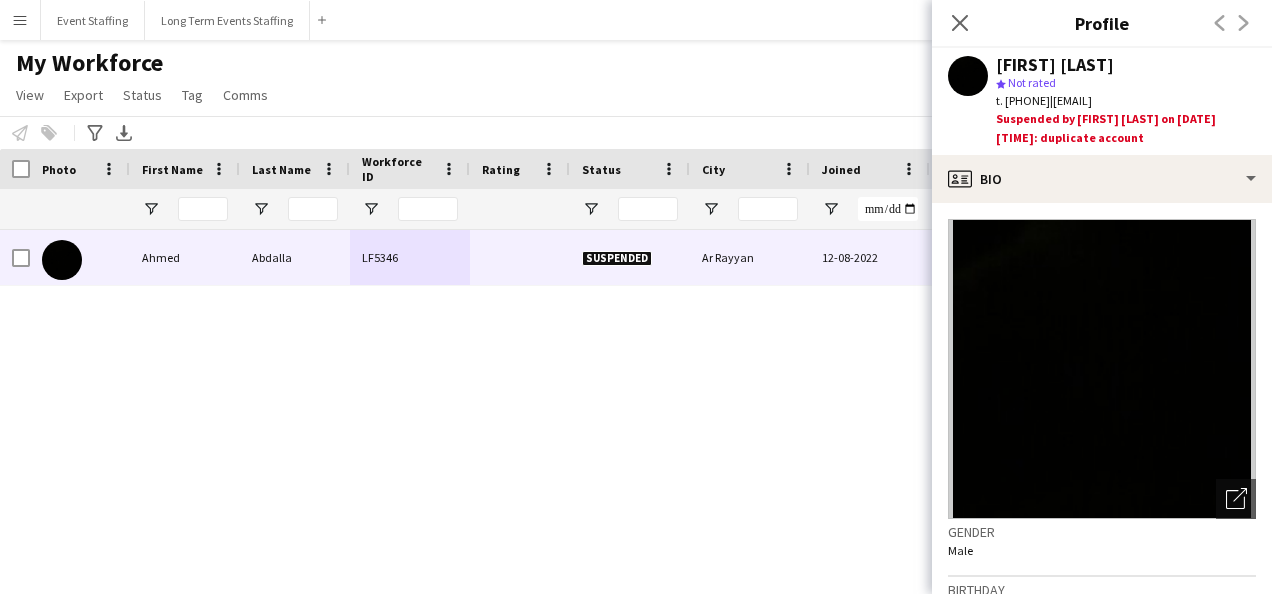 click on "|   [EMAIL]" 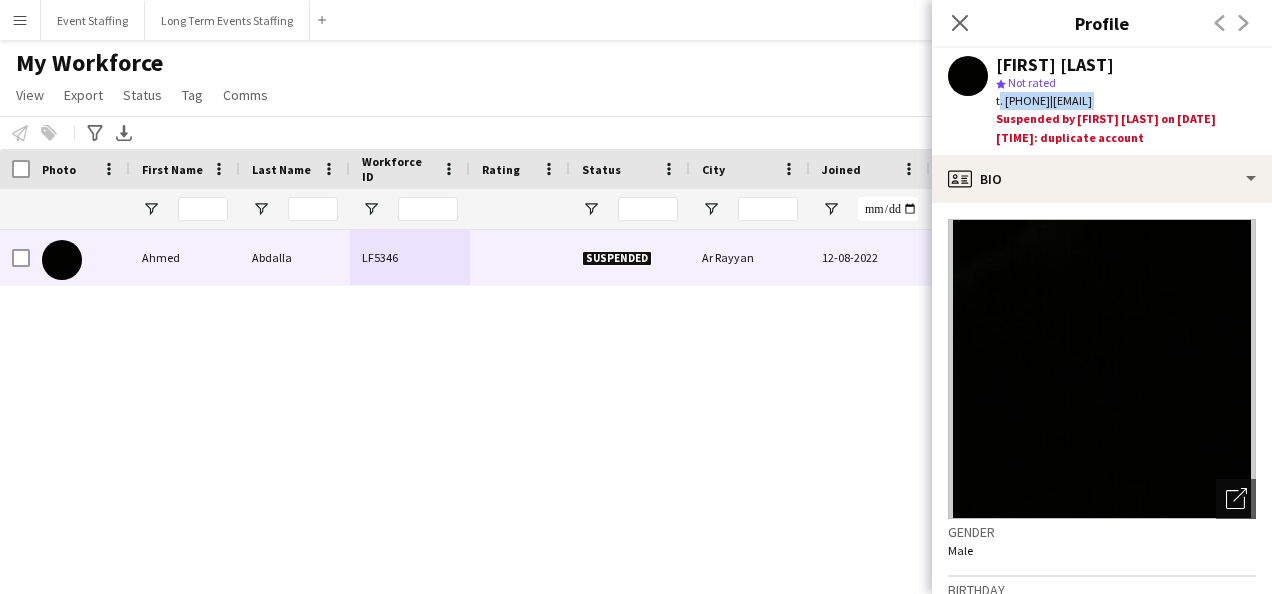 drag, startPoint x: 1152, startPoint y: 99, endPoint x: 1086, endPoint y: 108, distance: 66.61081 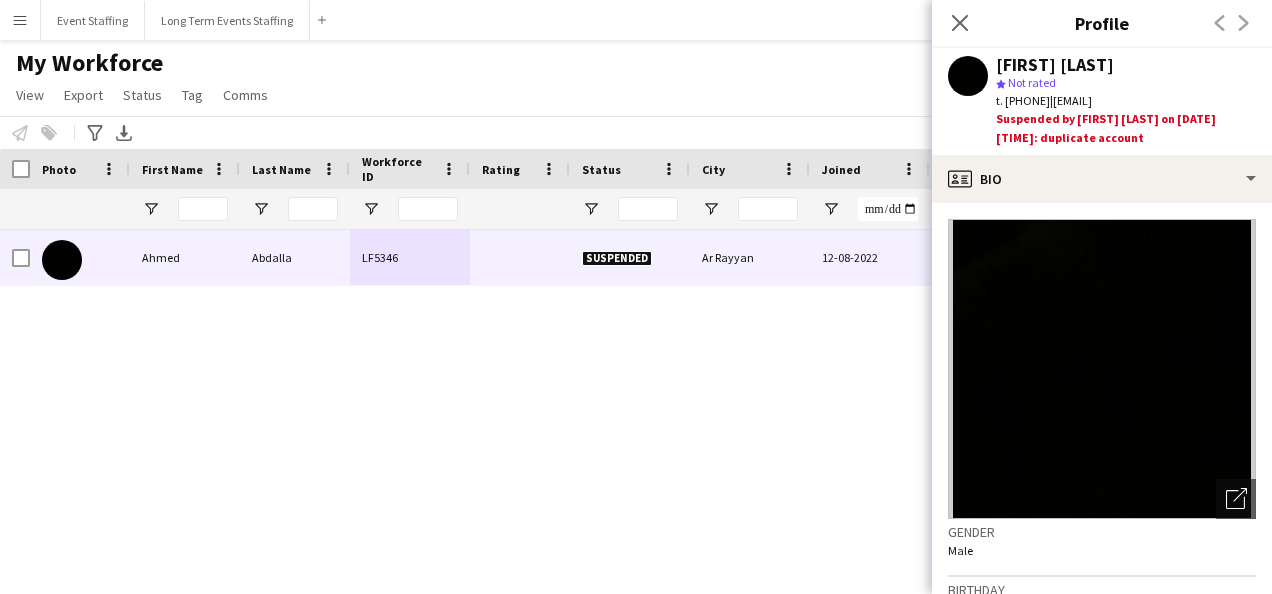 click on "star
Not rated" 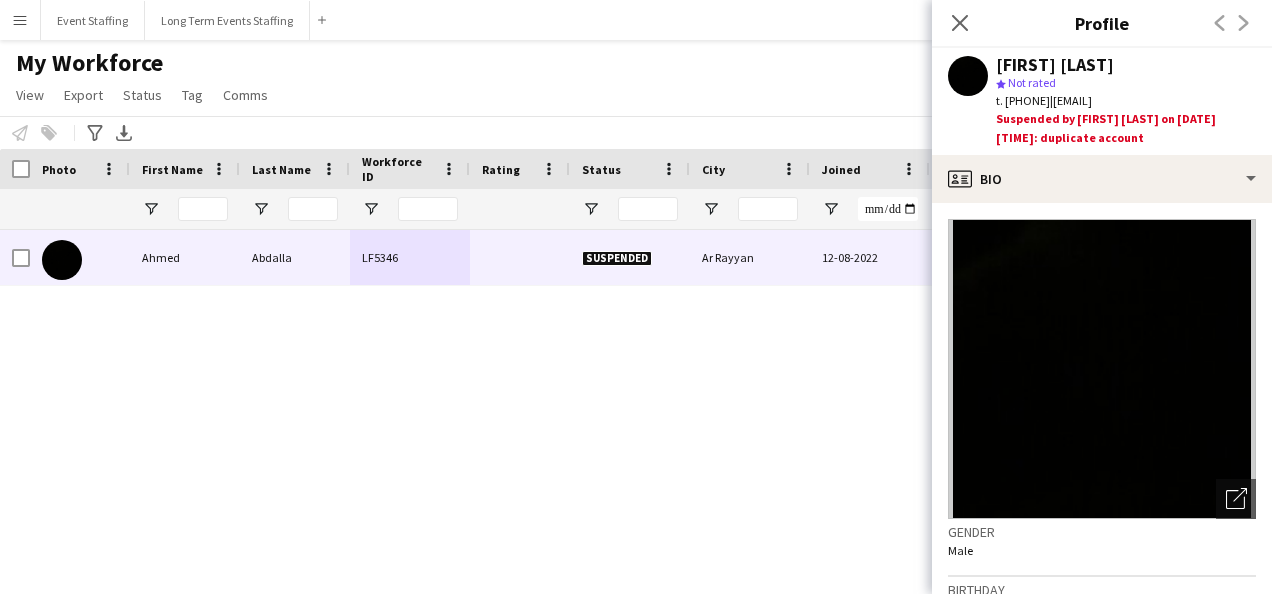 drag, startPoint x: 1084, startPoint y: 101, endPoint x: 1247, endPoint y: 105, distance: 163.04907 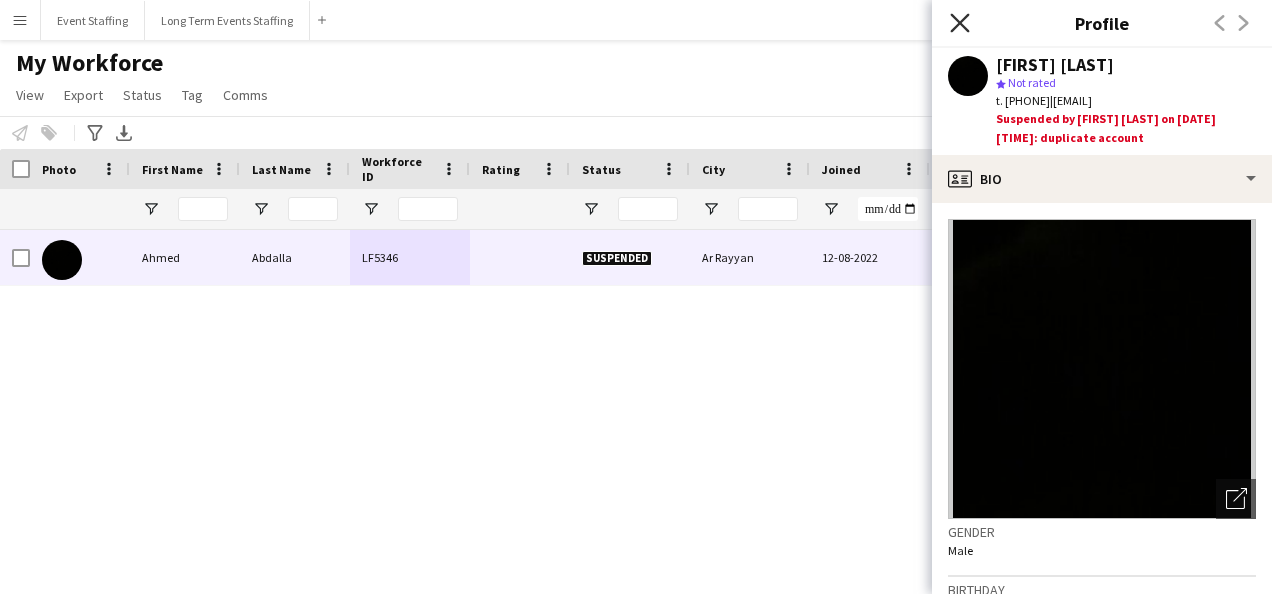 click on "Close pop-in" 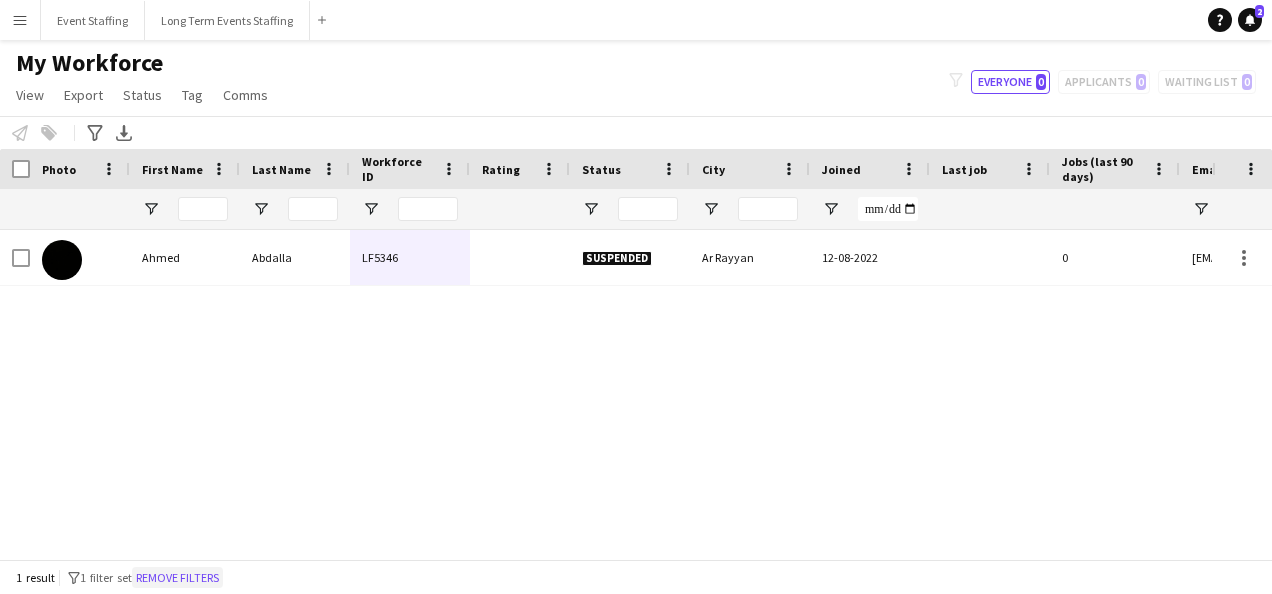 click on "Remove filters" 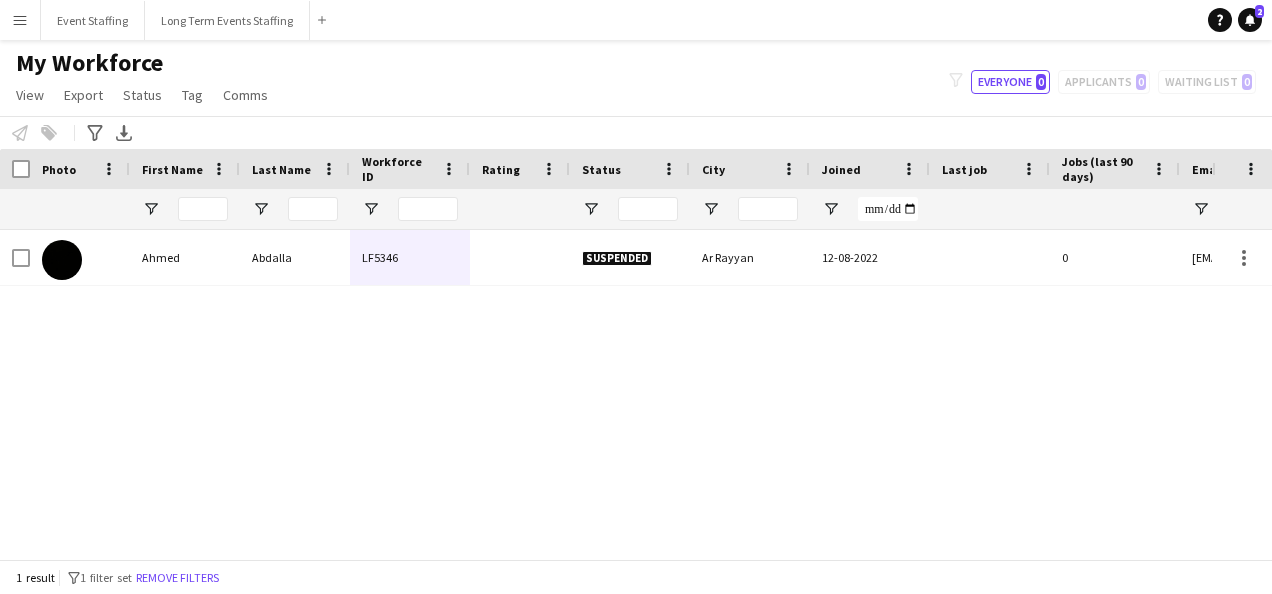 type 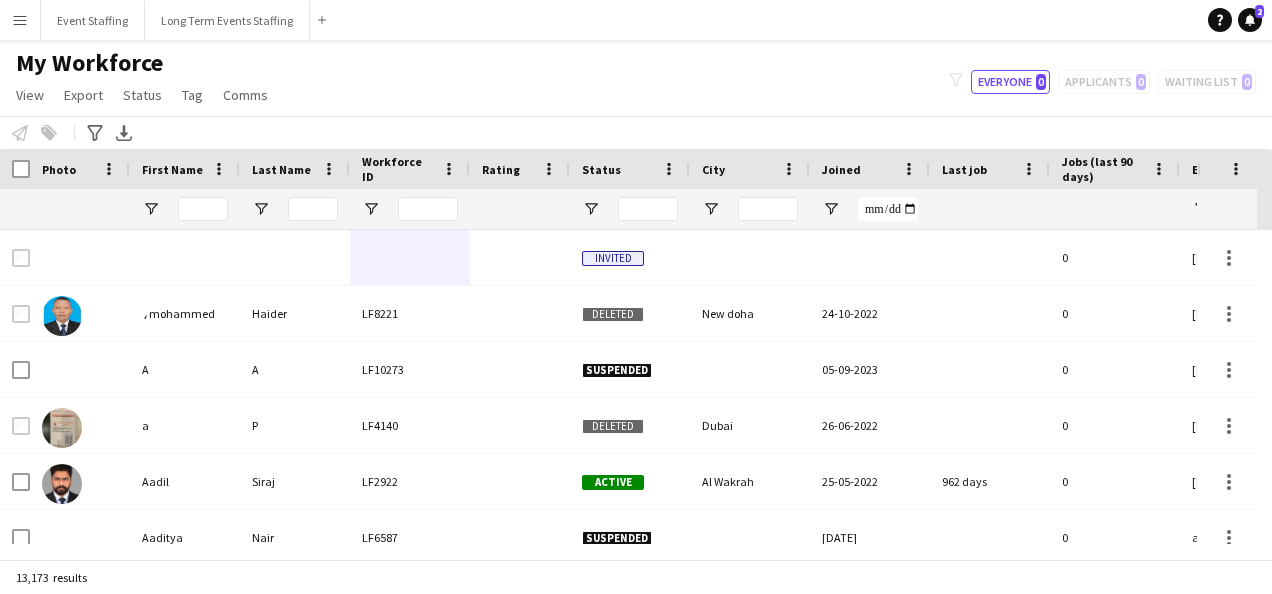 scroll, scrollTop: 0, scrollLeft: 970, axis: horizontal 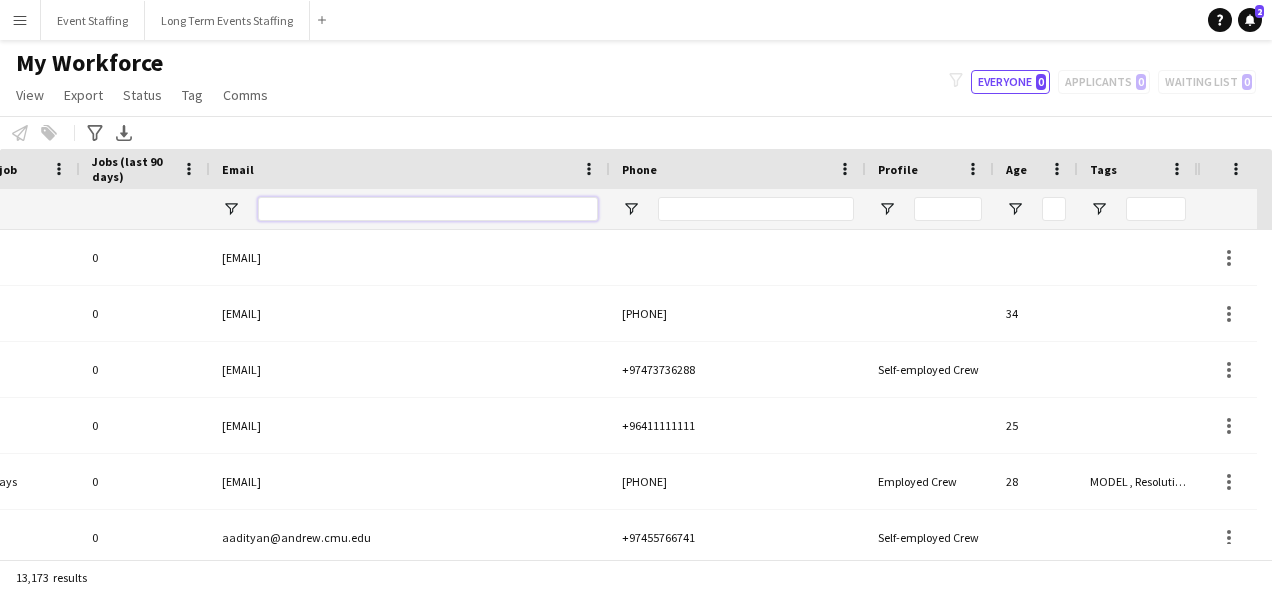 click at bounding box center [428, 209] 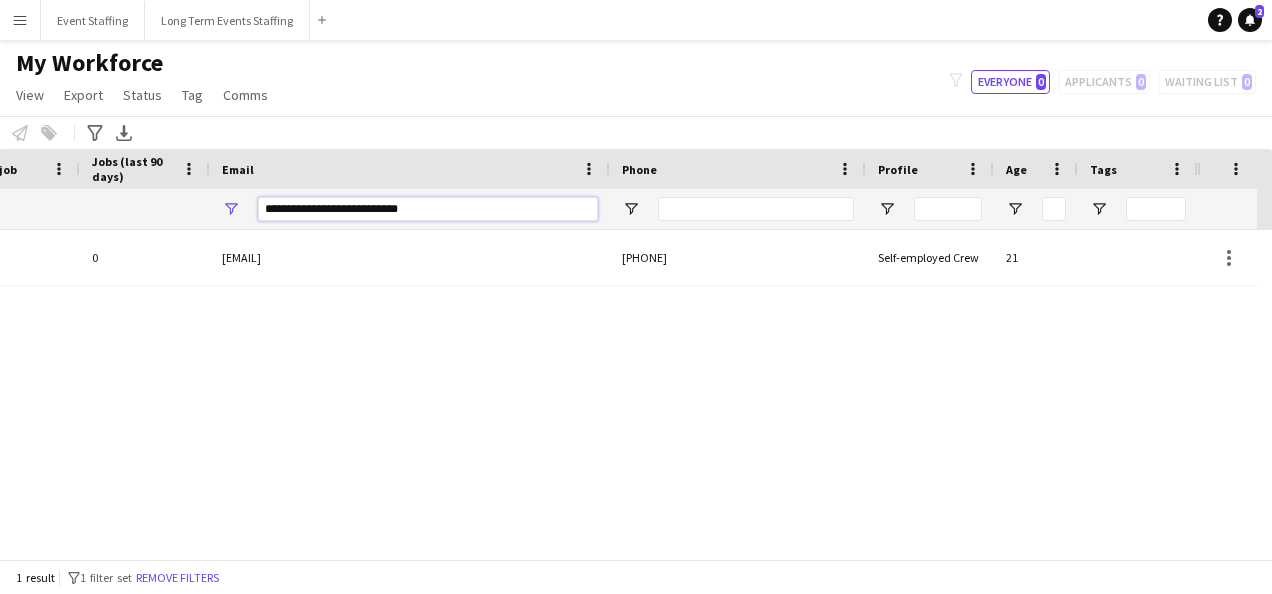 scroll, scrollTop: 0, scrollLeft: 956, axis: horizontal 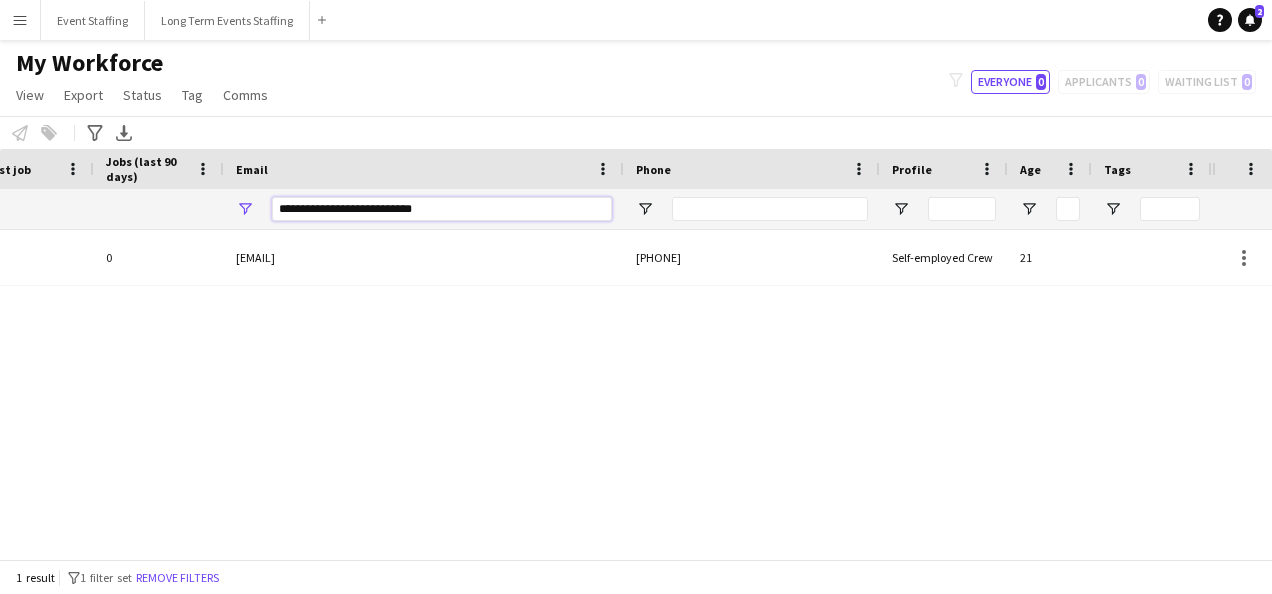 type on "**********" 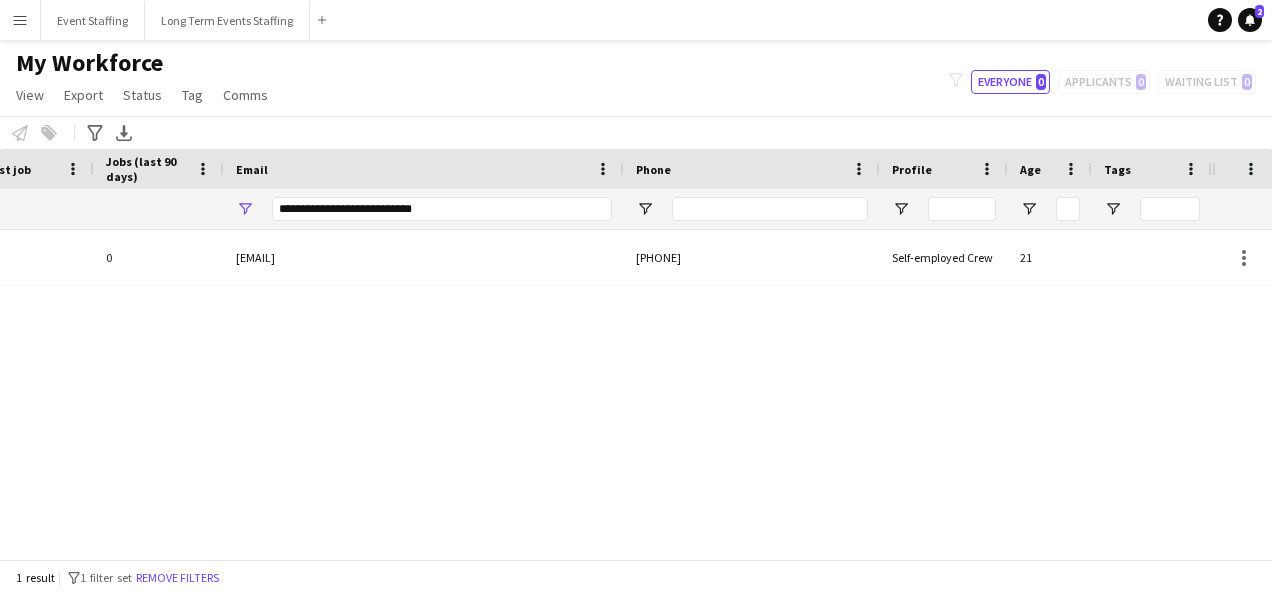 click on "1 result
filter-1
1 filter set   Remove filters" 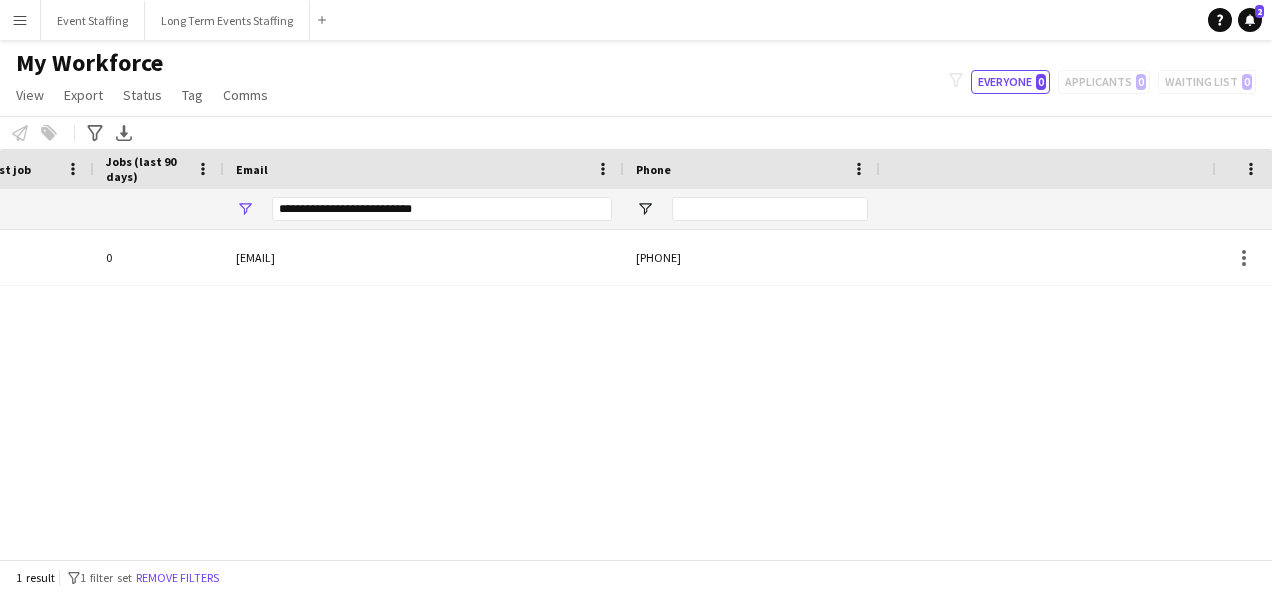 scroll 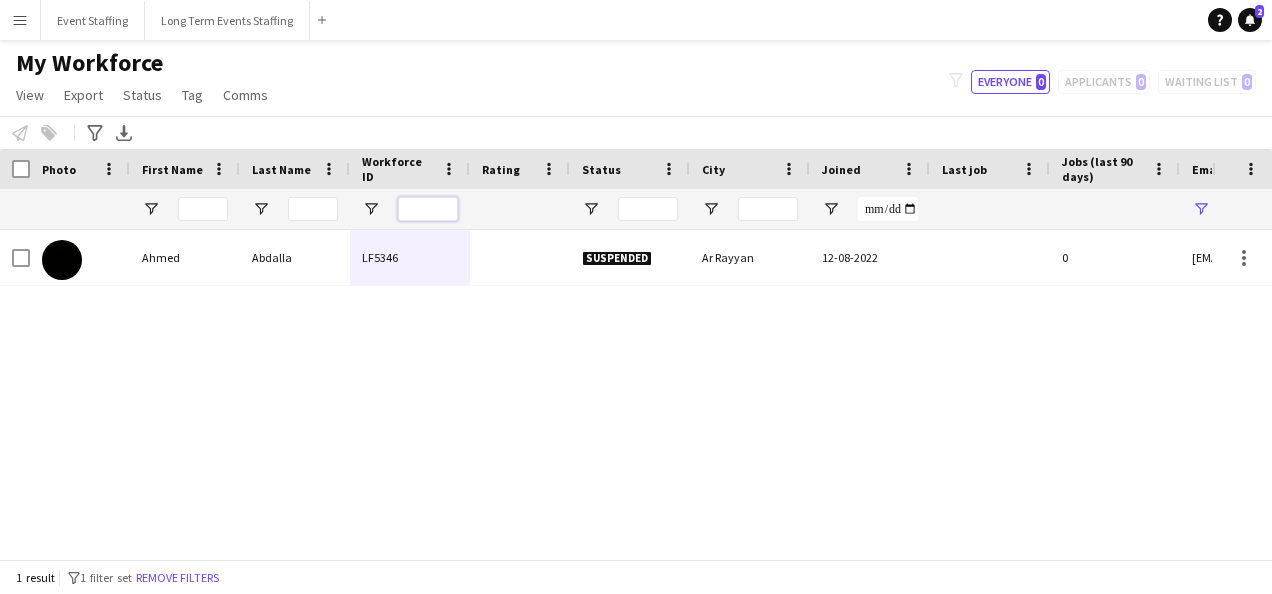 drag, startPoint x: 457, startPoint y: 218, endPoint x: 451, endPoint y: 238, distance: 20.880613 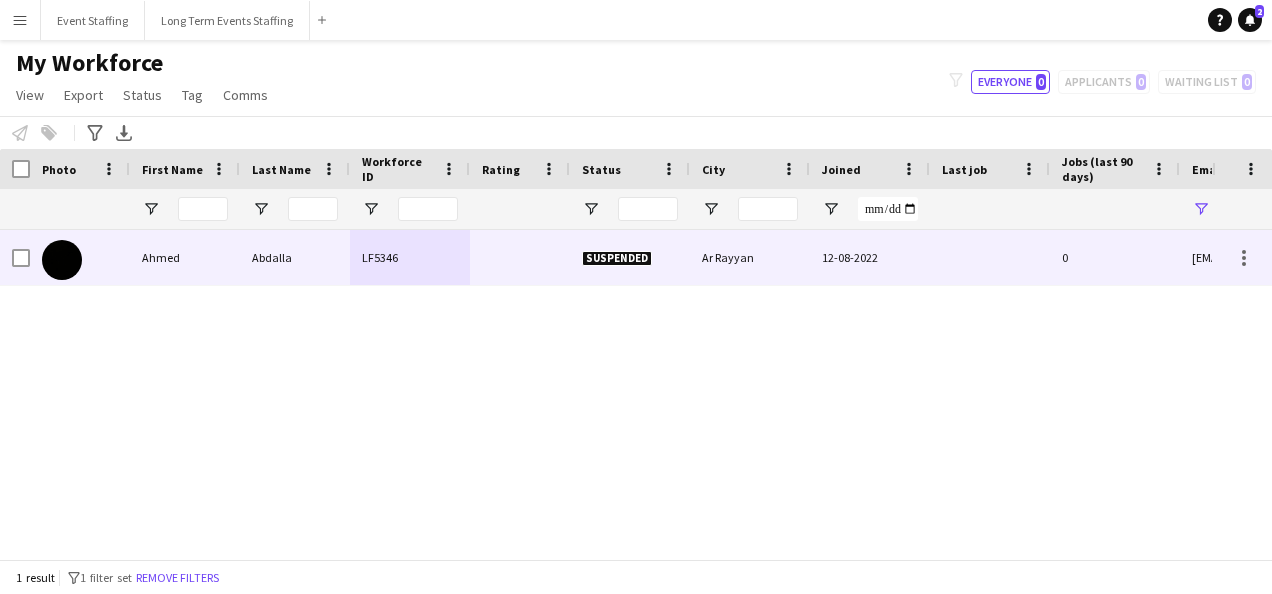 click on "LF5346" at bounding box center (410, 257) 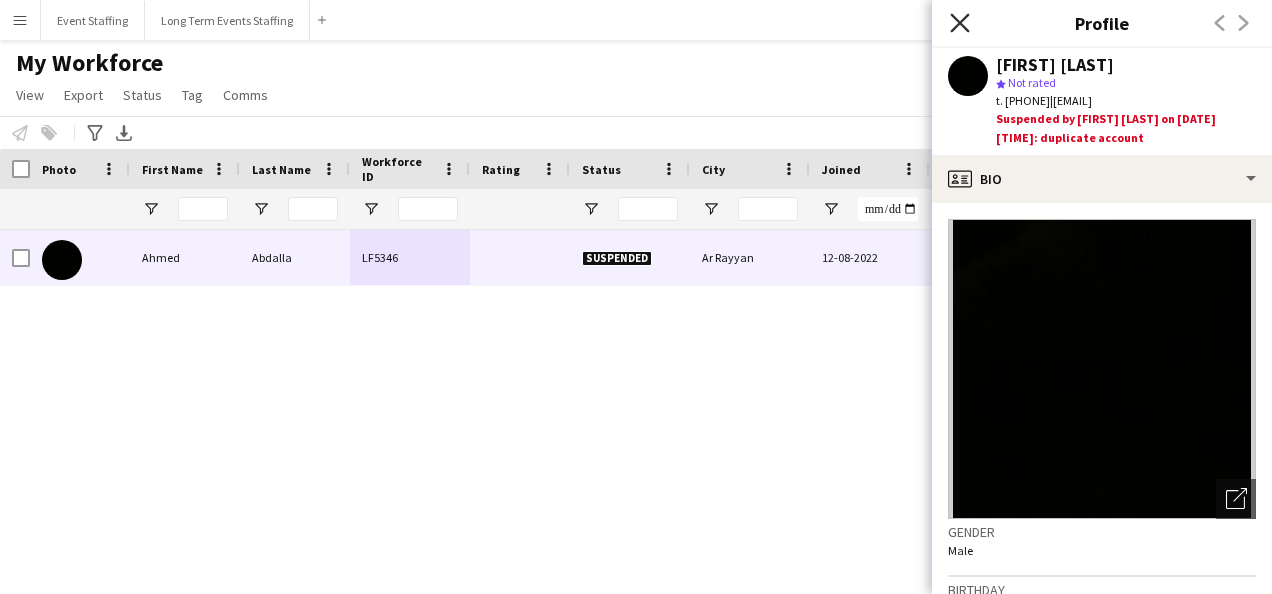 click on "Close pop-in" 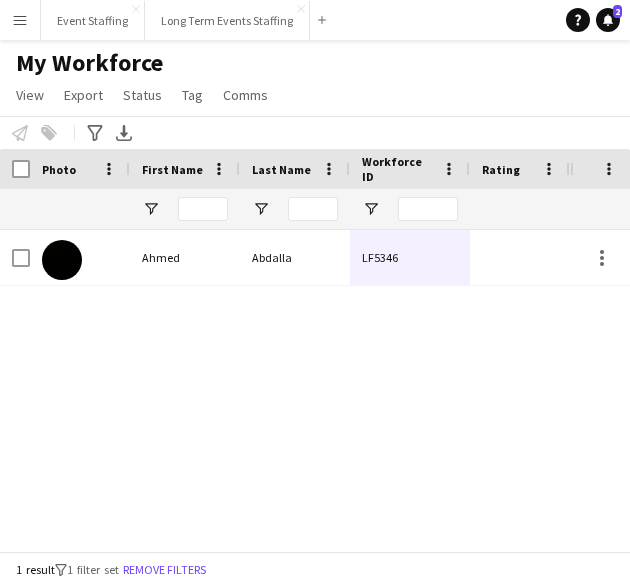 click on "[CITY] Suspended LF5346
[FIRST] [LAST]" at bounding box center (285, 383) 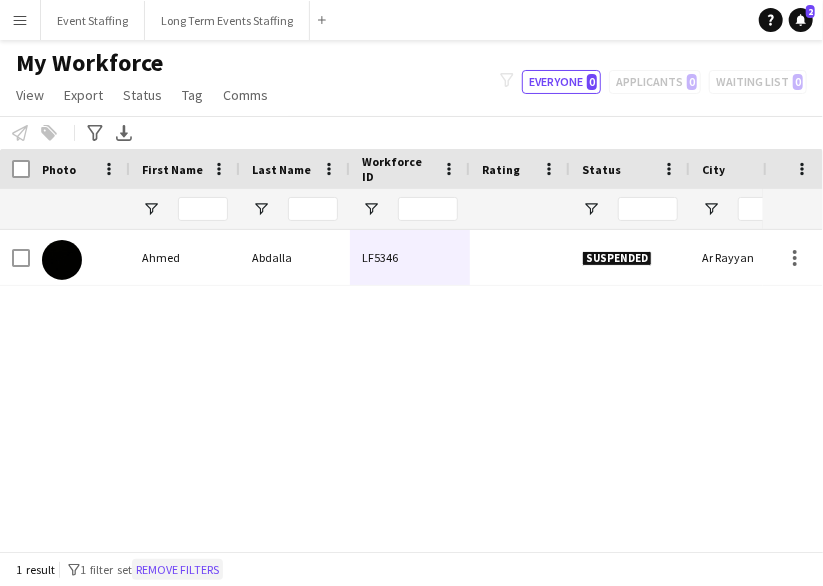 click on "Remove filters" 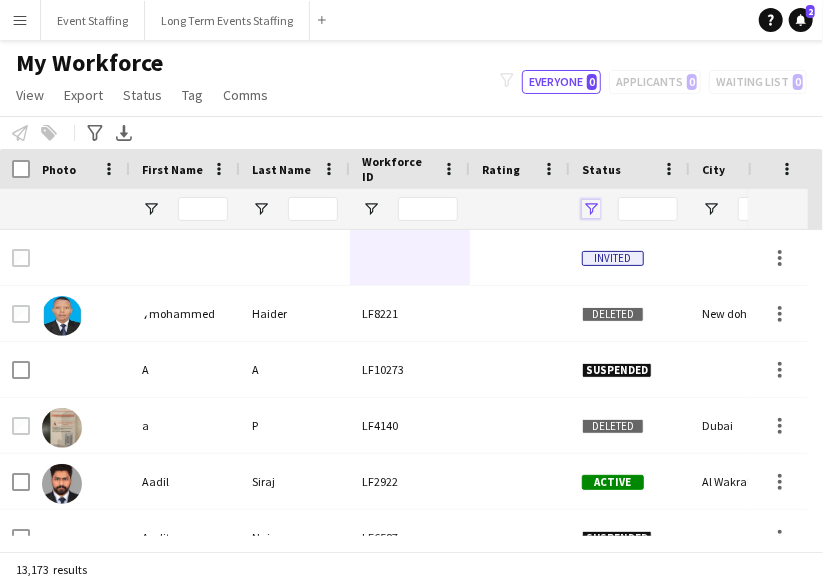 click at bounding box center [591, 209] 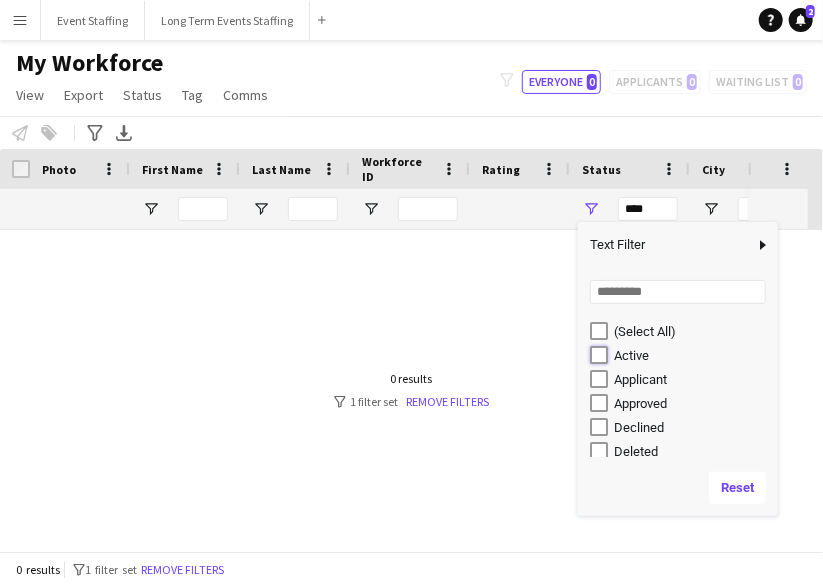 type on "**********" 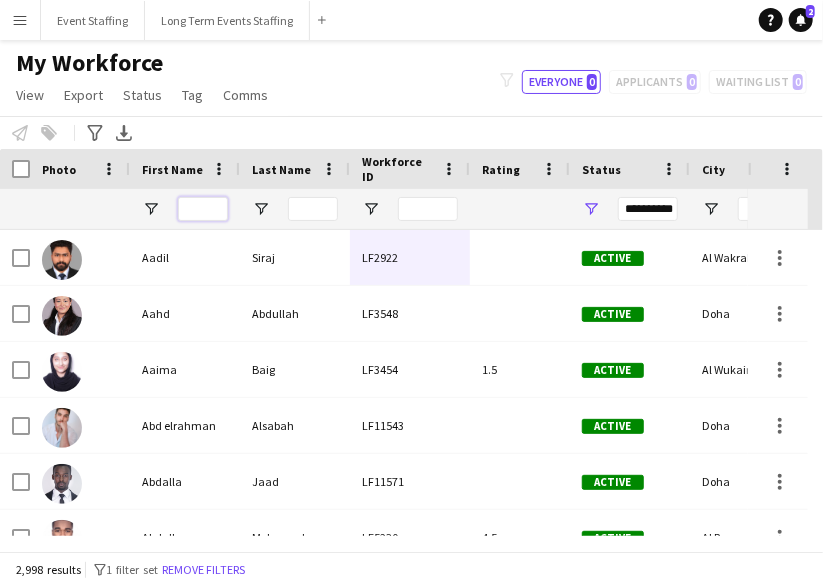 click at bounding box center (203, 209) 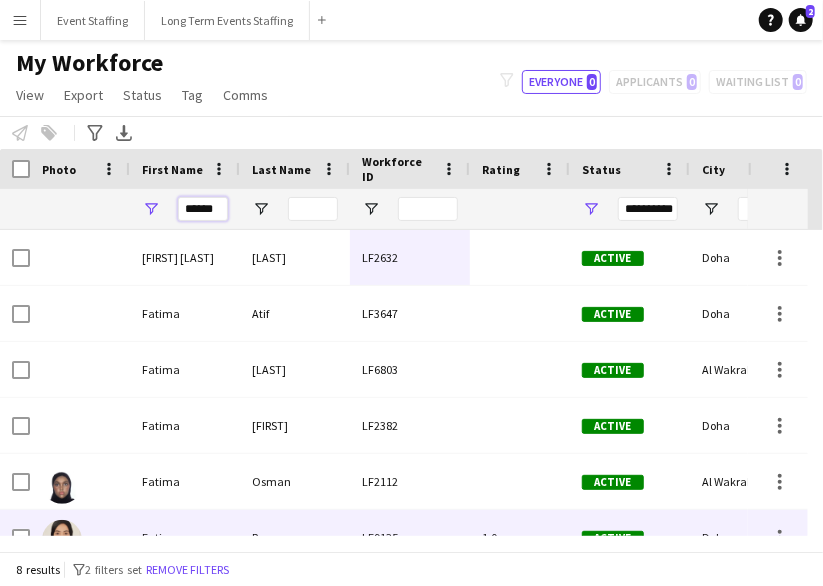 scroll, scrollTop: 63, scrollLeft: 0, axis: vertical 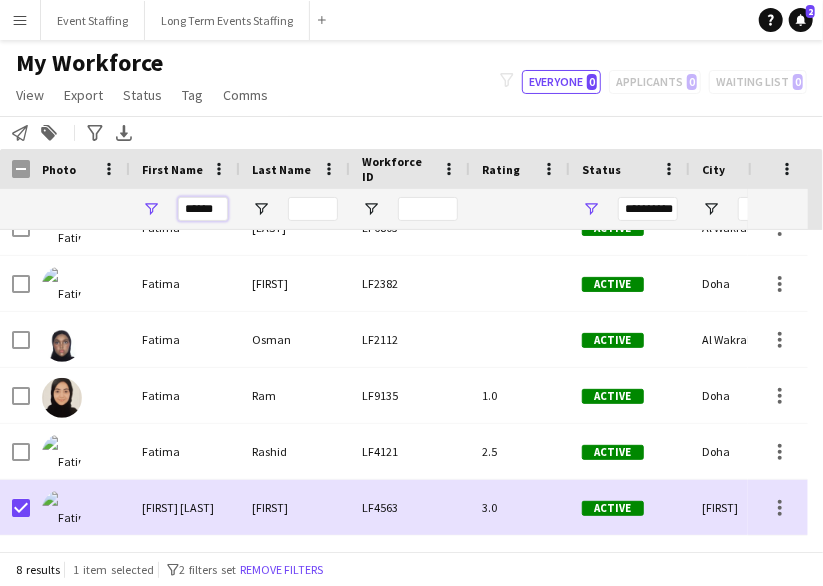 click on "******" at bounding box center [203, 209] 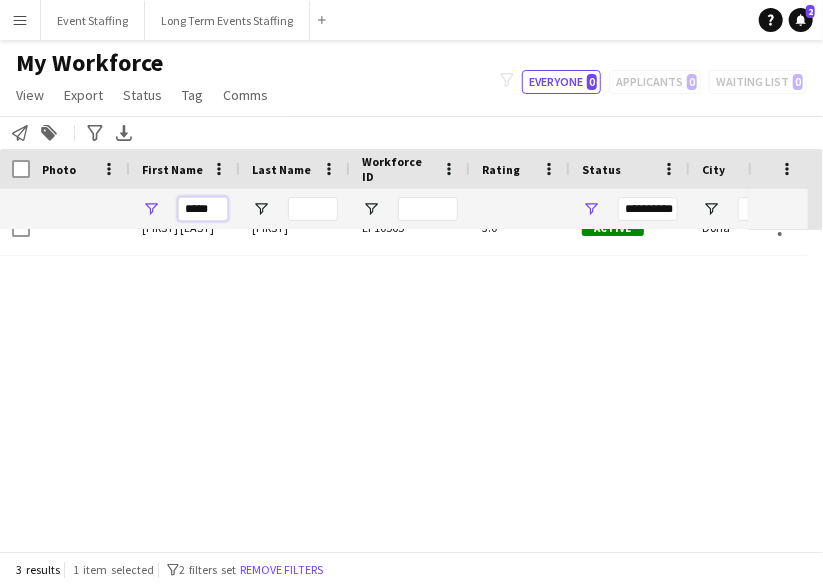 scroll, scrollTop: 0, scrollLeft: 0, axis: both 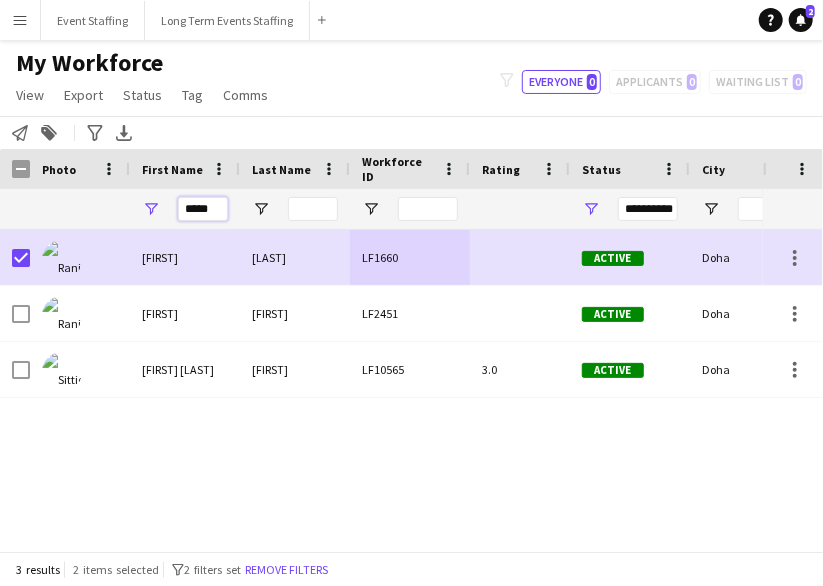 click on "*****" at bounding box center [203, 209] 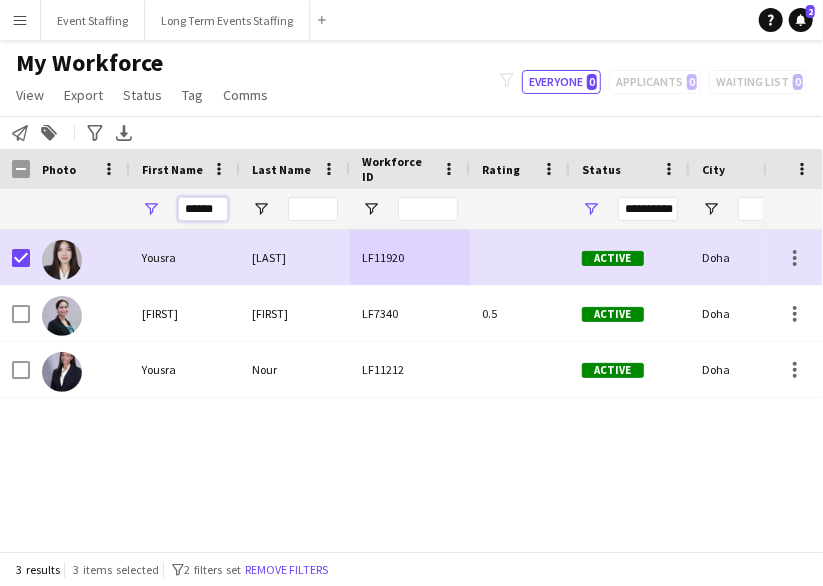 click on "******" at bounding box center [203, 209] 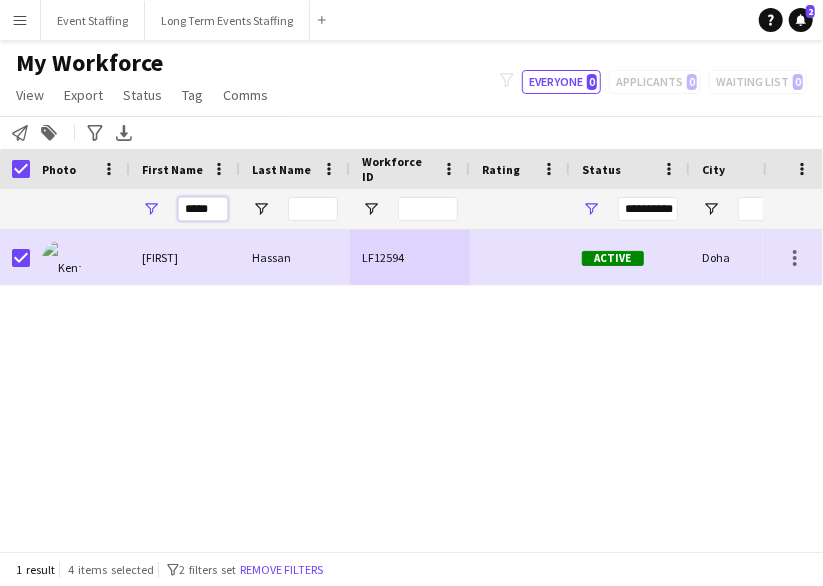 click on "*****" at bounding box center (203, 209) 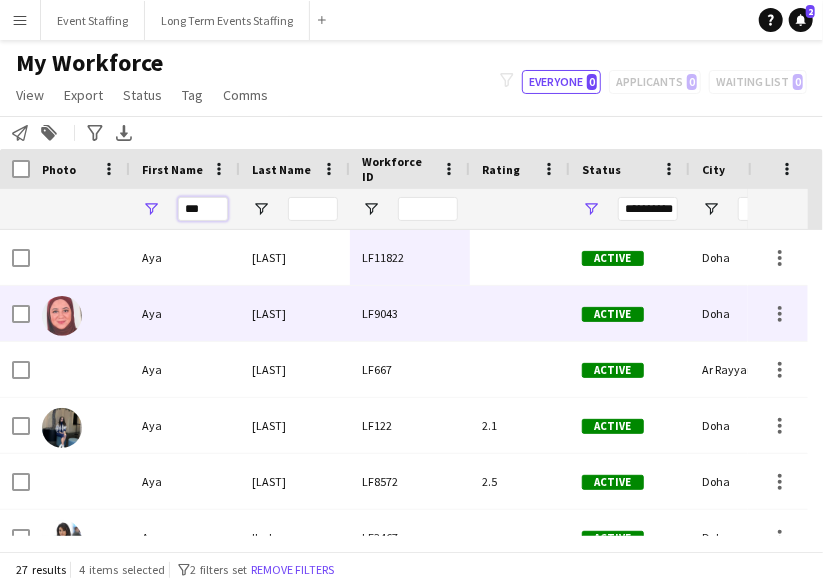 scroll, scrollTop: 77, scrollLeft: 0, axis: vertical 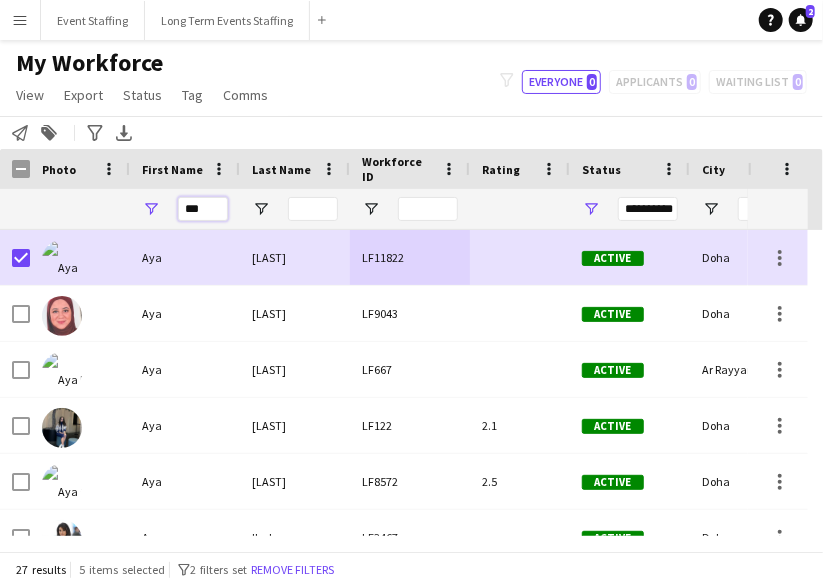 click on "***" at bounding box center [203, 209] 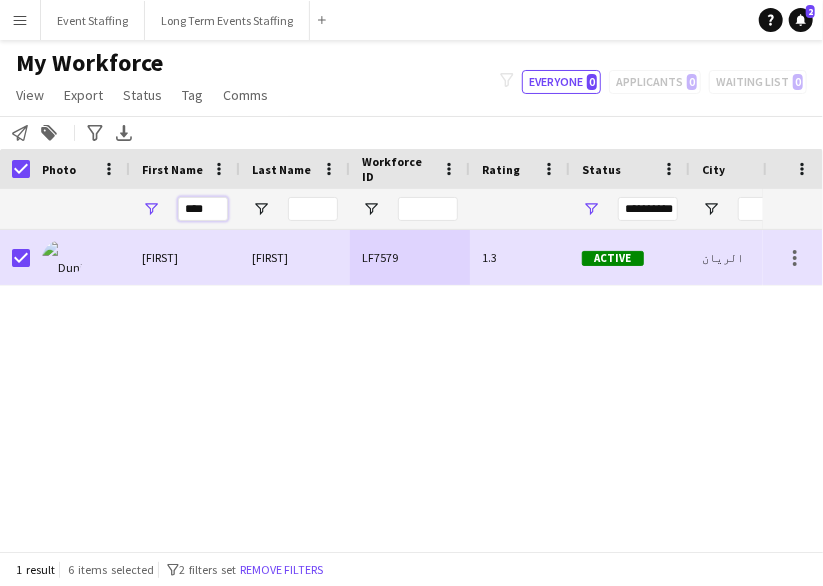 click on "****" at bounding box center (203, 209) 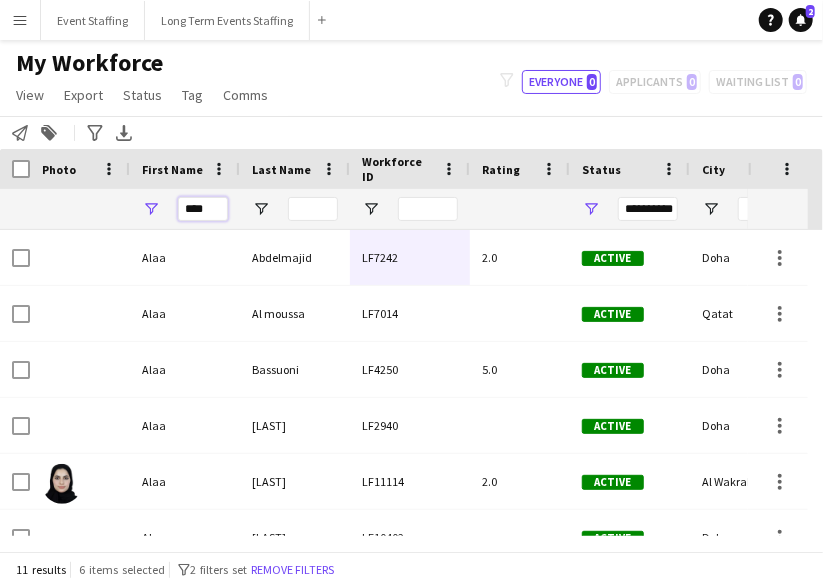 type on "****" 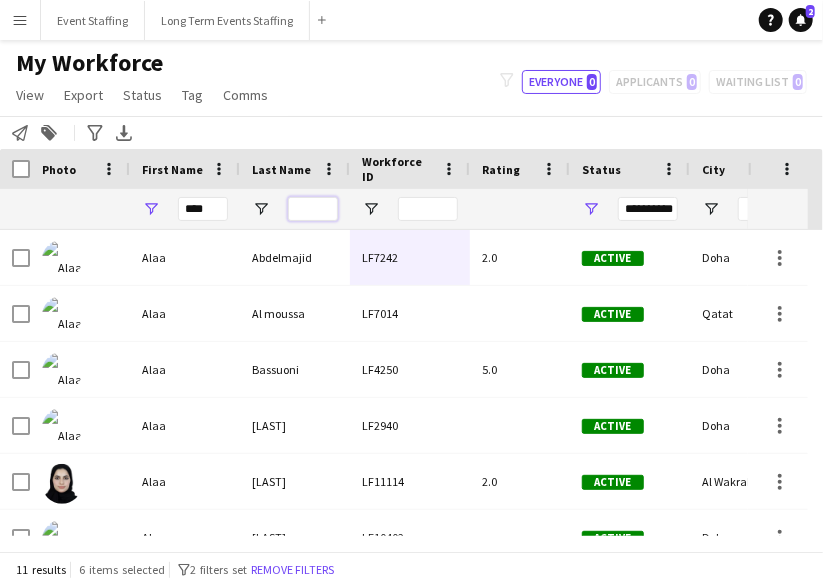 click at bounding box center [313, 209] 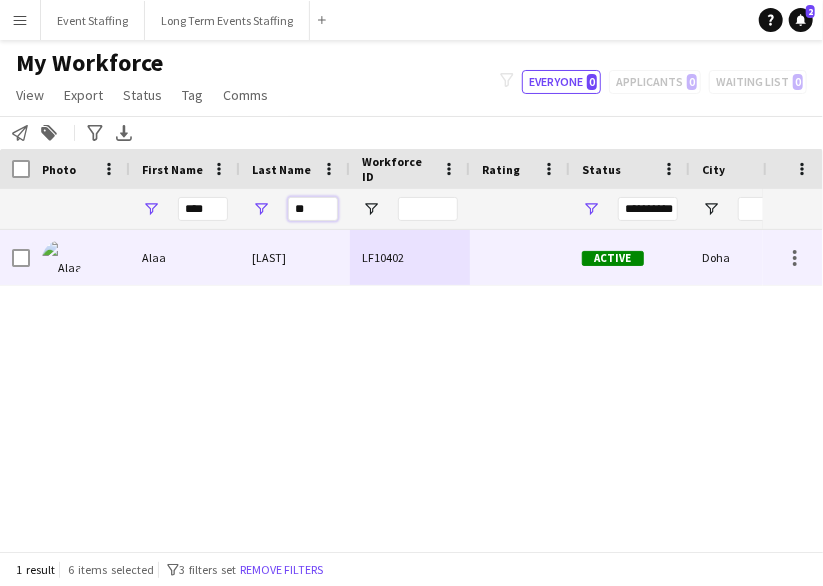 type on "**" 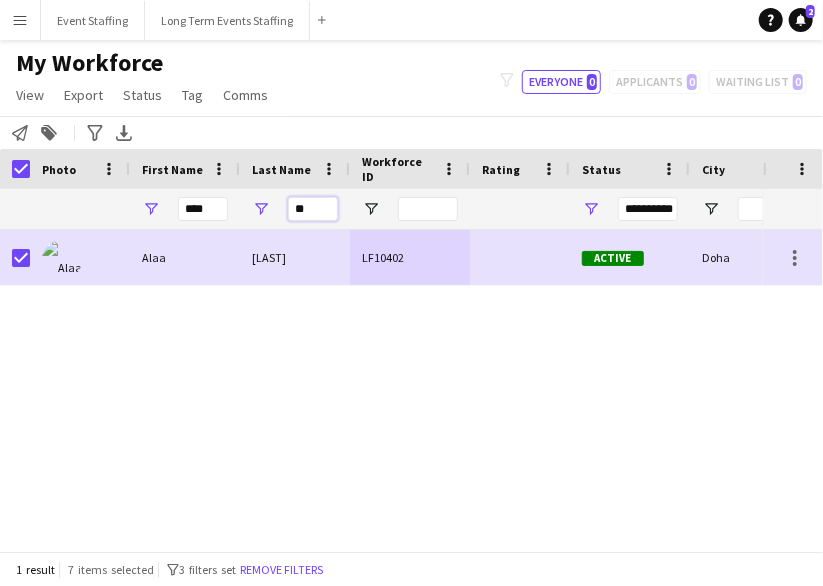click on "**" at bounding box center [313, 209] 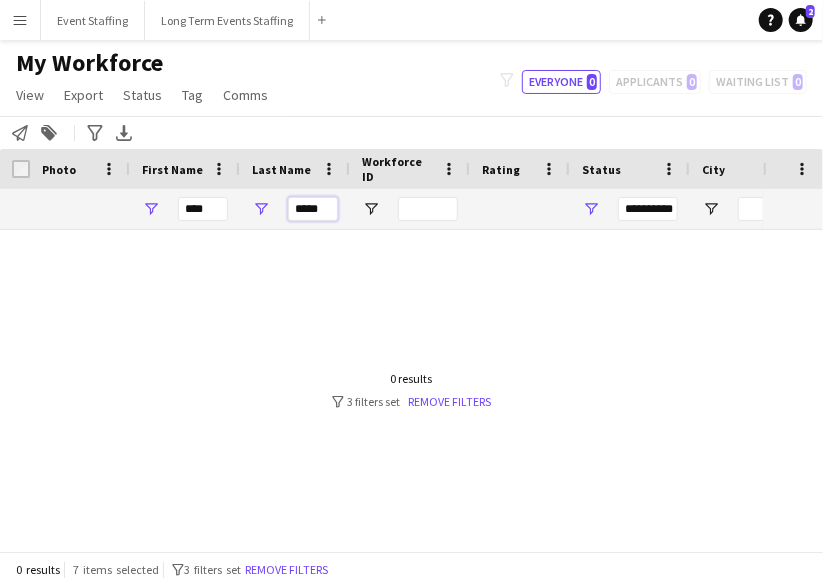 type on "*****" 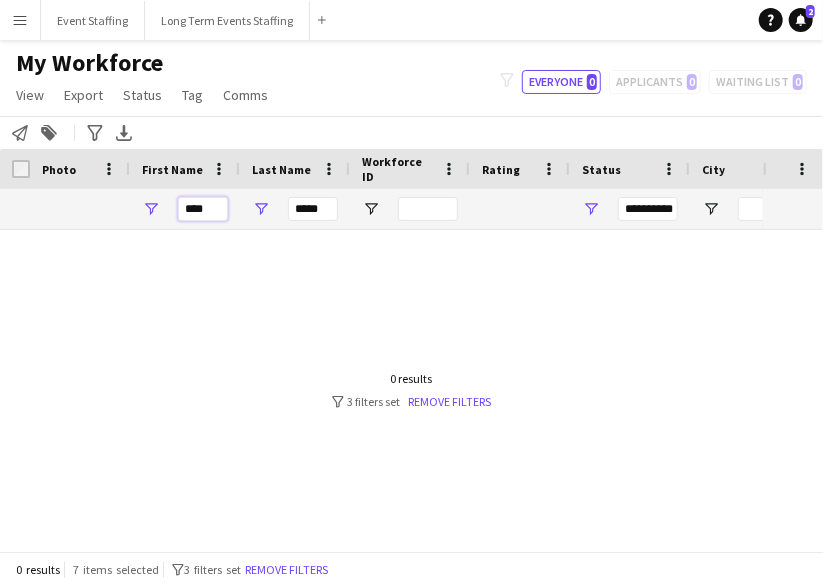 click on "****" at bounding box center [203, 209] 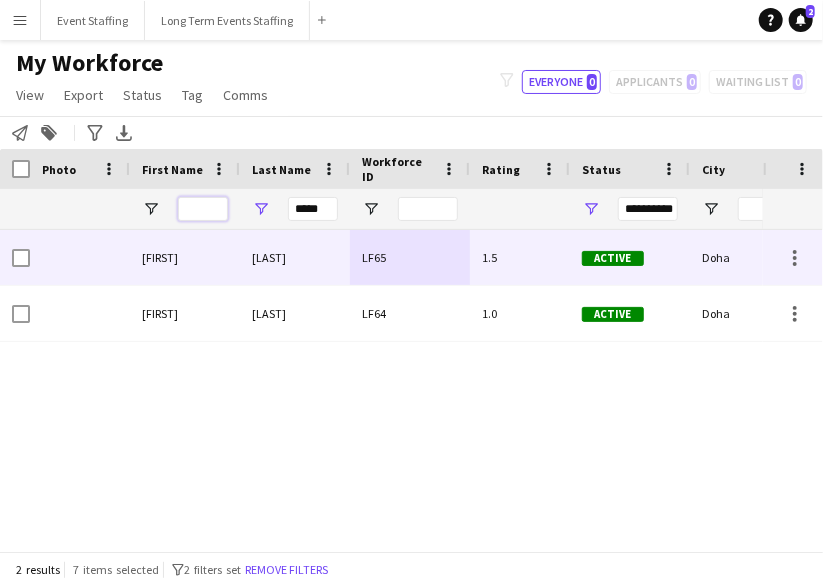 type 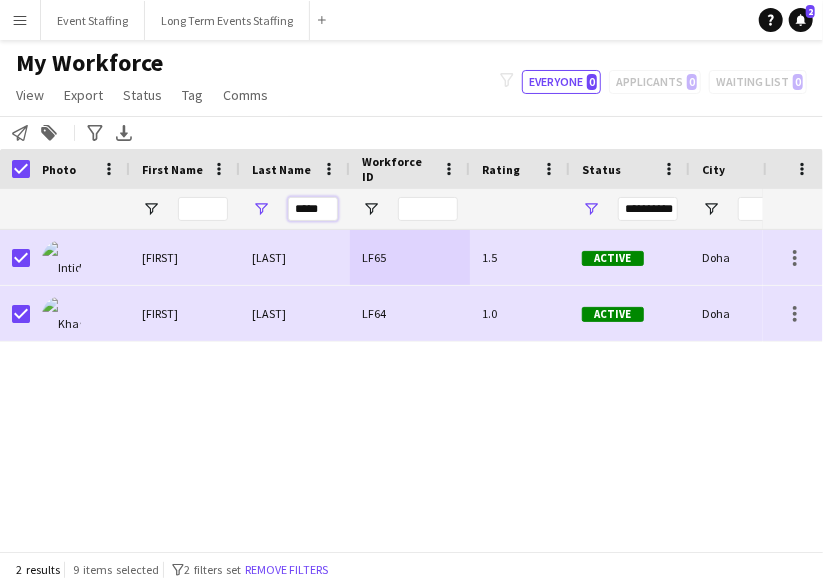 click on "*****" at bounding box center [313, 209] 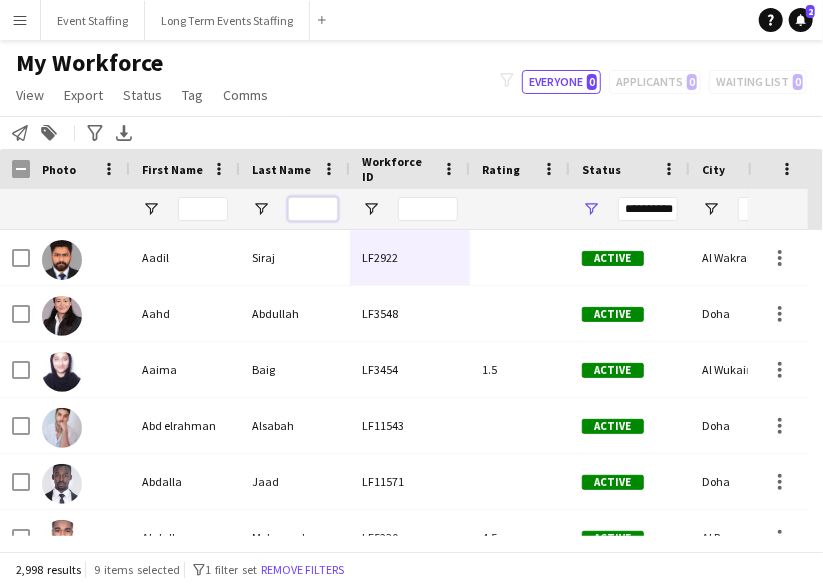 type 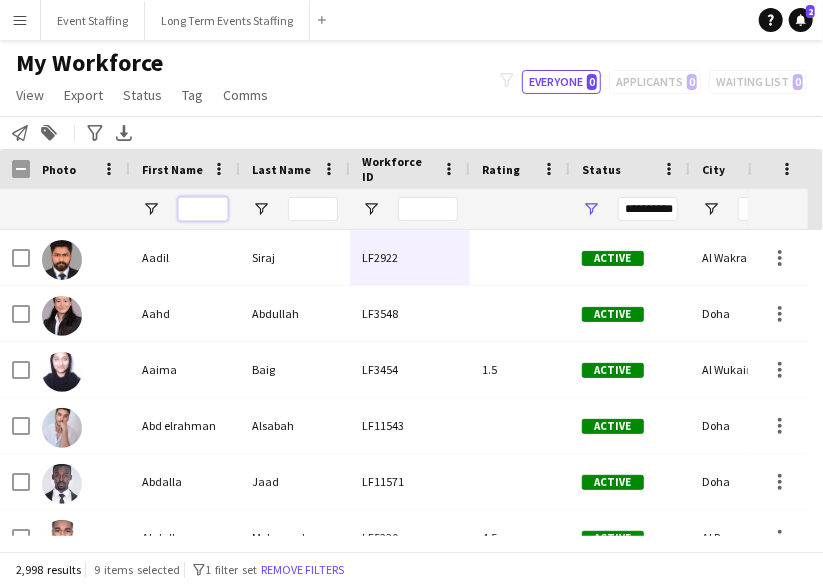 click at bounding box center (203, 209) 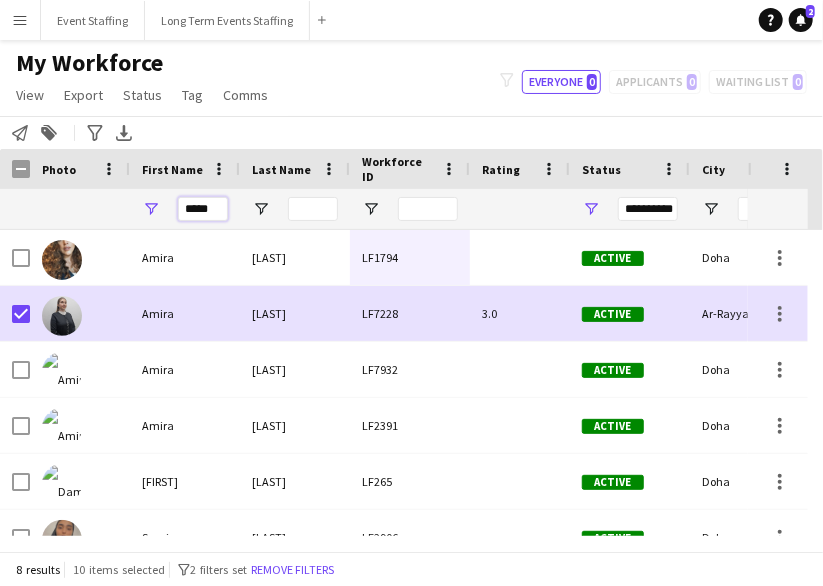 click on "*****" at bounding box center [203, 209] 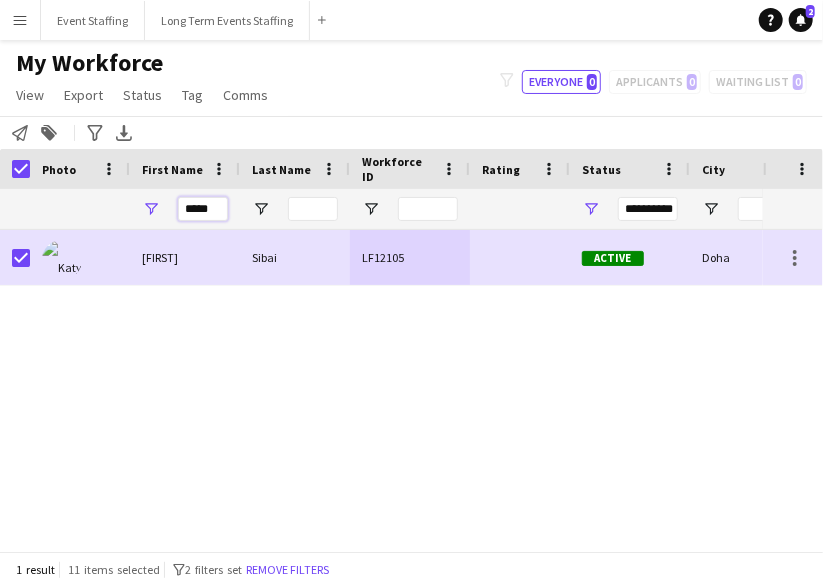 click on "*****" at bounding box center (203, 209) 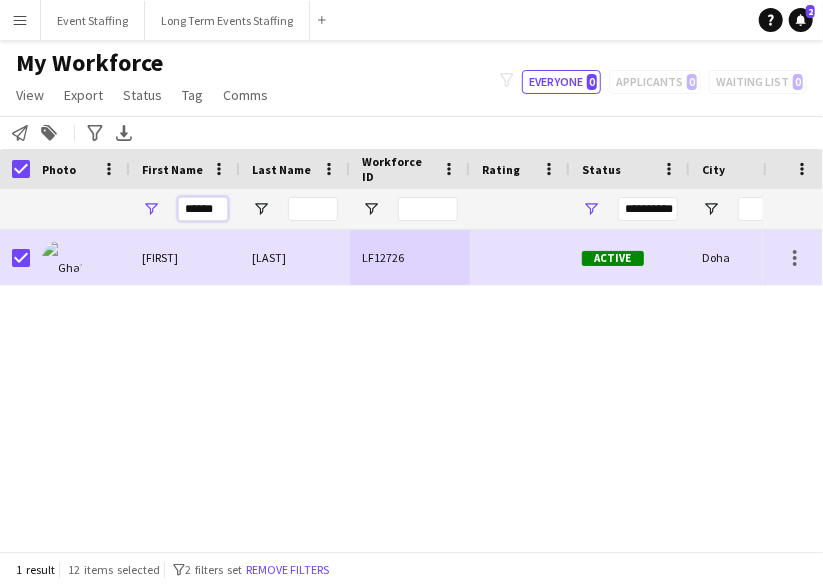 click on "******" at bounding box center (203, 209) 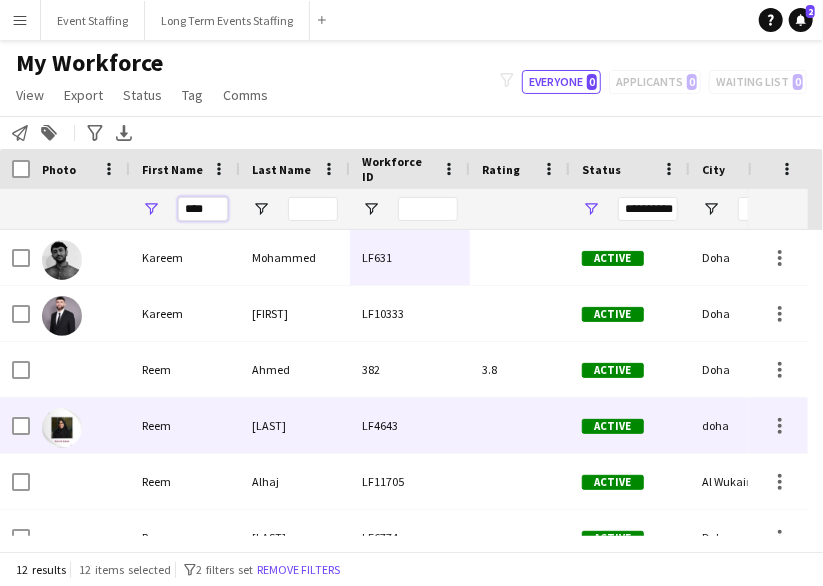 scroll, scrollTop: 100, scrollLeft: 0, axis: vertical 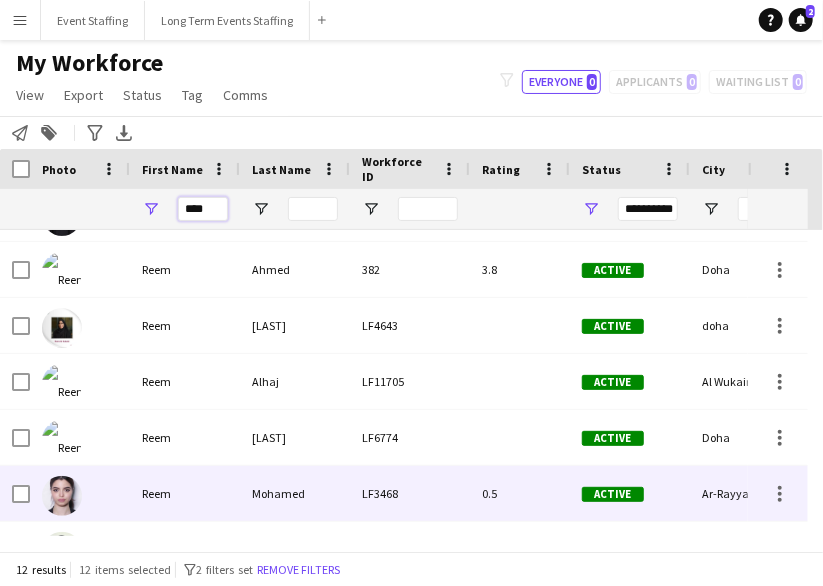 type on "****" 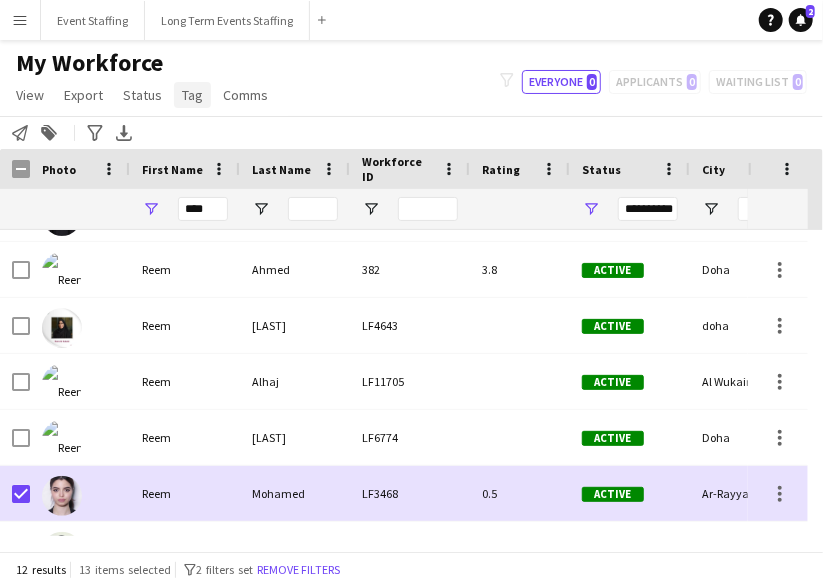 click on "Tag" 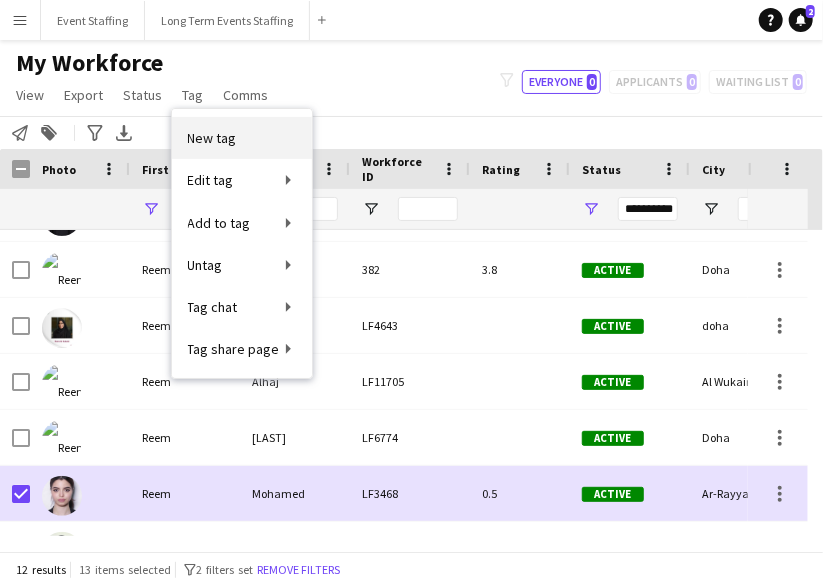 click on "New tag" at bounding box center (242, 138) 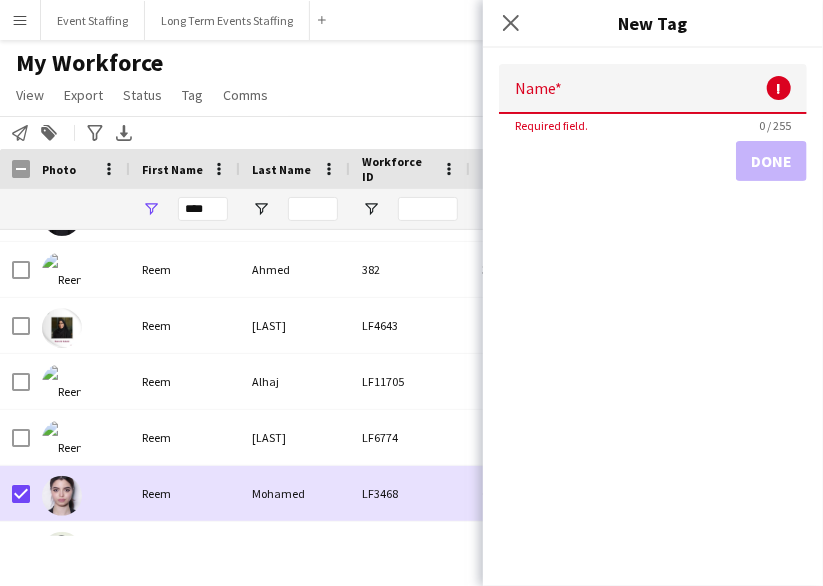 click on "Name" at bounding box center [653, 89] 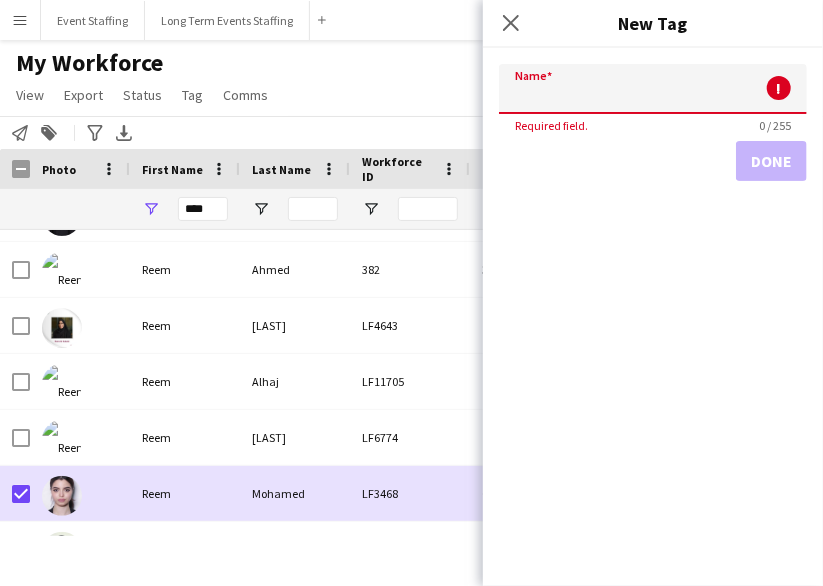 paste on "**********" 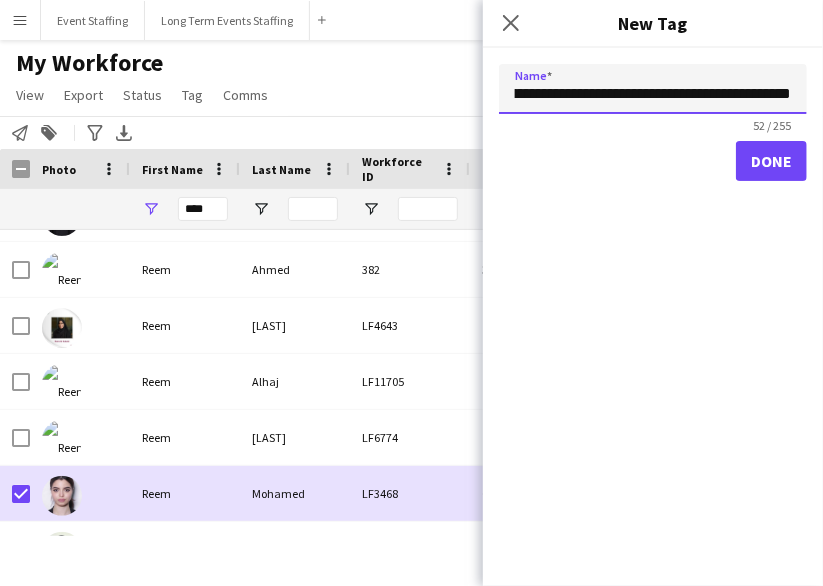 scroll, scrollTop: 0, scrollLeft: 80, axis: horizontal 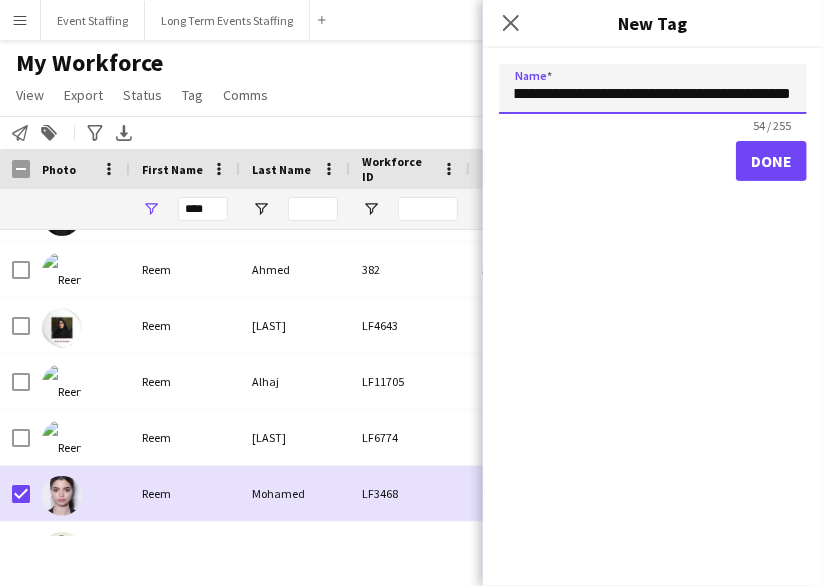 click on "**********" at bounding box center [653, 89] 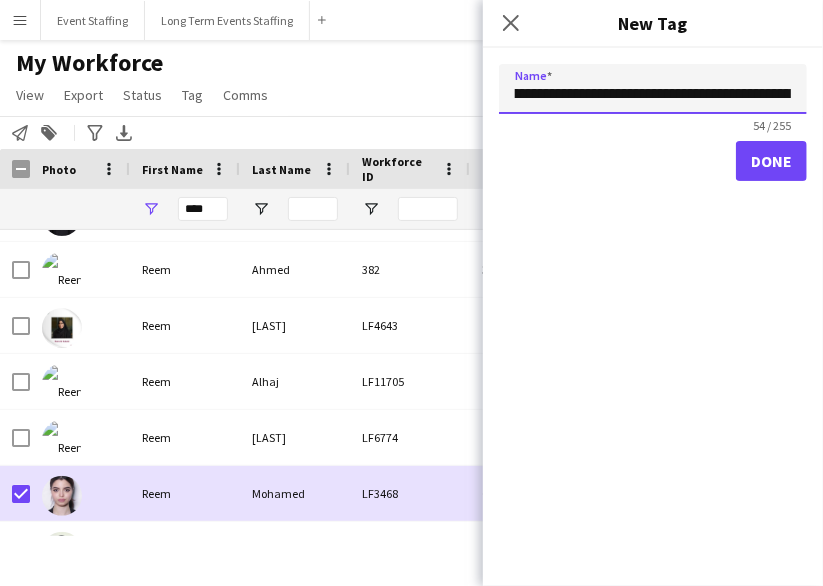scroll, scrollTop: 0, scrollLeft: 0, axis: both 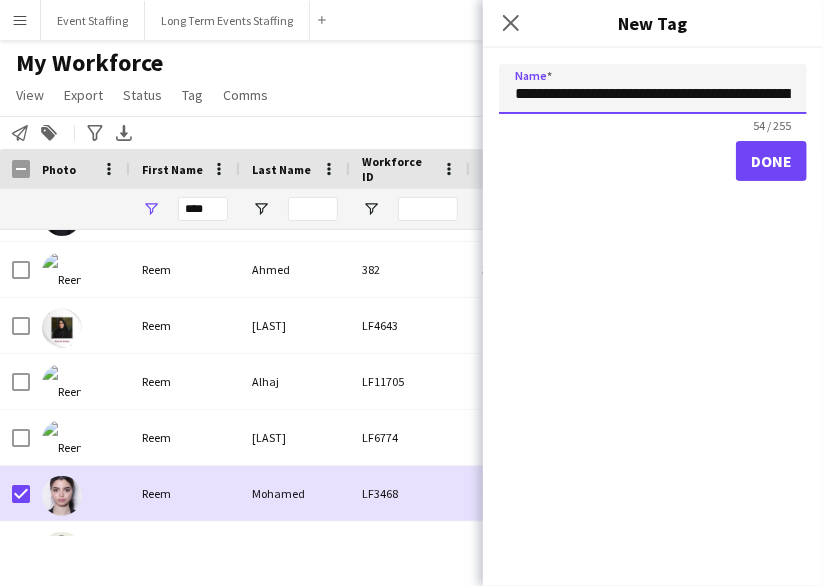 click on "**********" at bounding box center (653, 89) 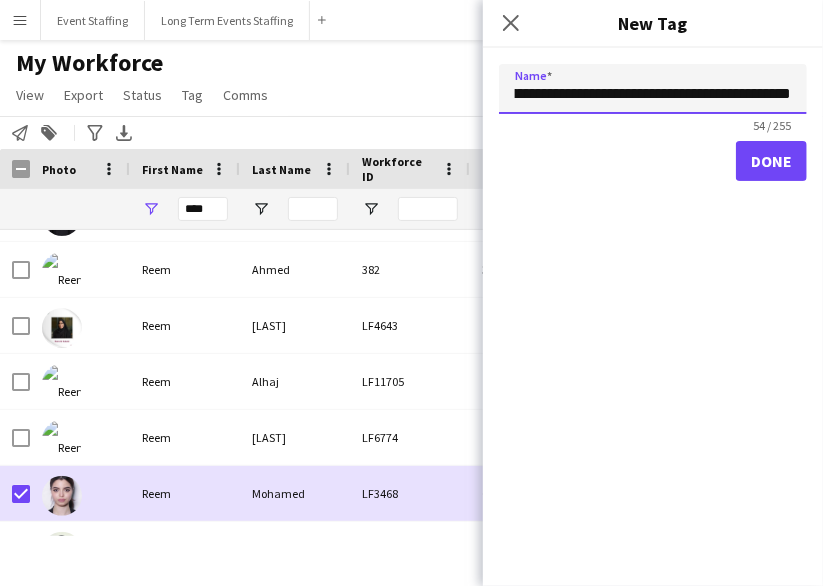 scroll, scrollTop: 0, scrollLeft: 89, axis: horizontal 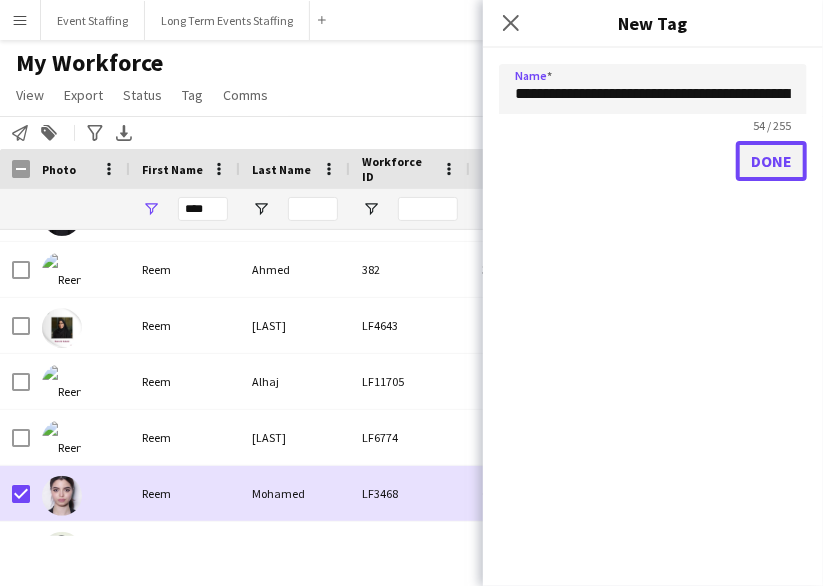 click on "Done" 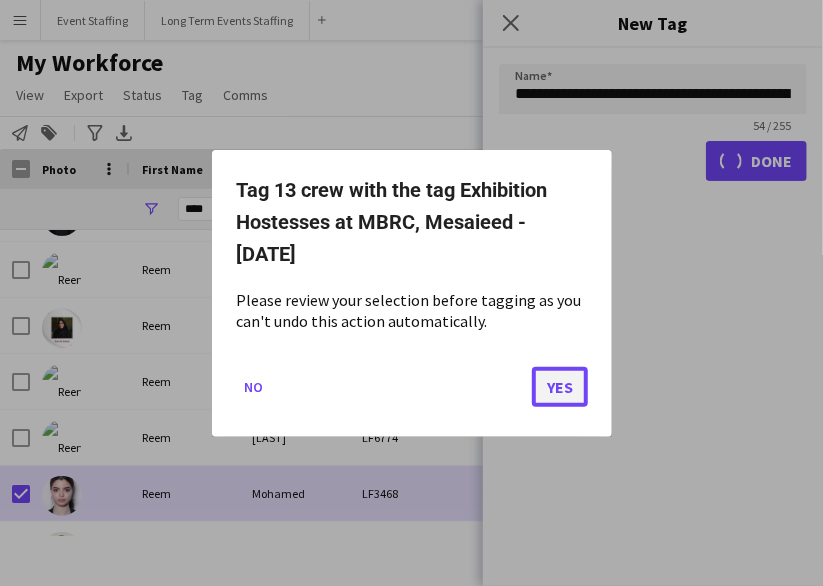 click on "Yes" 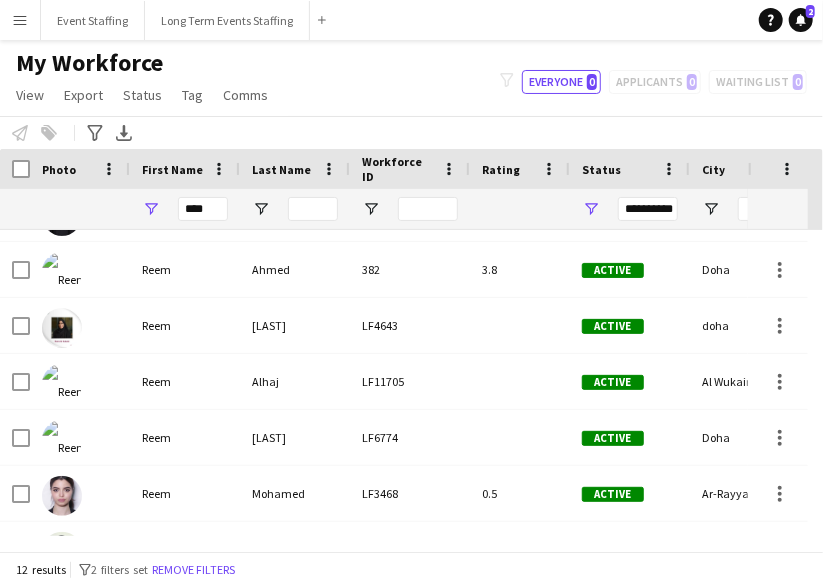 click on "My Workforce   View   Views  Default view New view Update view Delete view Edit name Customise view Customise filters Reset Filters Reset View Reset All  Export  Export as XLSX Export as PDF  Status  Edit  Tag  New tag  Edit tag  0- VVIP Hostess  (22) 0-LHS VVIP STAFF (5) 14x hosts / hostesses Qatar Racing and Equestrian Club (12) 2023 - 5 Mascots - 1st to 10th Mar (4) 2023 - A2Z Media - Hostess - 10th & 14th Mar (4) 2023 - Al Mana Promoters - Confirmed (25th Jan to 27th Feb) (2) 2023 - Al Maya - Promoters - 9th, 10th, 11th Mar (4) 2023 - Alberto Dubai - 8 Hostesses - 22nd Feb - Confirmed (5) 2023 - APQ Events - Cast Coordinators (3) 2023 - APQ Events - Info Desk Coordinators (9) 2023 - APQ Events - Sports Coordinators (22) 2023 - APQ Events - Ushers (5) 2023 - ASE23-06A - 3 Ushers (1) 2023 - Assets Group - Call Centre Agents - 1st March (2) 2023 - AZM23-03A - 14th Mar - Hostess (2) 2023 - AZM23-03C - Hostess - 20th Mar (3) 2023 - BDT23-03A - Promoter - 16th, 17th, 18th Mar (5) 2023 - CLN23-03A - Hostess (1)" 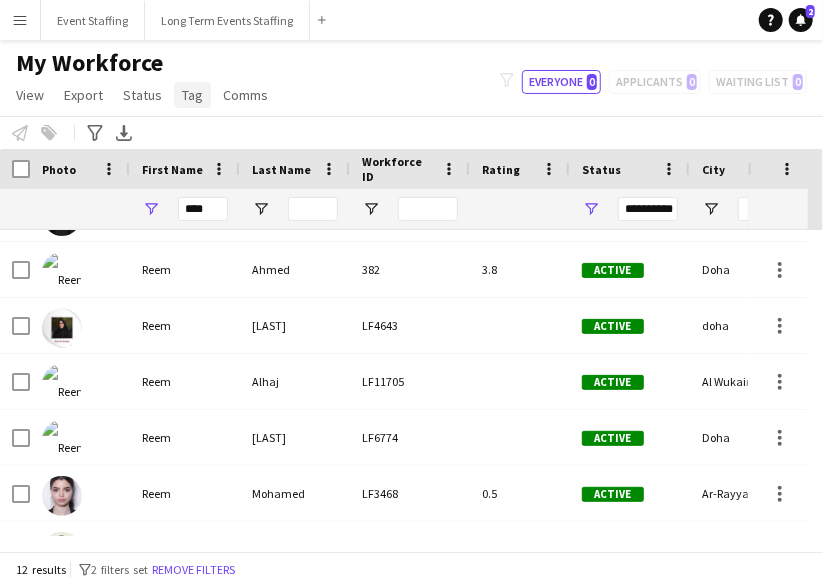 click on "Tag" 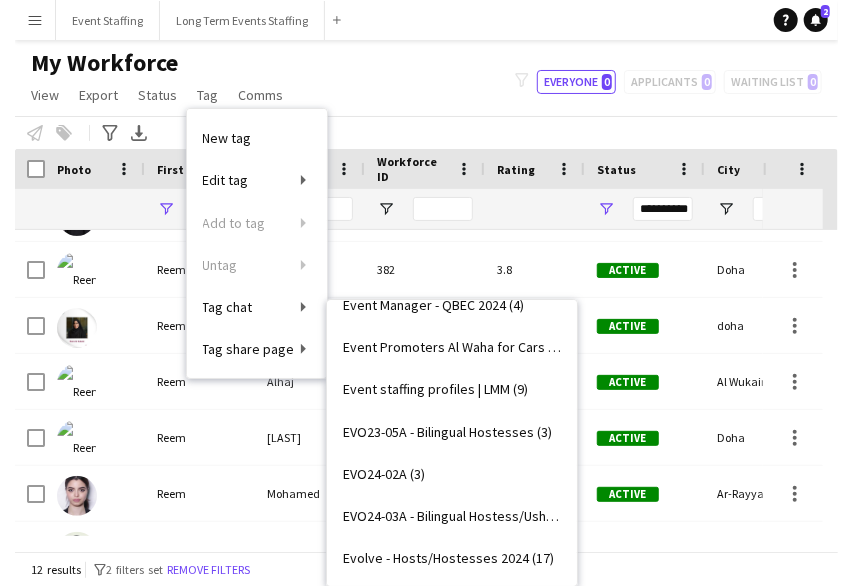 scroll, scrollTop: 8100, scrollLeft: 0, axis: vertical 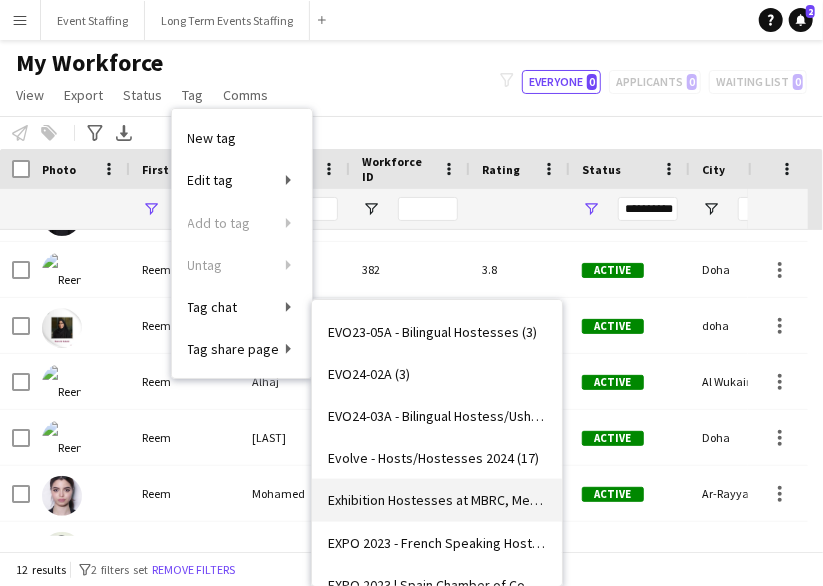 click on "Exhibition Hostesses at MBRC, Mesaieed - [DATE] (13)" at bounding box center [437, 500] 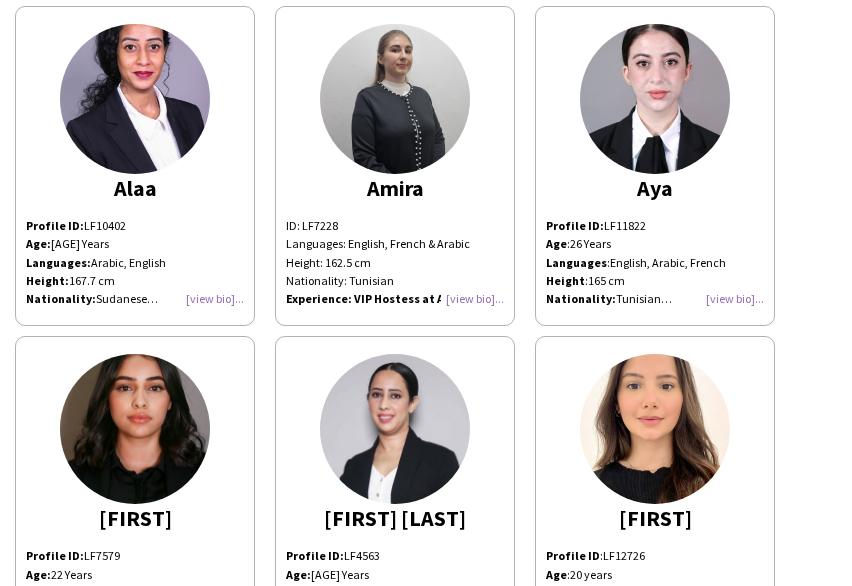 scroll, scrollTop: 0, scrollLeft: 0, axis: both 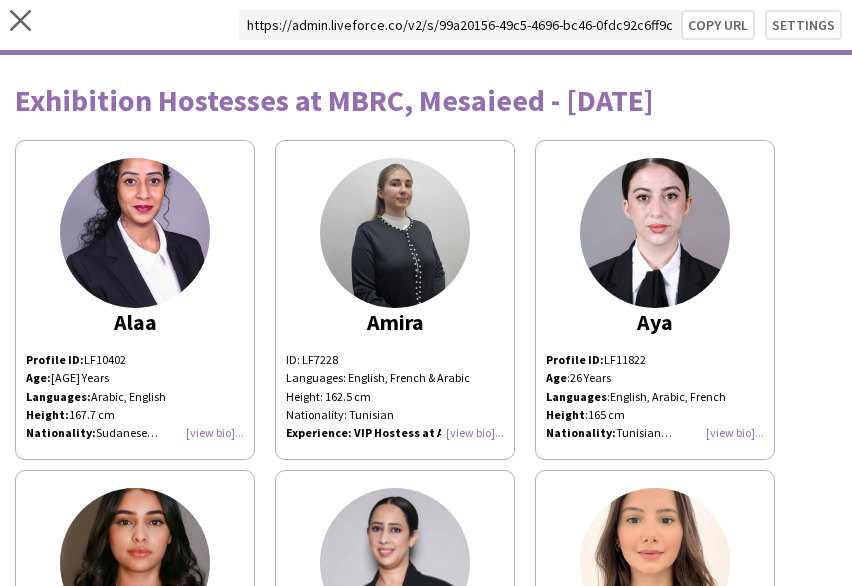 click on "[FIRST]
Profile ID:  LF10402 Age:  [AGE] Years Languages:  Arabic, English Height:  167.7 cm Nationality:  Sudanese Experience: Amir Cup Final Hospitality Hostess Travis Scott Concert Skyboxes Hostess Qatar Racing & Equestrian Club HH THE AMIR SWORD FESTIVAL 2024 Hostess QSL Match for Hope Hospitality Hostess Qatar Racing & Equestrian Club HE Sheikh Joaan Bin Hamad Al Thani Riffle Day Usher FIFA Intercontinental Cup Hospitality Hostess Music Hall Hostess Grand Holiday Villa Hotel Front Desk Hostess Build Your House Exhibition 2024 Hostess" 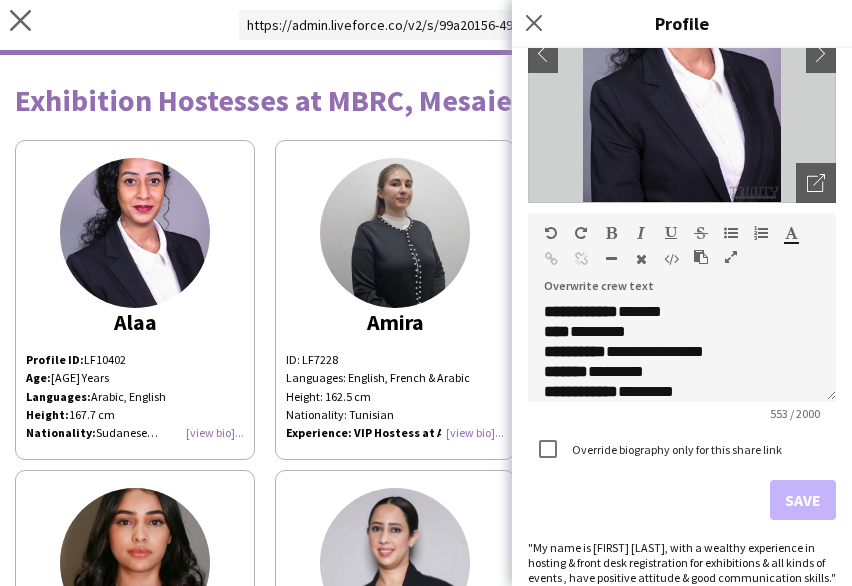 scroll, scrollTop: 258, scrollLeft: 0, axis: vertical 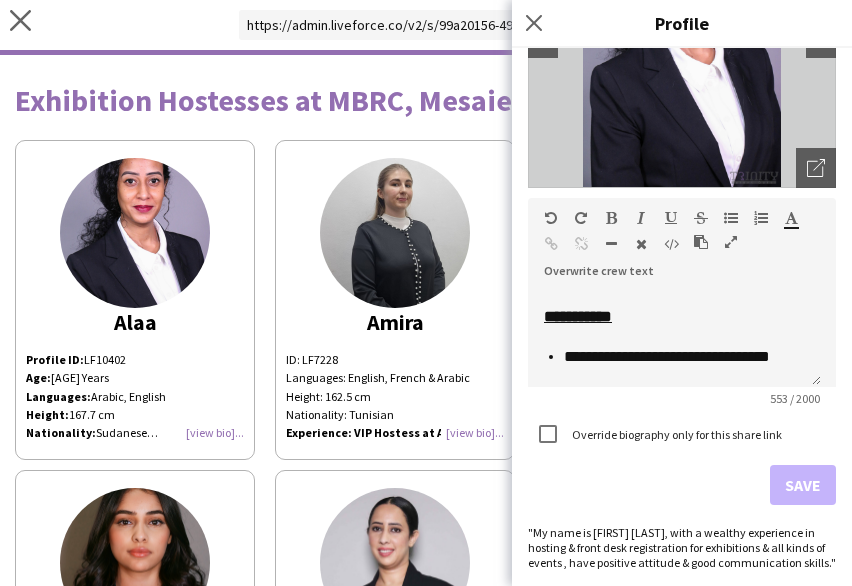 click on "[FIRST]
ID: LF7228 Languages: English, French & Arabic Height: 162.5 cm Nationality: Tunisian Experience: VIP Hostess at AFC 2023" 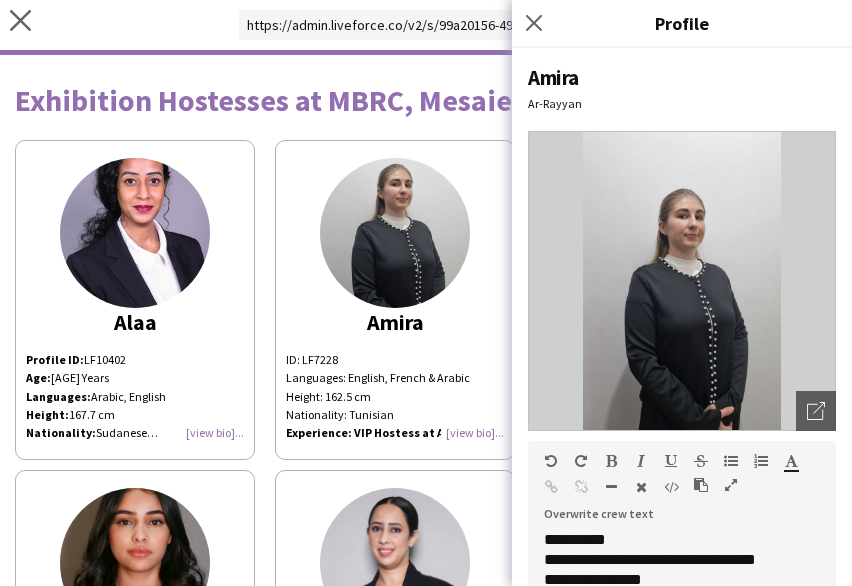 click on "Exhibition Hostesses at MBRC, Mesaieed - [DATE]   [FIRST]
Profile ID:  LF10402 Age:  [AGE] Years Languages:  Arabic, English Height:  167.7 cm Nationality:  Sudanese Experience: Amir Cup Final Hospitality Hostess Travis Scott Concert Skyboxes Hostess Qatar Racing & Equestrian Club HH THE AMIR SWORD FESTIVAL 2024 Hostess QSL Match for Hope Hospitality Hostess Qatar Racing & Equestrian Club HE Sheikh Joaan Bin Hamad Al Thani Riffle Day Usher FIFA Intercontinental Cup Hospitality Hostess Music Hall Hostess Grand Holiday Villa Hotel Front Desk Hostess Build Your House Exhibition 2024 Hostess  [FIRST]
ID: LF7228 Languages: English, French & Arabic Height: 162.5 cm Nationality: Tunisian Experience: VIP Hostess at AFC 2023  [FIRST]
Profile ID:  LF11822 Age :  [AGE] Years Languages :  English, Arabic, French Height :  165 cm Nationality:  Tunisian Experience: Qatar Racing & Equestrian Club HH THE AMIR SWORD FESTIVAL 2025 VIP & VVIP Hotel Hostess & Front Desk Qatar Toy Festival 2024 Hostess  [FIRST]
LF7579" 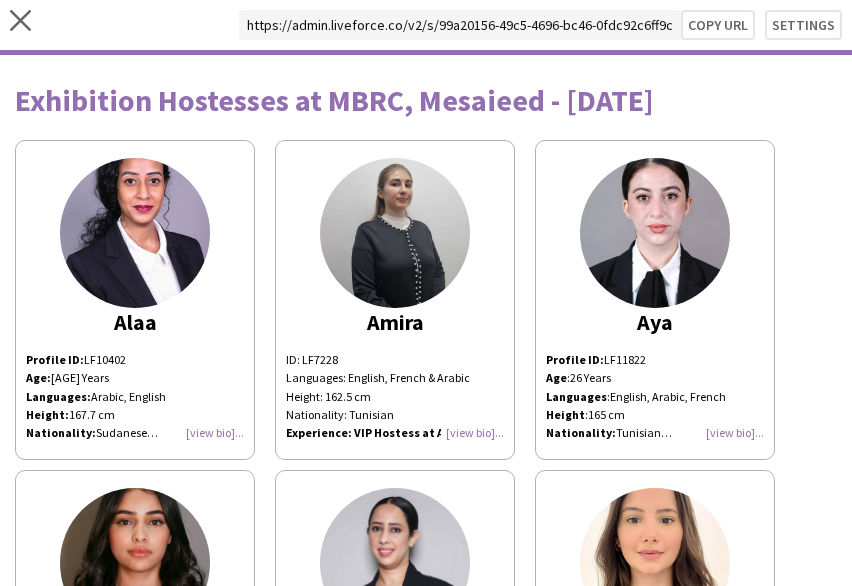 click 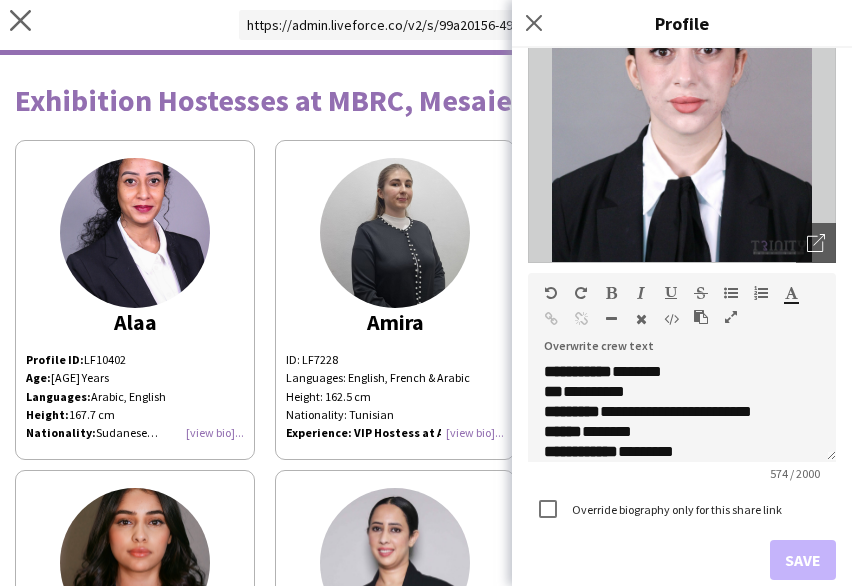 scroll, scrollTop: 200, scrollLeft: 0, axis: vertical 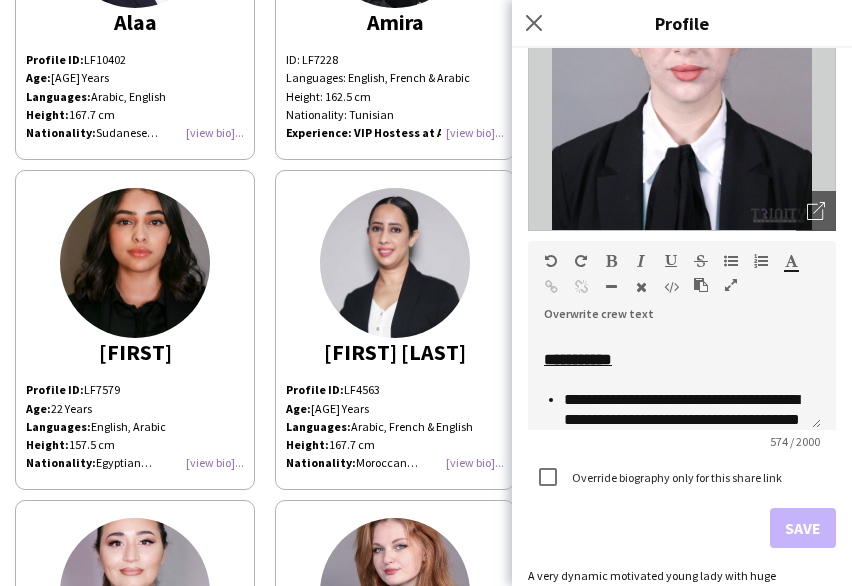 click on "Age:  22 Years Languages:  English, Arabic Height:  157.5 cm Nationality:  Egyptian" 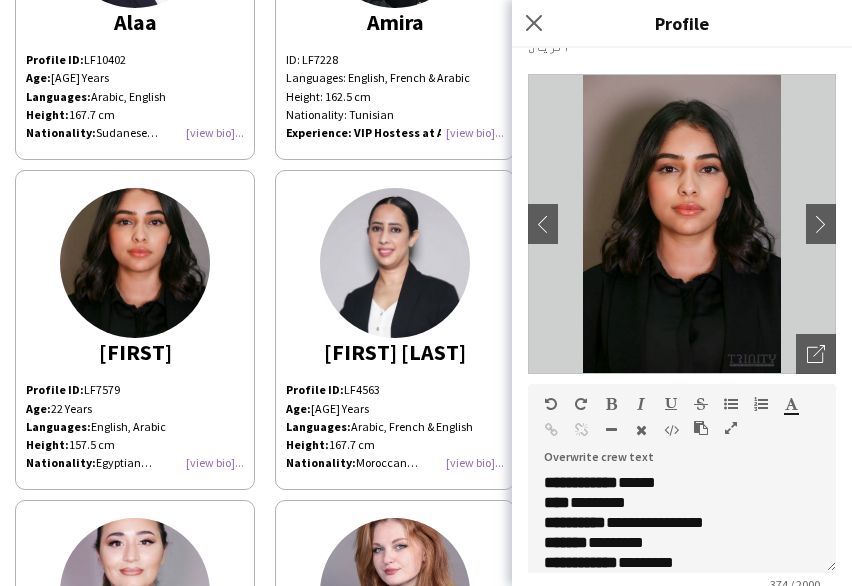 scroll, scrollTop: 100, scrollLeft: 0, axis: vertical 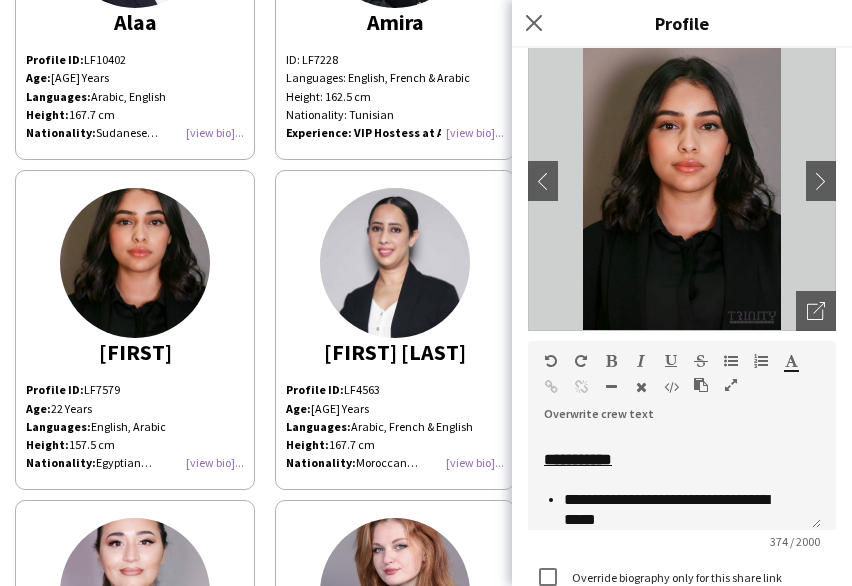 click on "Age:  [AGE] Years Languages:  Arabic, French & English Height:  167.7 cm Nationality:  Moroccan" 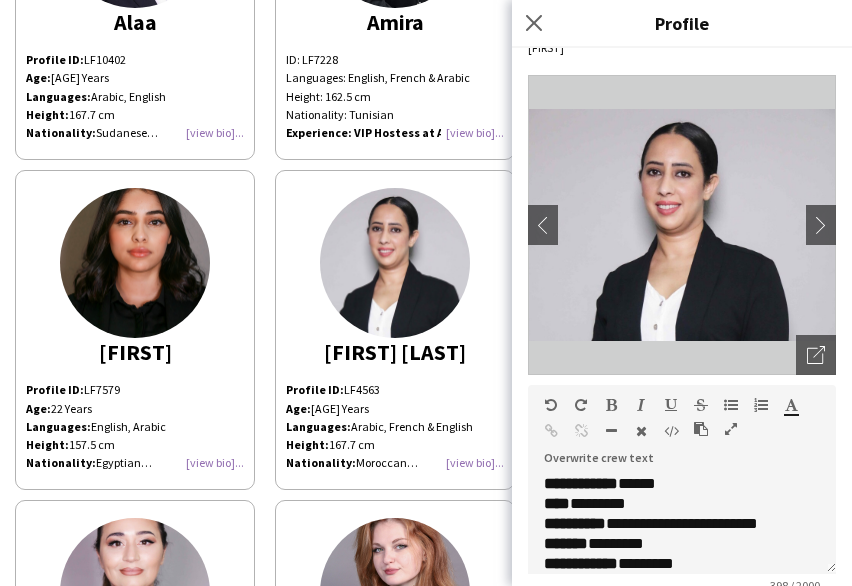 scroll, scrollTop: 100, scrollLeft: 0, axis: vertical 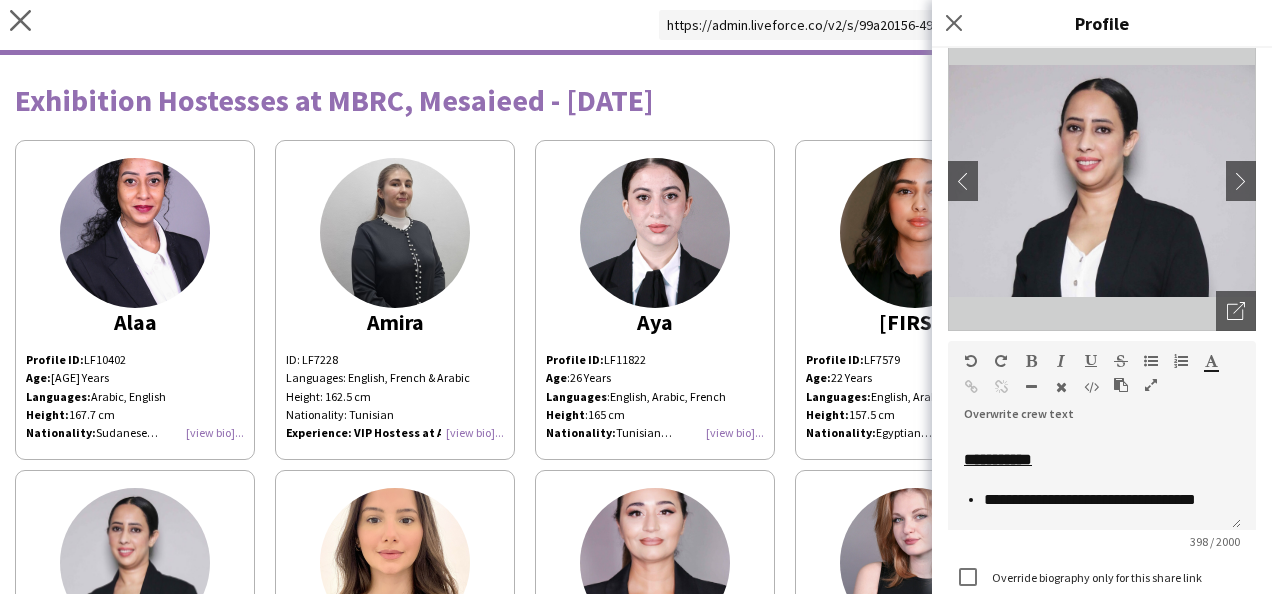 drag, startPoint x: 842, startPoint y: 96, endPoint x: 844, endPoint y: 117, distance: 21.095022 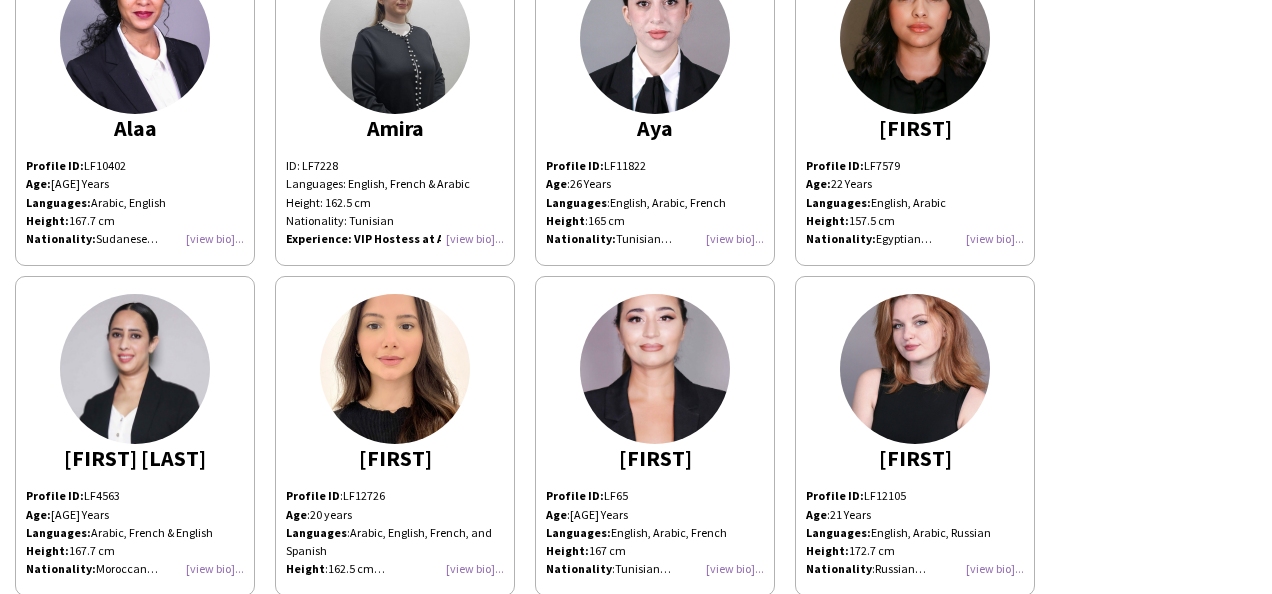 scroll, scrollTop: 200, scrollLeft: 0, axis: vertical 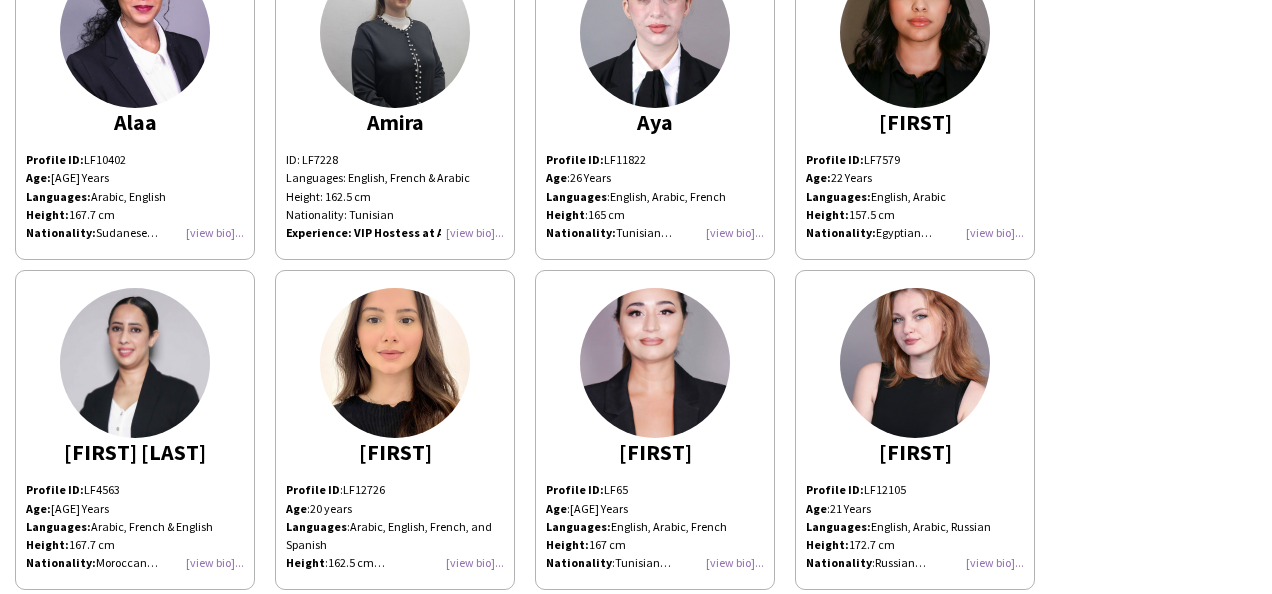click on "[FIRST]
Profile ID :  LF12726  Age :  [AGE] years Languages :  Arabic, English, French, and Spanish Height :  162.5 cm Nationality :  Tunisian/Syrian Experience: Oblanca Sales Promoter Rotary Club Tunis Event Organization and Food Service  Sales and customer relations management Email marketing and outbound customer relations communications. Data and record management. Customer engagement activities." 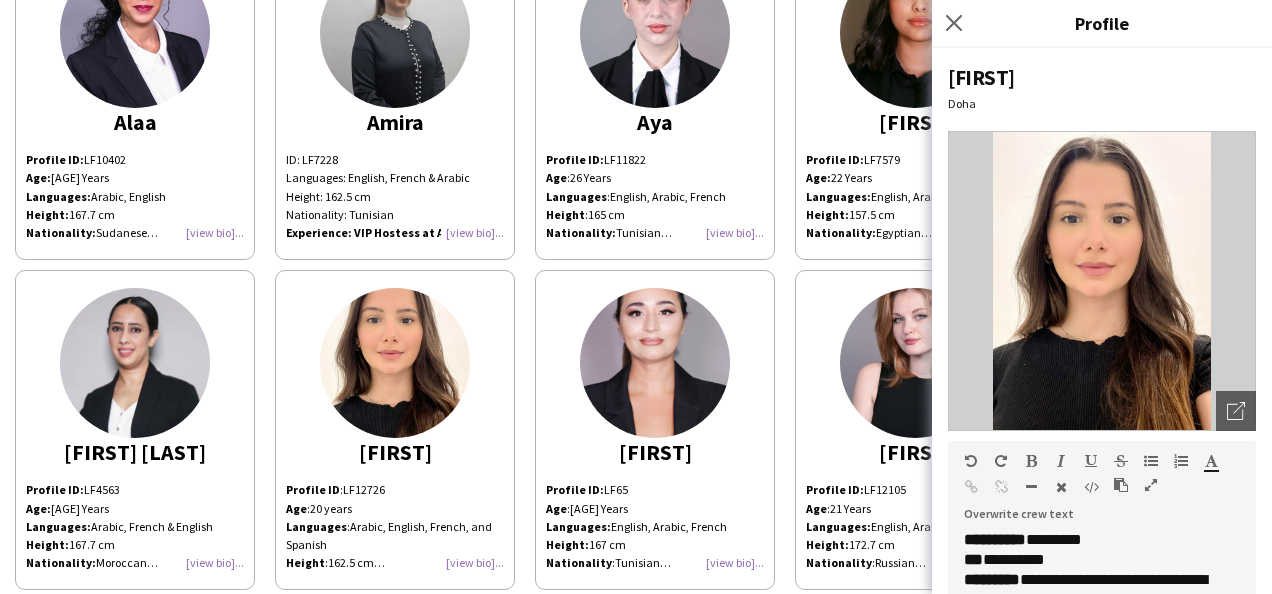 scroll, scrollTop: 100, scrollLeft: 0, axis: vertical 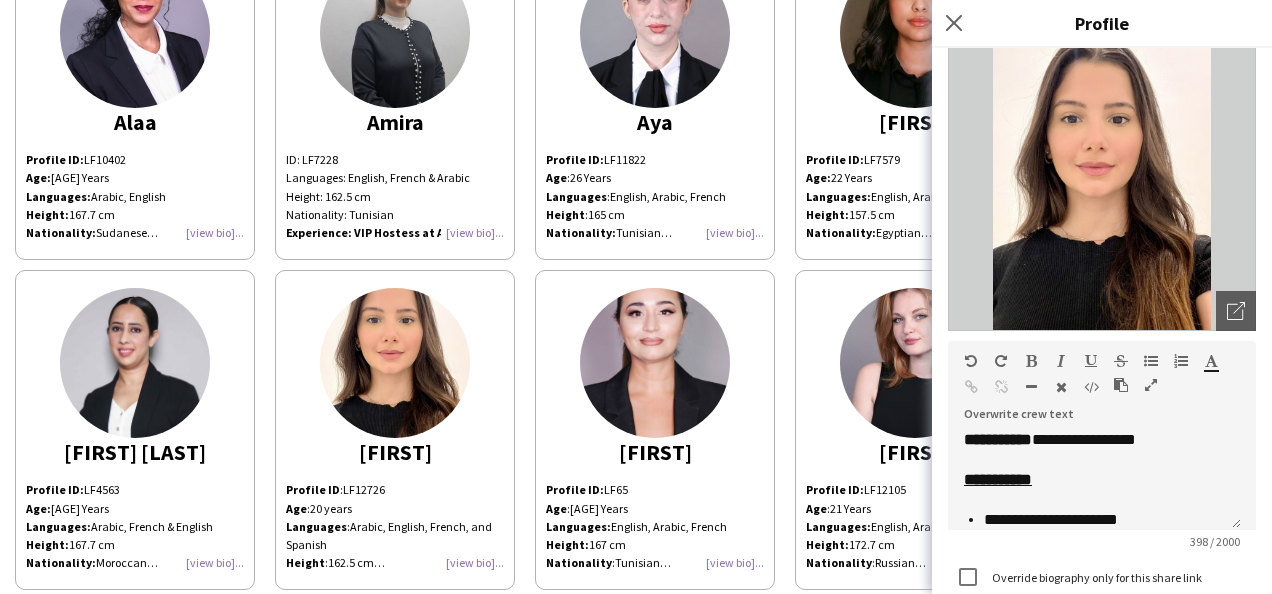 click on "[FIRST]" 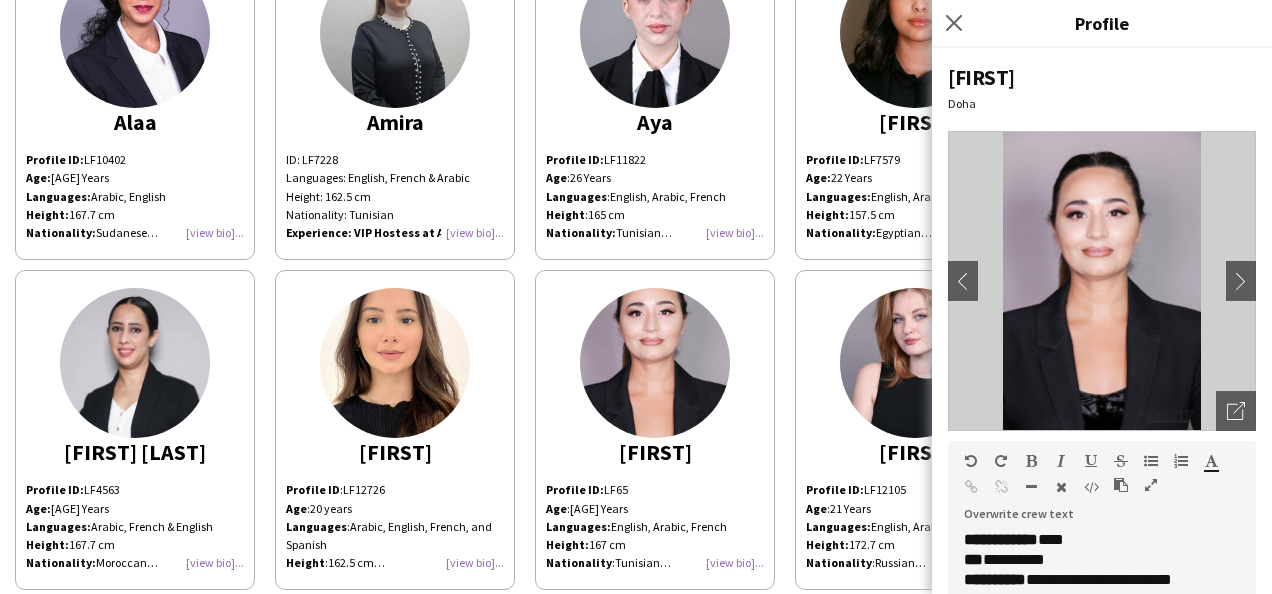 scroll, scrollTop: 100, scrollLeft: 0, axis: vertical 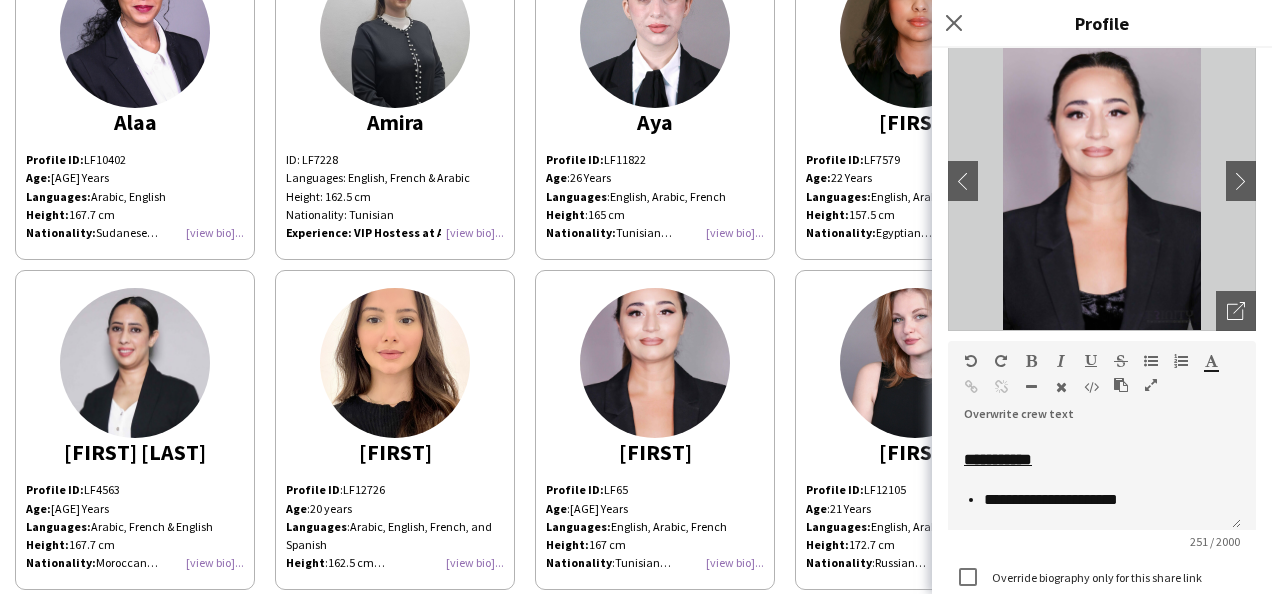 click on "[FIRST]" 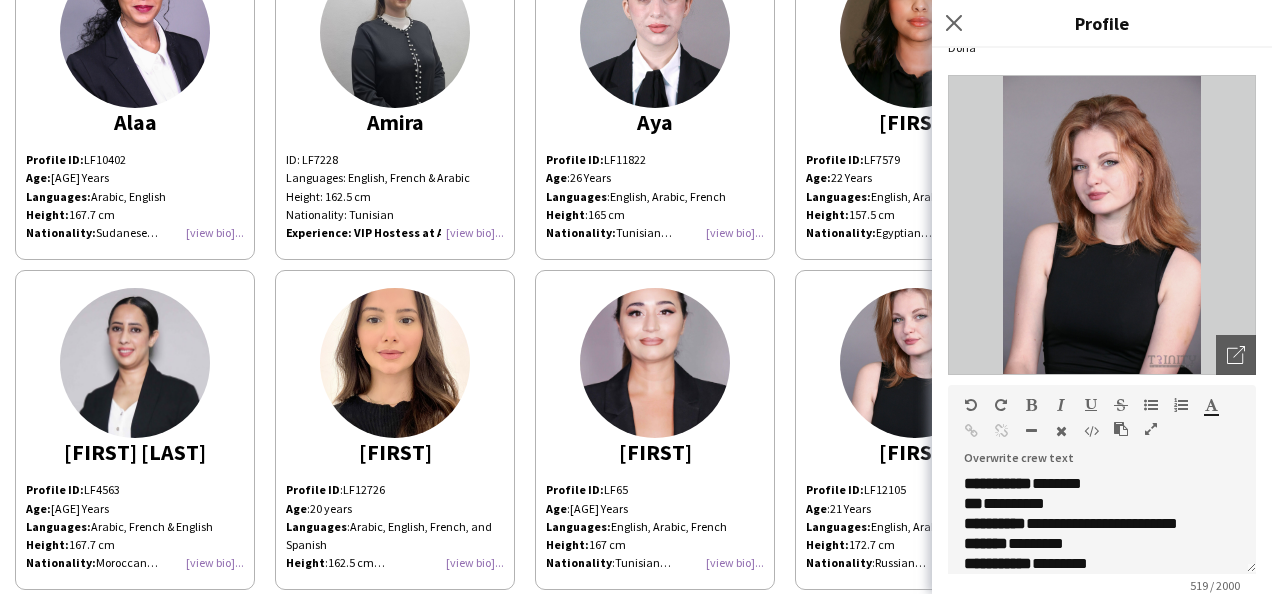 scroll, scrollTop: 100, scrollLeft: 0, axis: vertical 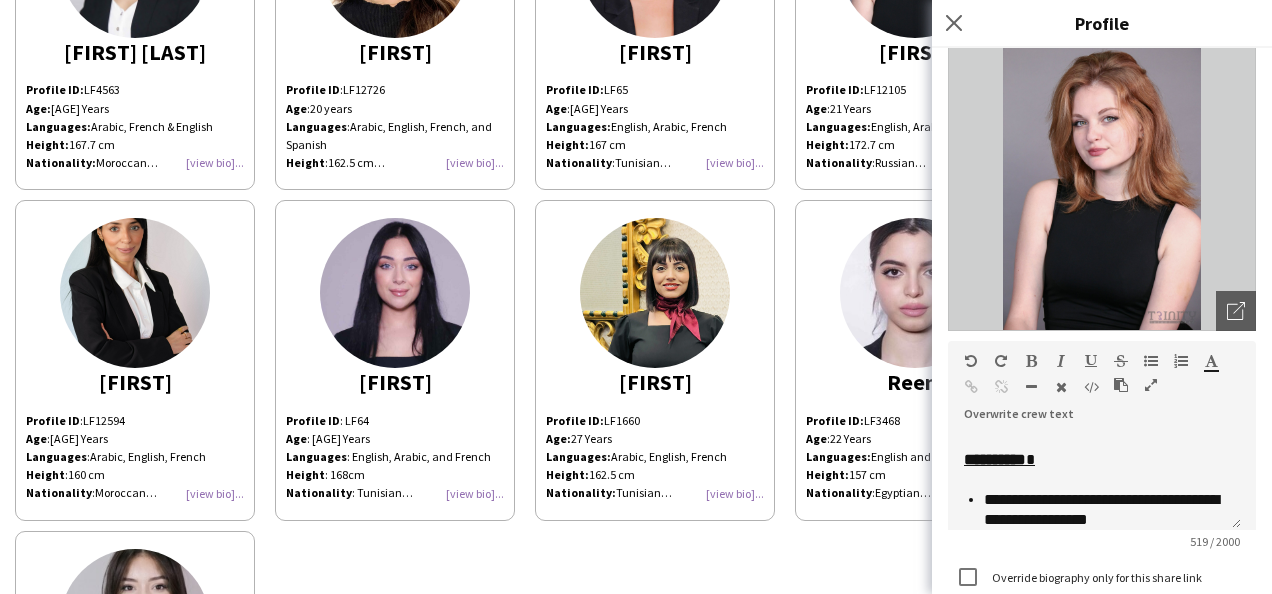 click on "[FIRST]
Profile ID :  LF12594  Age :  [AGE] Years Languages :  Arabic, English, French Height :  160 cm Nationality :  Moroccan Experience: Balanciaga Customer Representative  FIFA World Cup Katara Hospitality Receptionist and Customer Care Services Hyatt Regency Hotel Customer Care Executive MAC Cosmetic Store Morocco Mall Sales Manager DIAP Call Centre Sales Manager Mohammed Airport Casablanca Customer Care Executive" 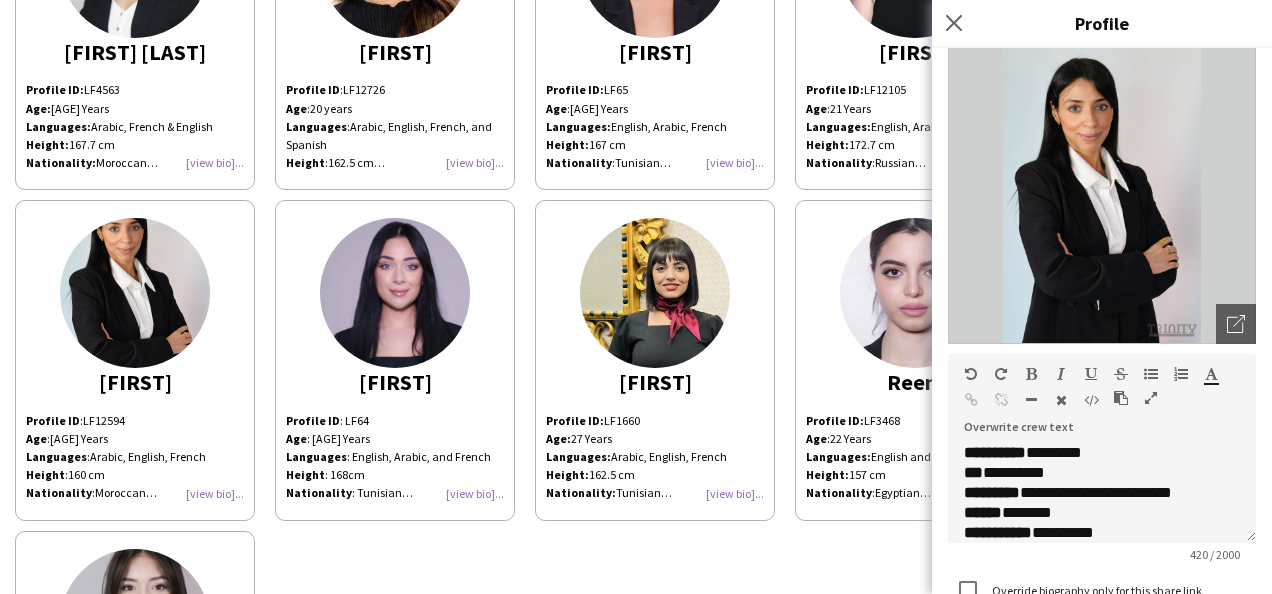 scroll, scrollTop: 200, scrollLeft: 0, axis: vertical 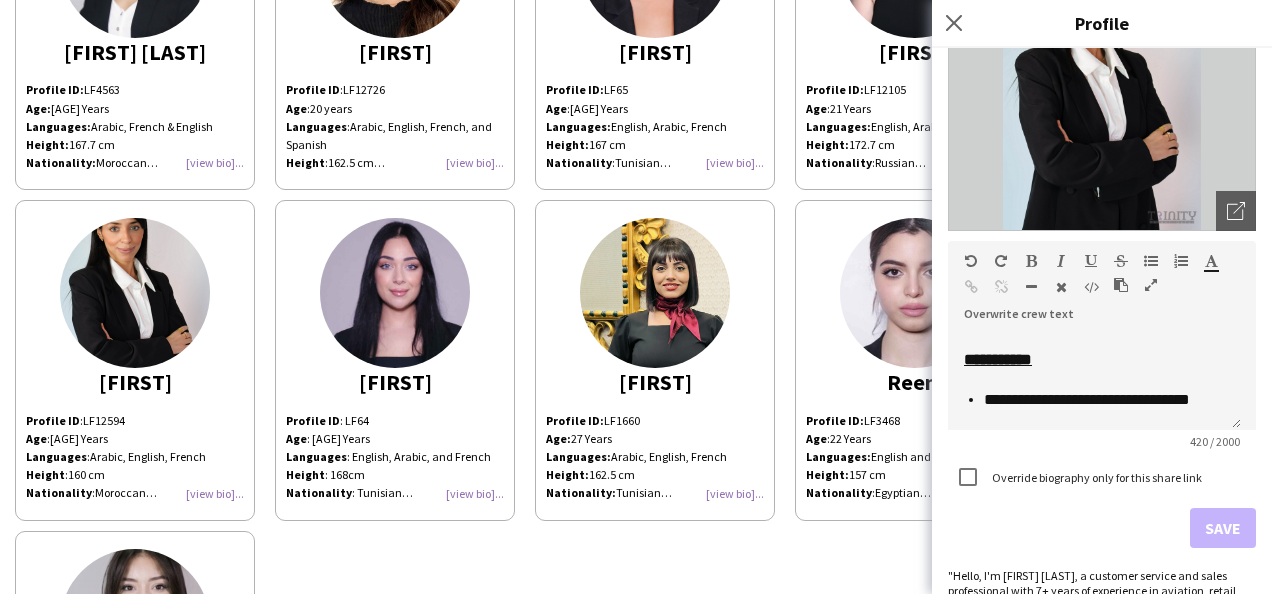 click on "[FIRST]
Profile ID : LF64  Age : [AGE] Years Languages : English, Arabic, and French  Height : 168cm Nationality : Tunisian Experience :  Call center agent  Supreme Committee Villagio Mall Promoter NextFairs Demo Day Hostess Customer service Hostess experience" 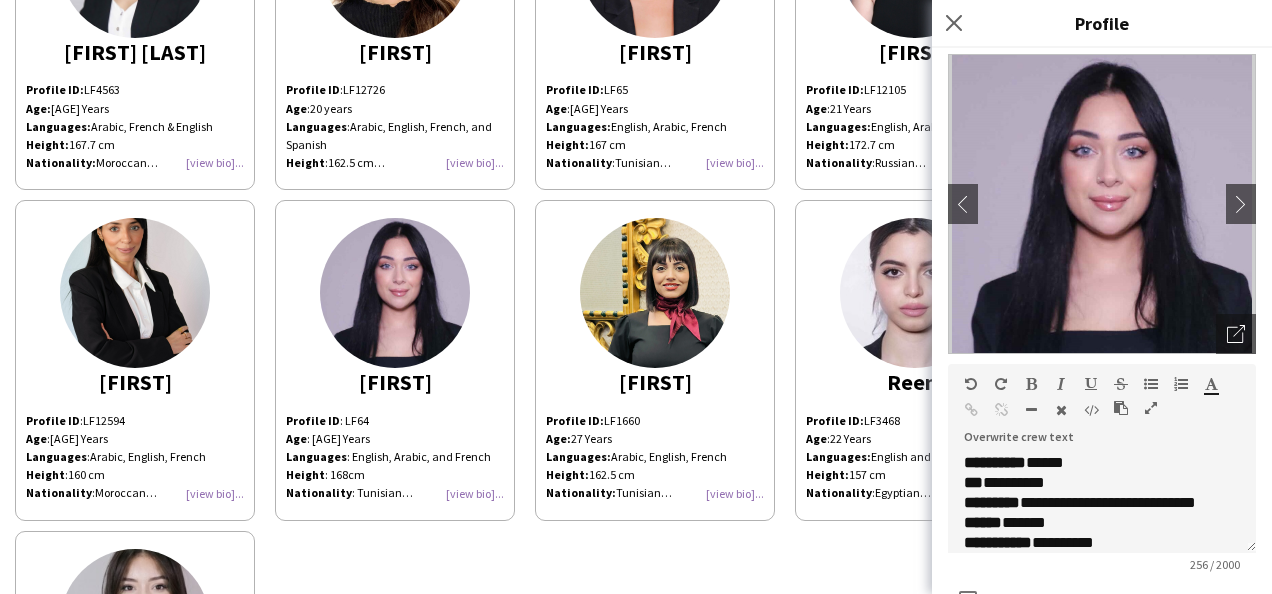 scroll, scrollTop: 100, scrollLeft: 0, axis: vertical 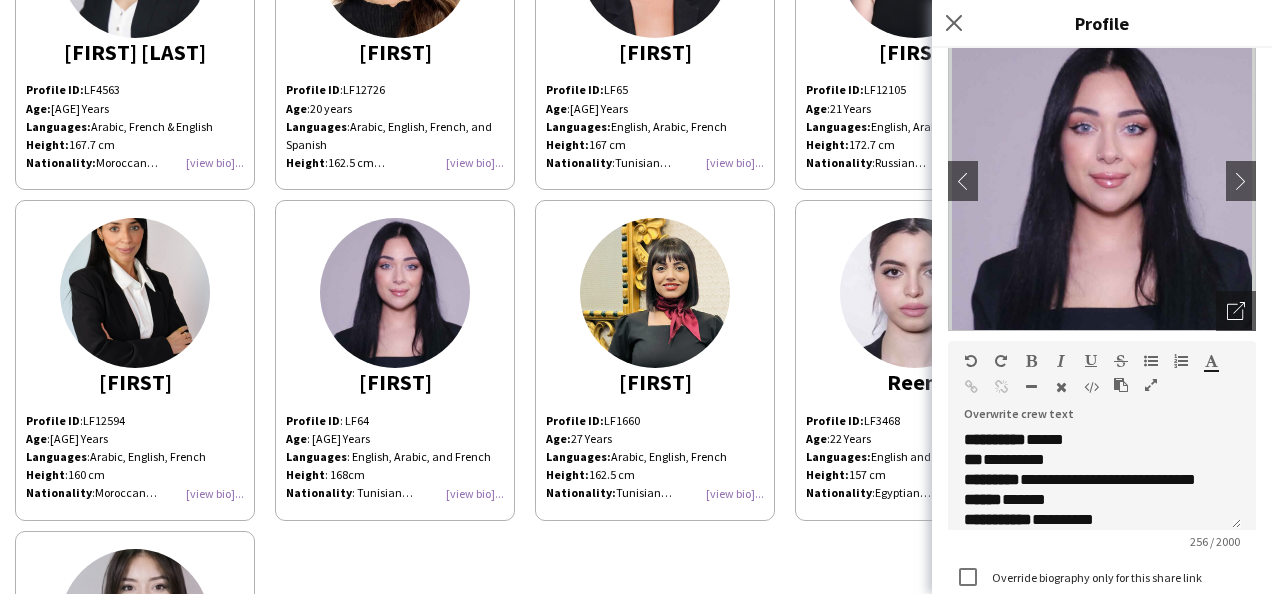click on "Profile ID:  LF1660" 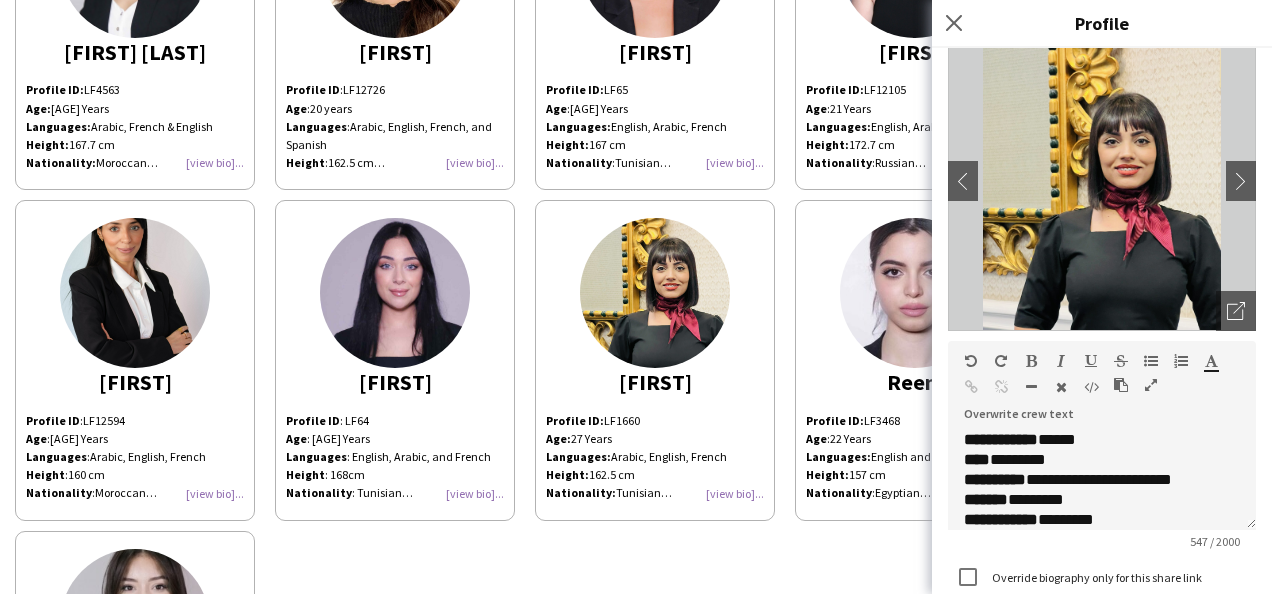 scroll, scrollTop: 200, scrollLeft: 0, axis: vertical 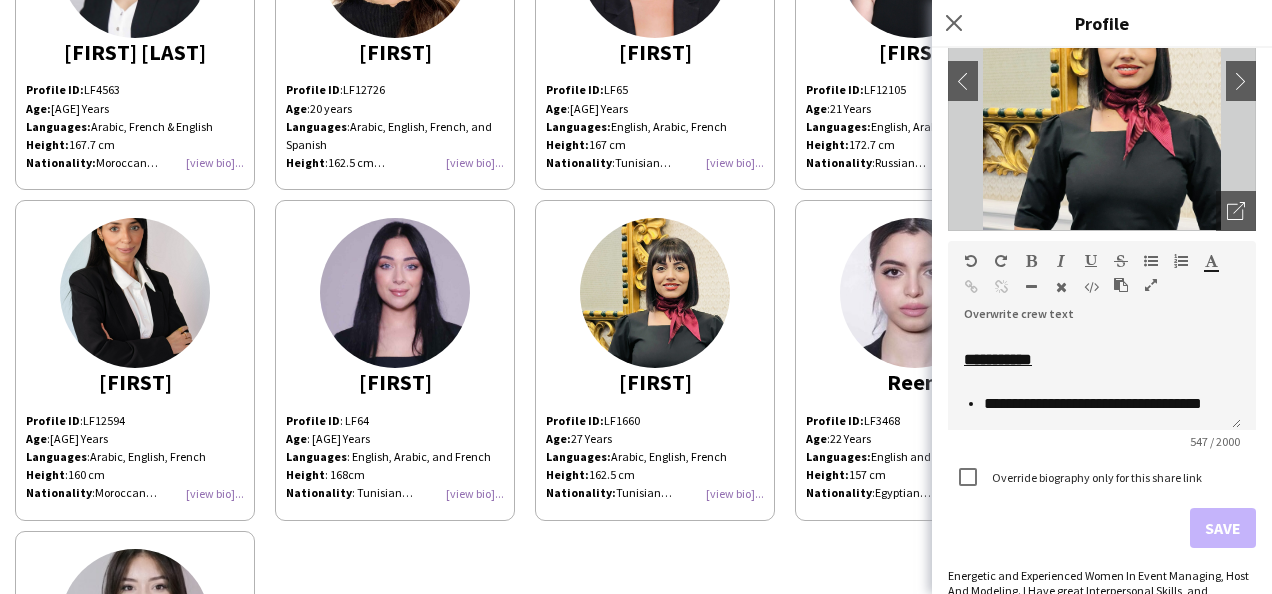 click on "[FIRST]
Profile ID:  LF3468 Age :  [AGE] Years Languages:  English and Arabic Height:  157 cm Nationality :  Egyptian Experience: Web Summit 2025 Promoter & Hostess Qatar Football Association -Qatar Matches 2024 Hospitality Hostess Travis Scott Concert Skyboxes Hostess Qatar Racing & Equestrian Club HH THE AMIR SWORD FESTIVAL 2024 Hostess QSL Match for Hope Hospitality Hostess Qatar Racing & Equestrian Club HE Sheikh Joaan Bin Hamad Al Thani Riffle Day Usher FIFA Intercontinental Cup Hospitality Hostess Music Hall Hostess Grand Holiday Villa Hotel Front Desk Hostess Build Your House Exhibition 2024 Hostess" 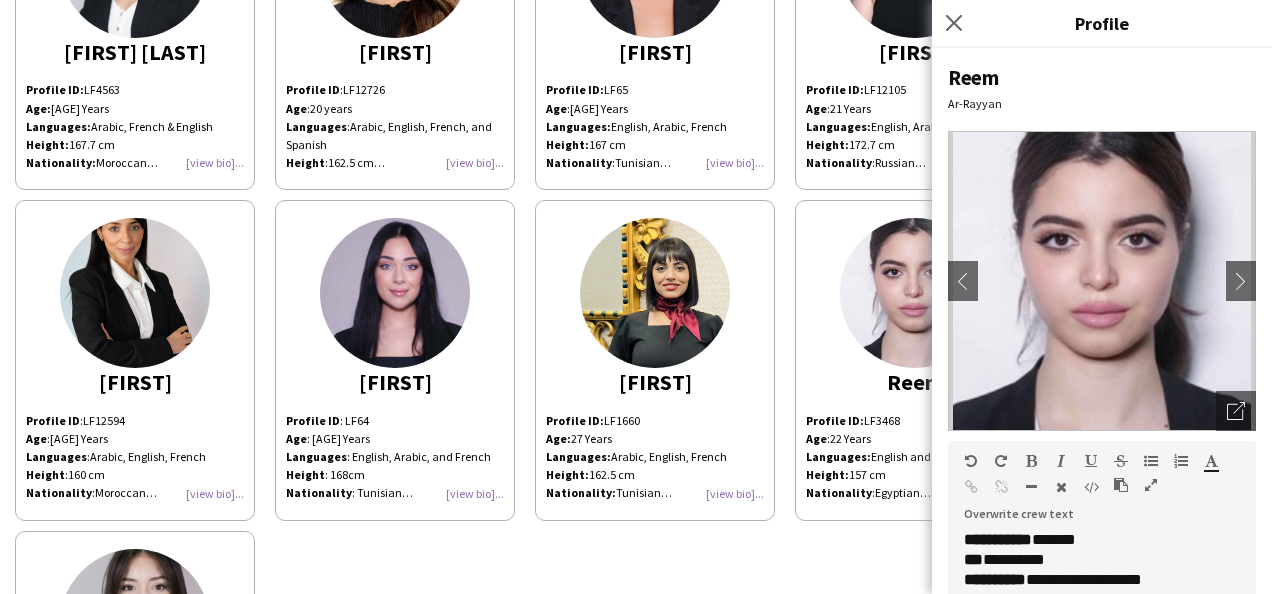 scroll, scrollTop: 100, scrollLeft: 0, axis: vertical 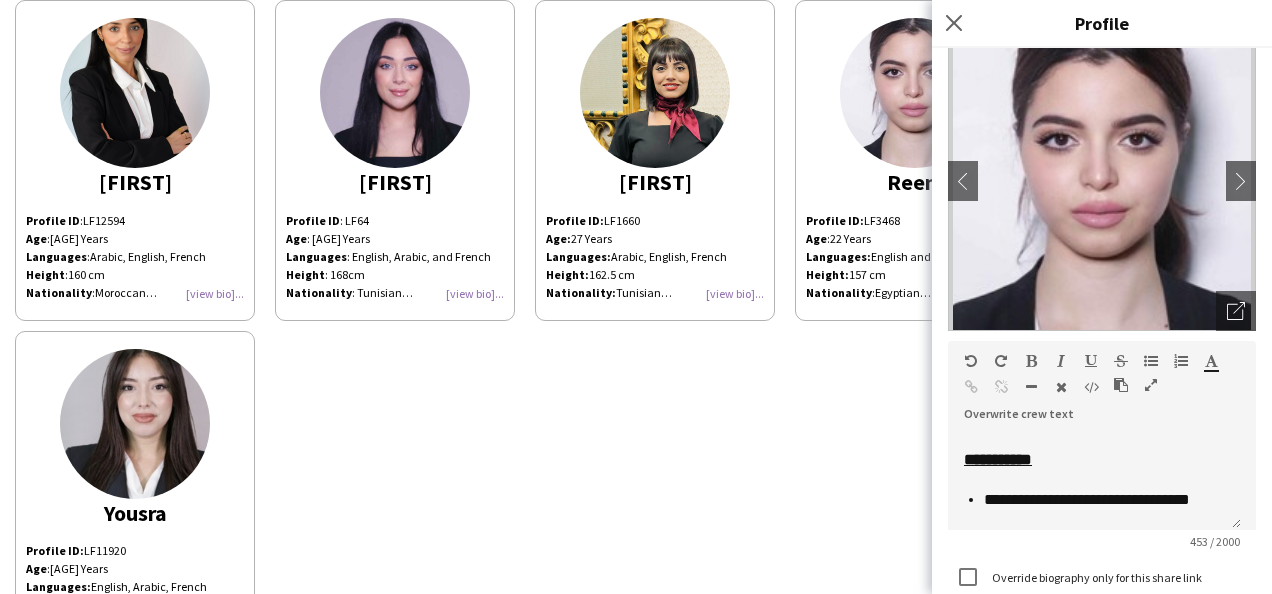 click 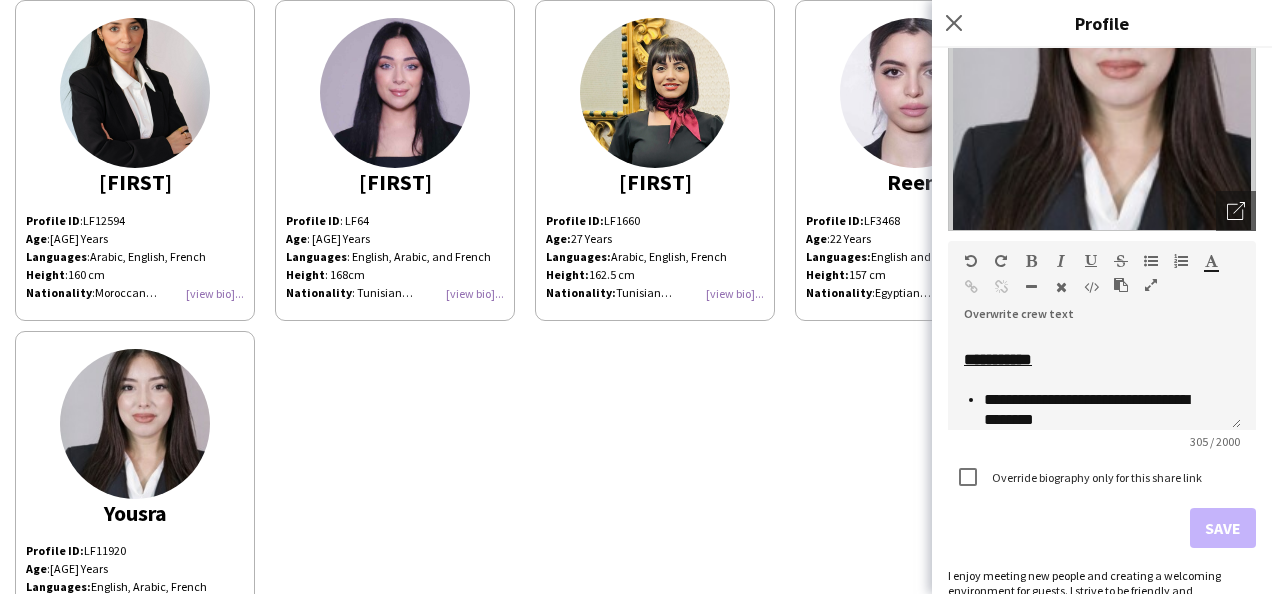 click on "[FIRST]
Profile ID:  LF10402 Age:  [AGE] Years Languages:  Arabic, English Height:  167.7 cm Nationality:  Sudanese Experience: Amir Cup Final Hospitality Hostess Travis Scott Concert Skyboxes Hostess Qatar Racing & Equestrian Club HH THE AMIR SWORD FESTIVAL 2024 Hostess QSL Match for Hope Hospitality Hostess Qatar Racing & Equestrian Club HE Sheikh Joaan Bin Hamad Al Thani Riffle Day Usher FIFA Intercontinental Cup Hospitality Hostess Music Hall Hostess Grand Holiday Villa Hotel Front Desk Hostess Build Your House Exhibition 2024 Hostess  [FIRST]
ID: LF7228 Languages: English, French & Arabic Height: 162.5 cm Nationality: Tunisian Experience: VIP Hostess at AFC 2023  [FIRST]
Profile ID:  LF11822 Age :  [AGE] Years Languages :  English, Arabic, French Height :  165 cm Nationality:  Tunisian Experience: Qatar Racing & Equestrian Club HH THE AMIR SWORD FESTIVAL 2025 VIP & VVIP Hotel Hostess & Front Desk Qatar Toy Festival 2024 Hostess  FIFA Intercontinental Cup 2024 Hospitality Host  [FIRST]
Profile ID:" 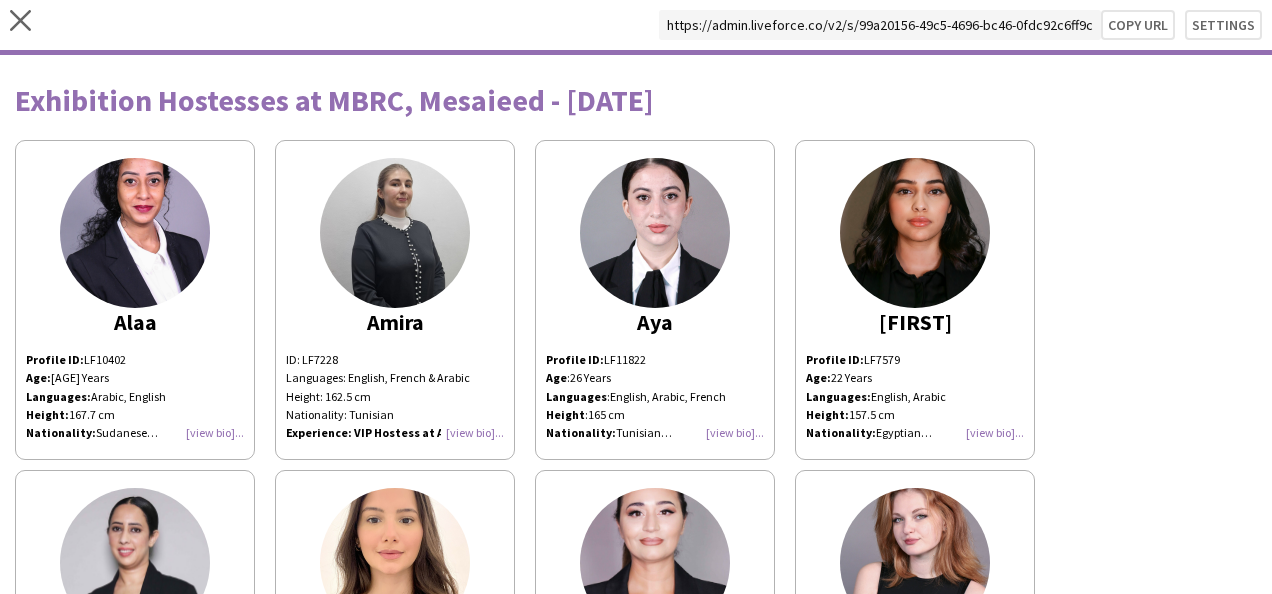 click on "ID: LF7228" 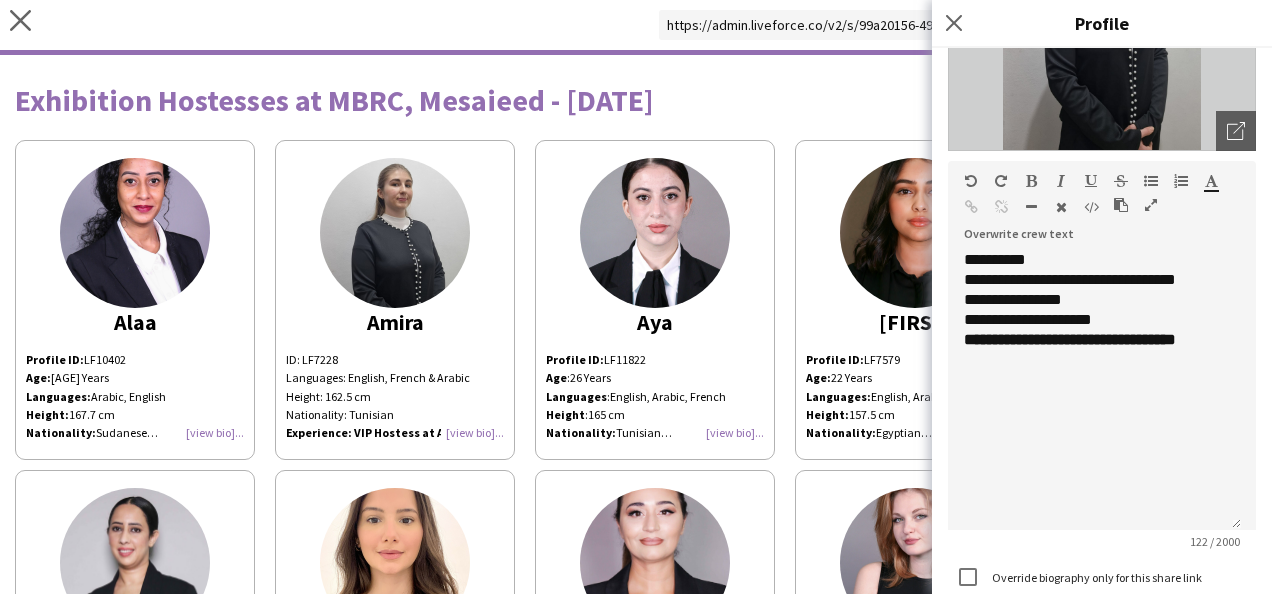 drag, startPoint x: 1230, startPoint y: 345, endPoint x: 1202, endPoint y: 526, distance: 183.15294 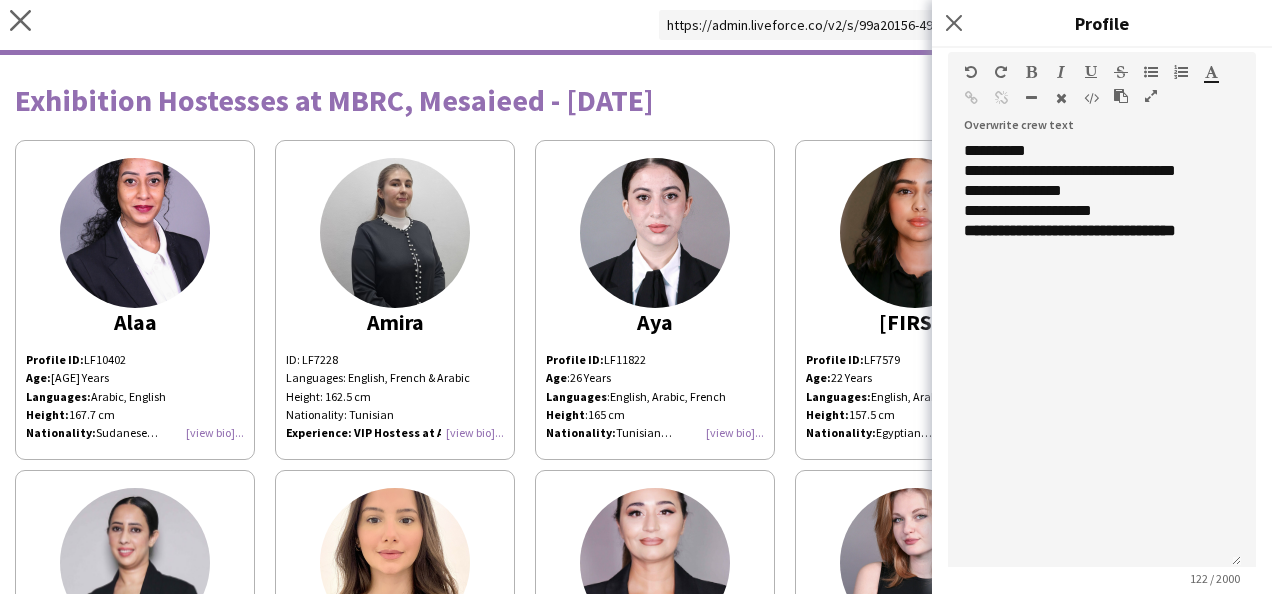 drag, startPoint x: 1228, startPoint y: 416, endPoint x: 1192, endPoint y: 541, distance: 130.08075 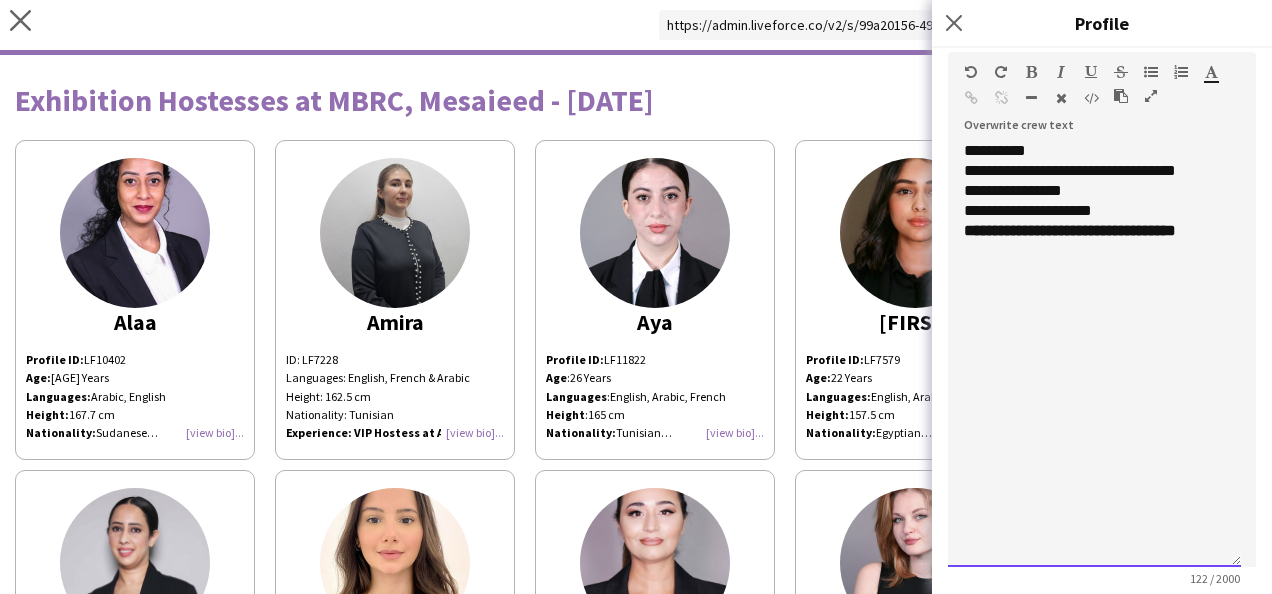 click on "**********" at bounding box center (1094, 354) 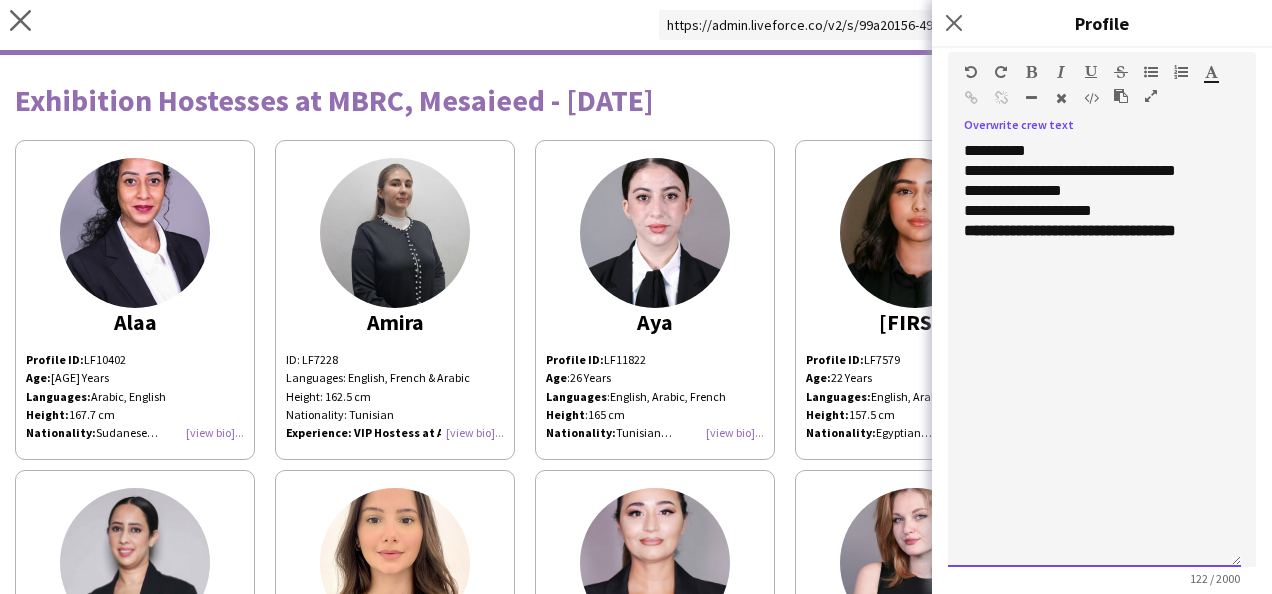 type 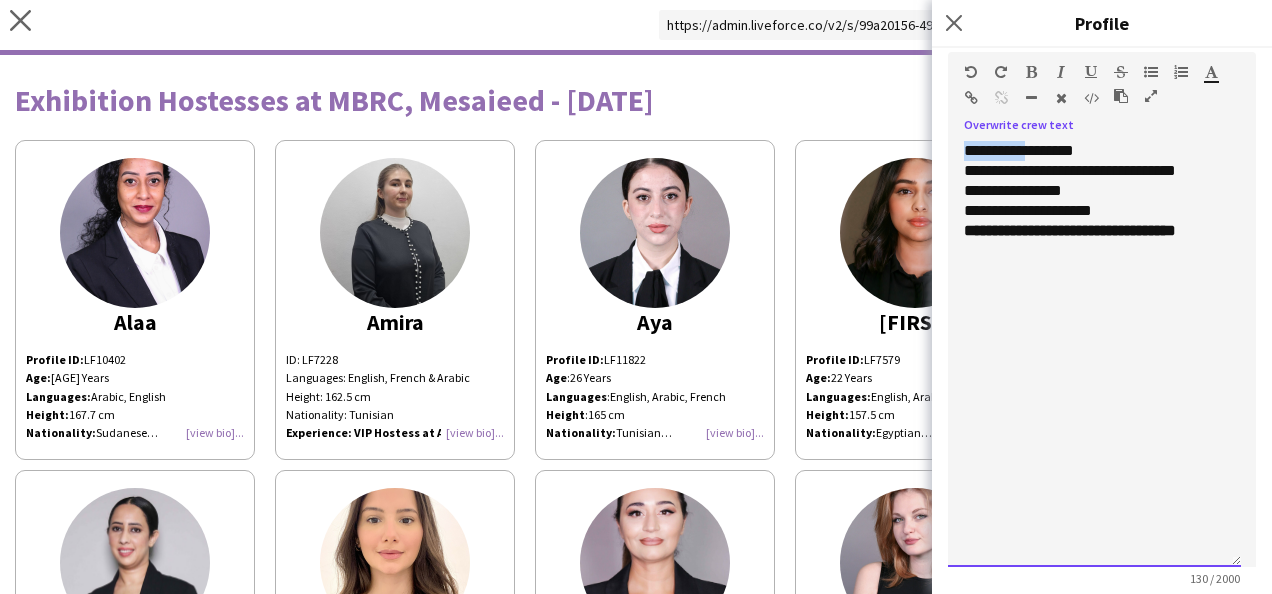 drag, startPoint x: 1014, startPoint y: 151, endPoint x: 989, endPoint y: 64, distance: 90.52071 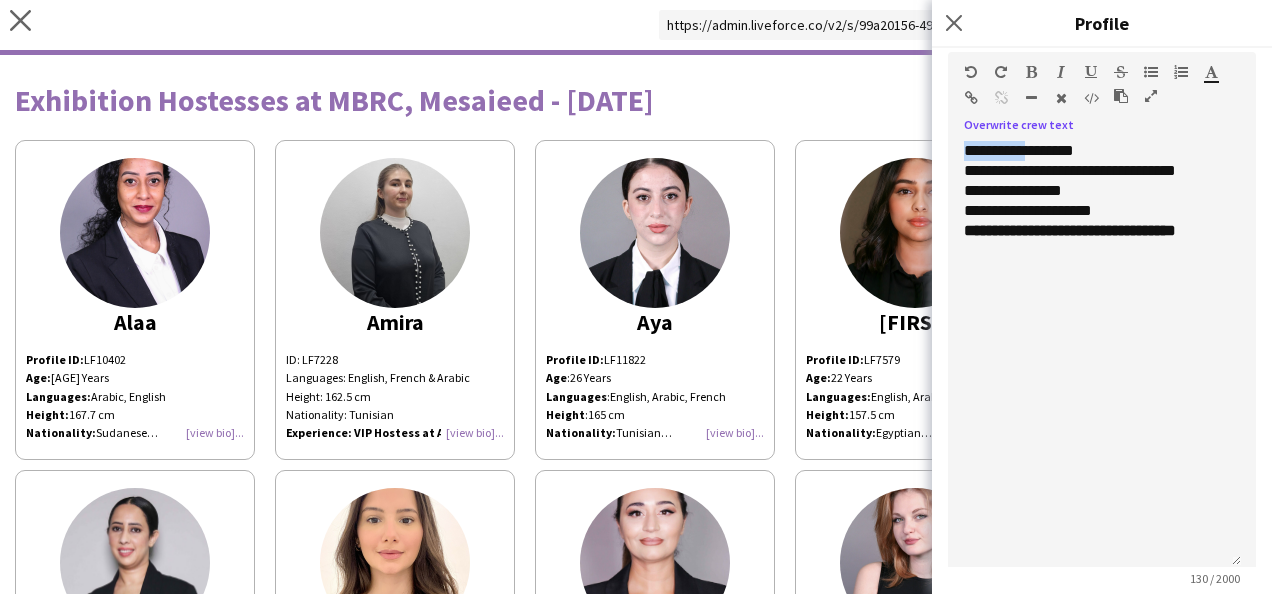 click at bounding box center [1031, 72] 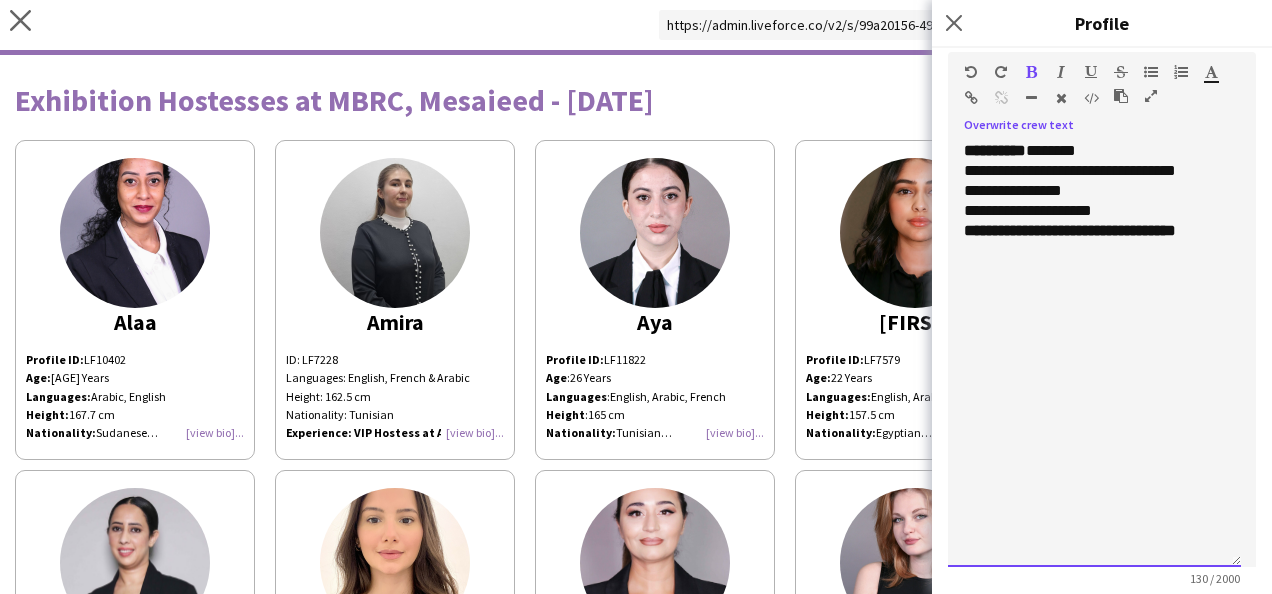 click on "**********" at bounding box center (1094, 151) 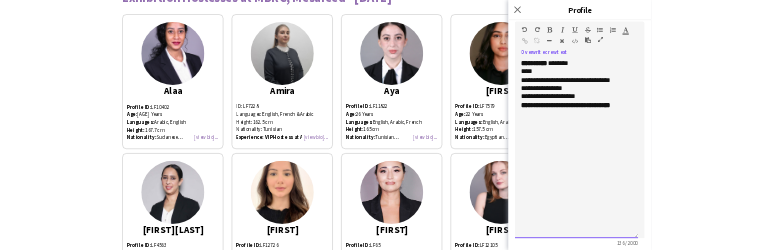 scroll, scrollTop: 0, scrollLeft: 0, axis: both 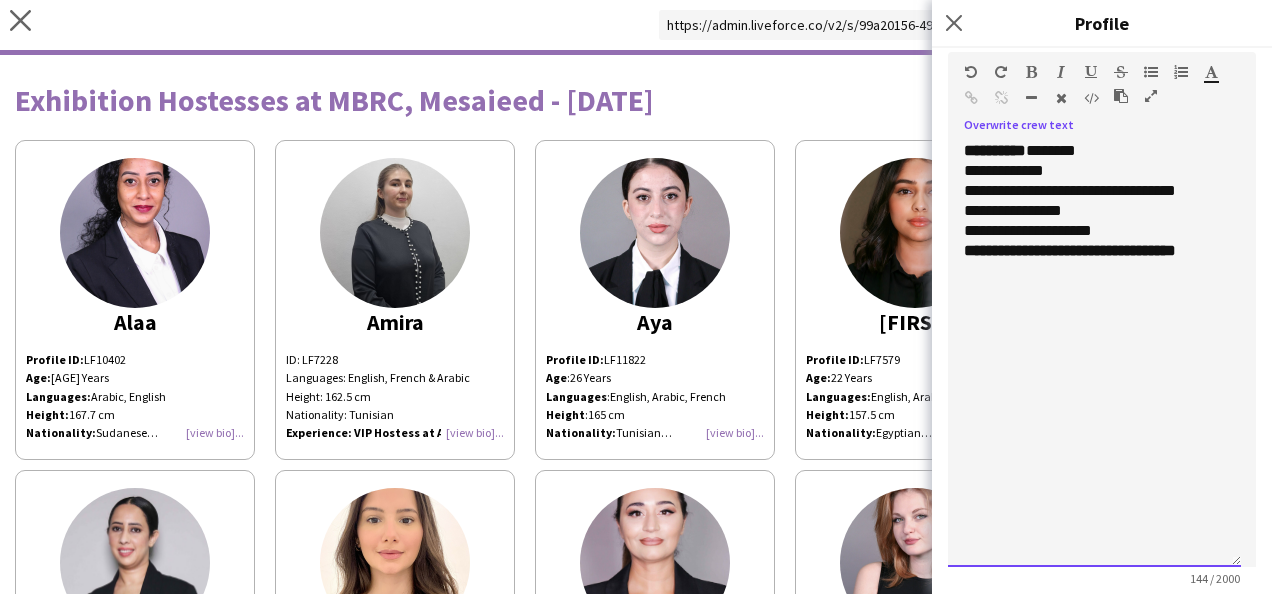 click on "**********" at bounding box center [1094, 171] 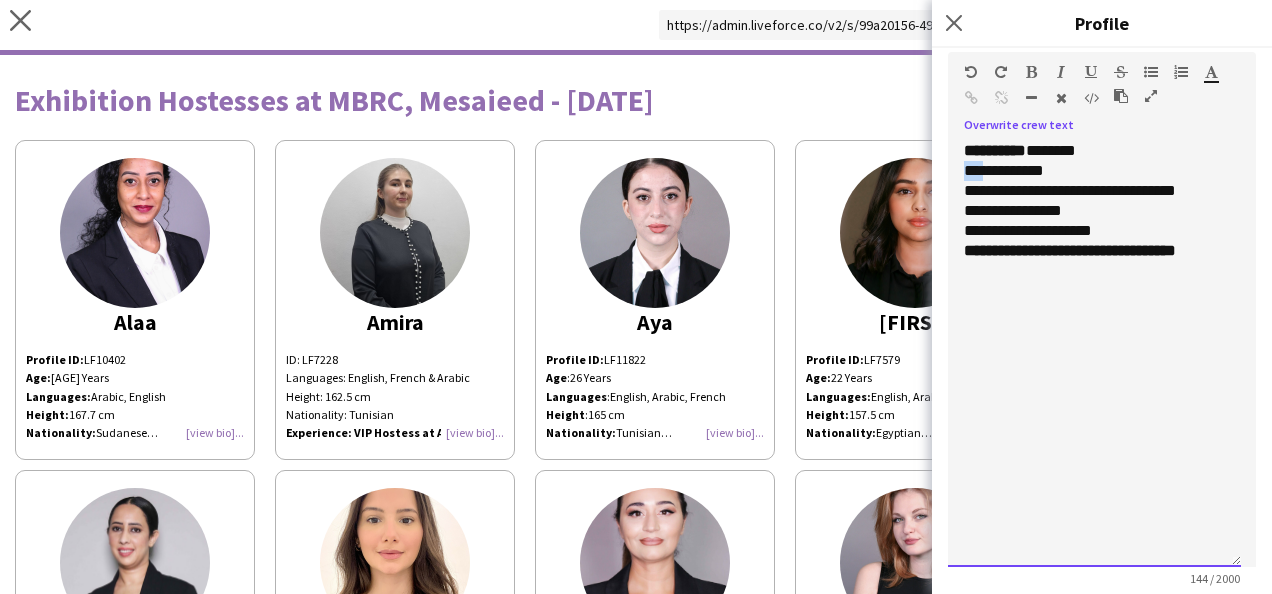 click on "**********" at bounding box center (1094, 171) 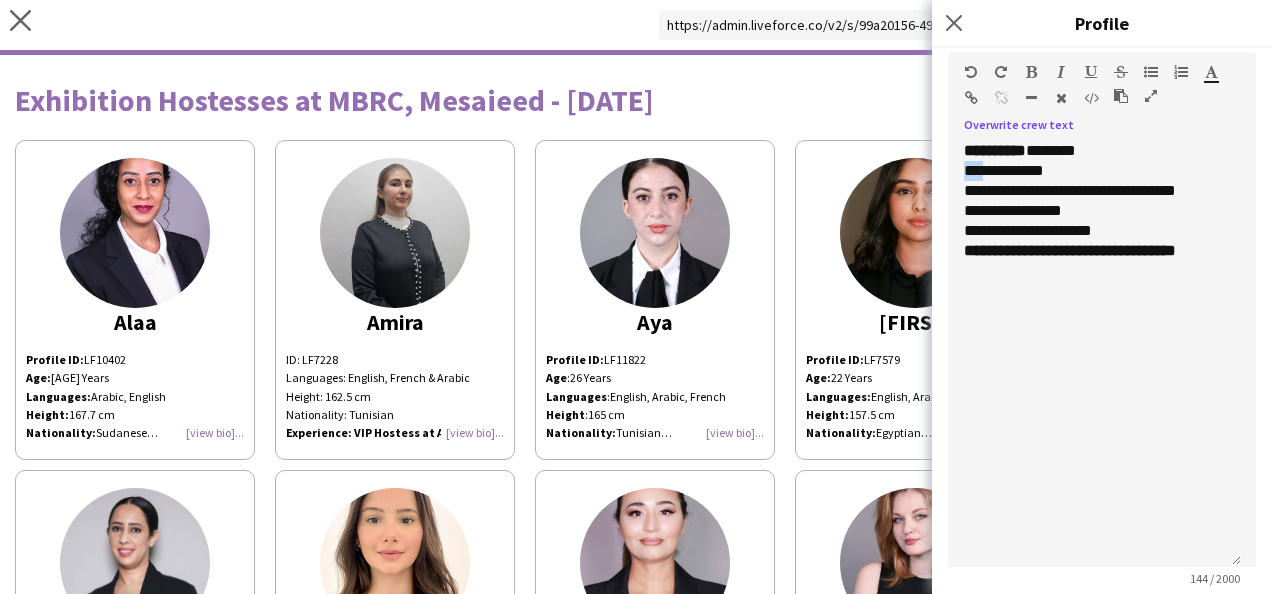 click at bounding box center (1031, 72) 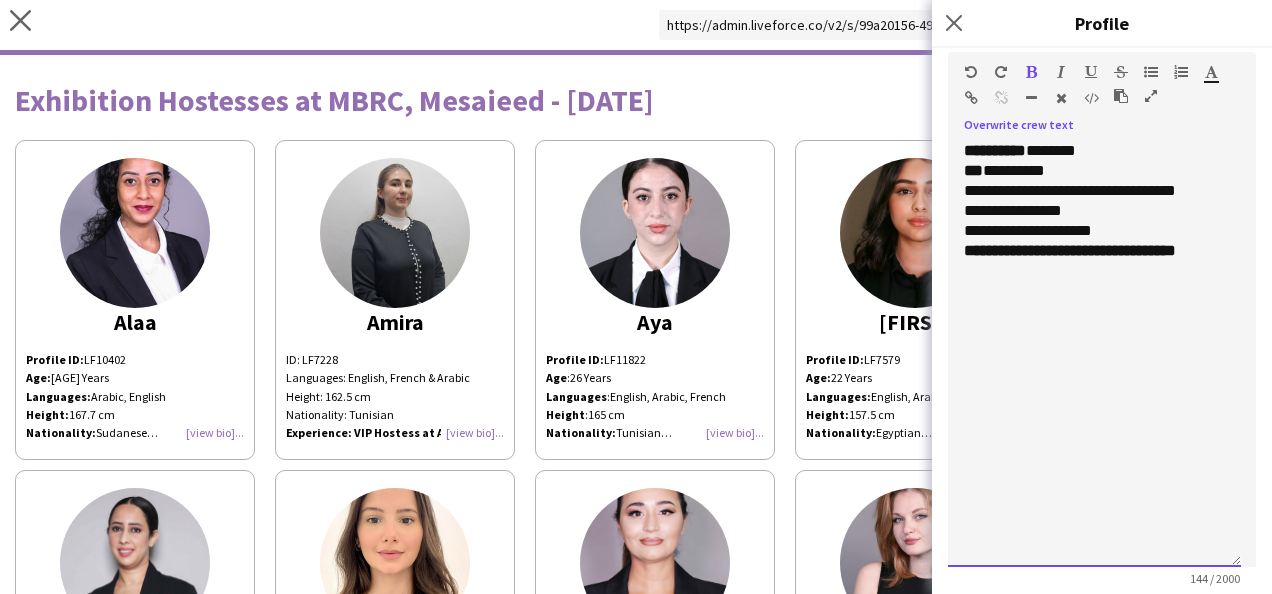 click on "**********" at bounding box center (1094, 171) 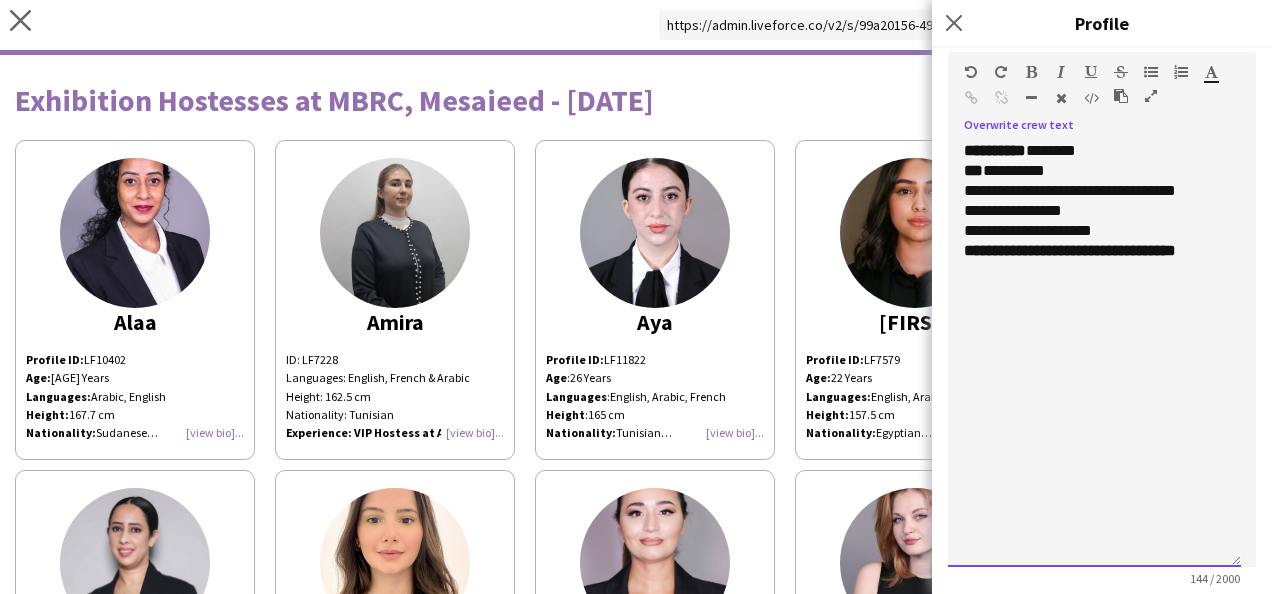 click on "**********" at bounding box center [1094, 191] 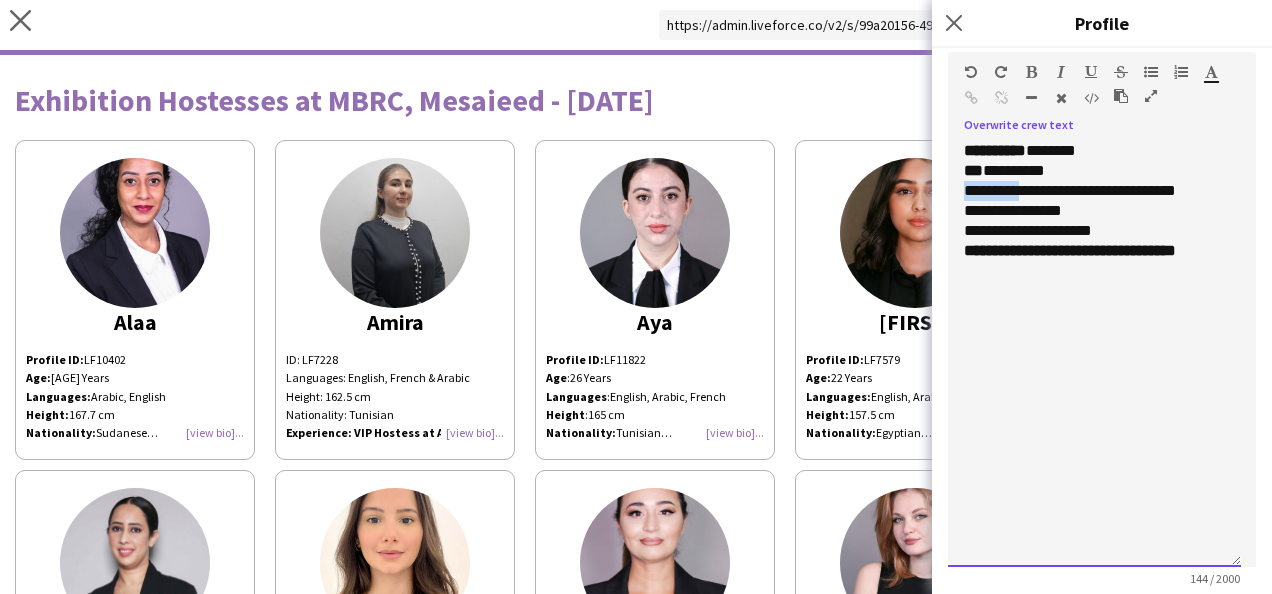 click on "**********" at bounding box center (1094, 191) 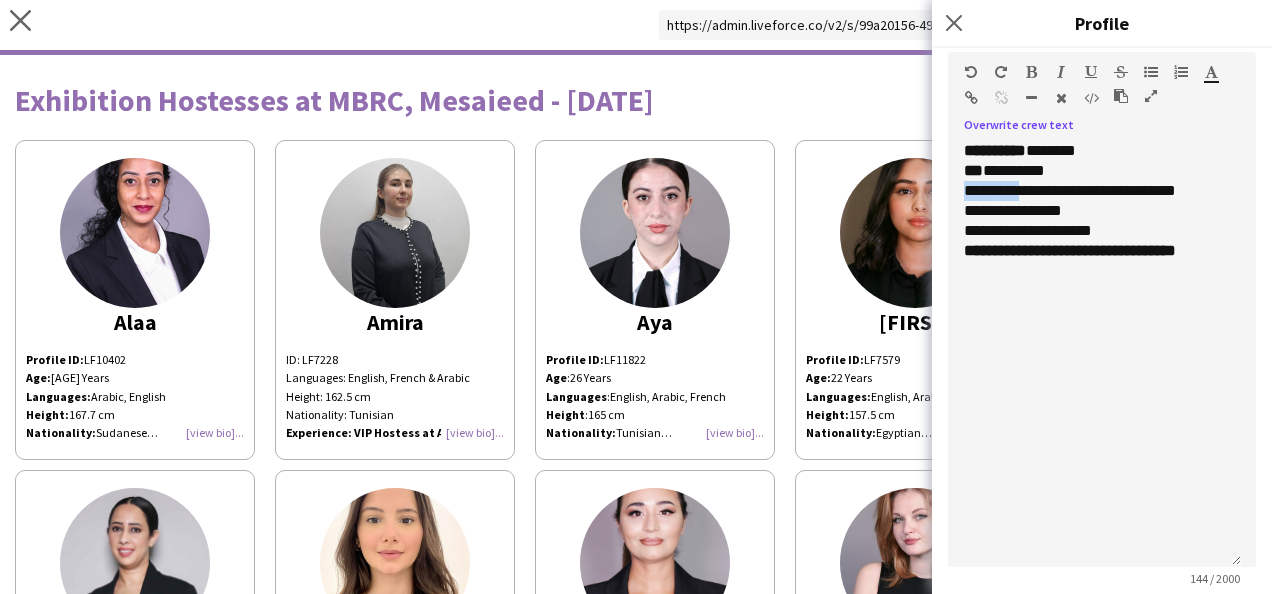 click at bounding box center (1031, 72) 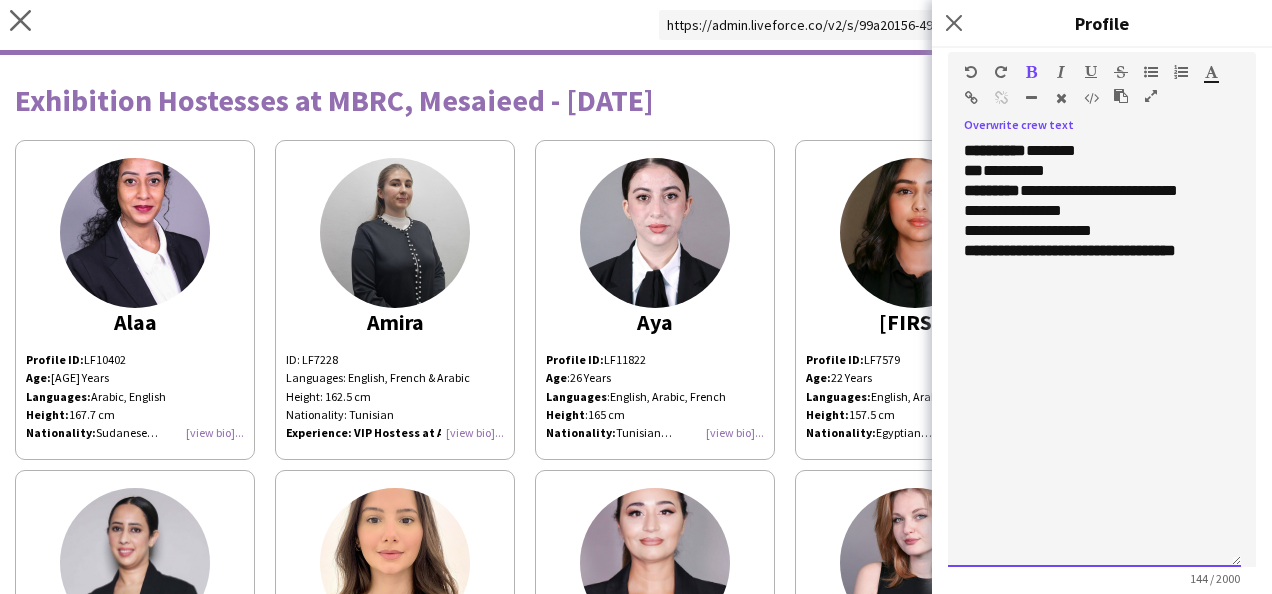 click on "**********" at bounding box center [1094, 191] 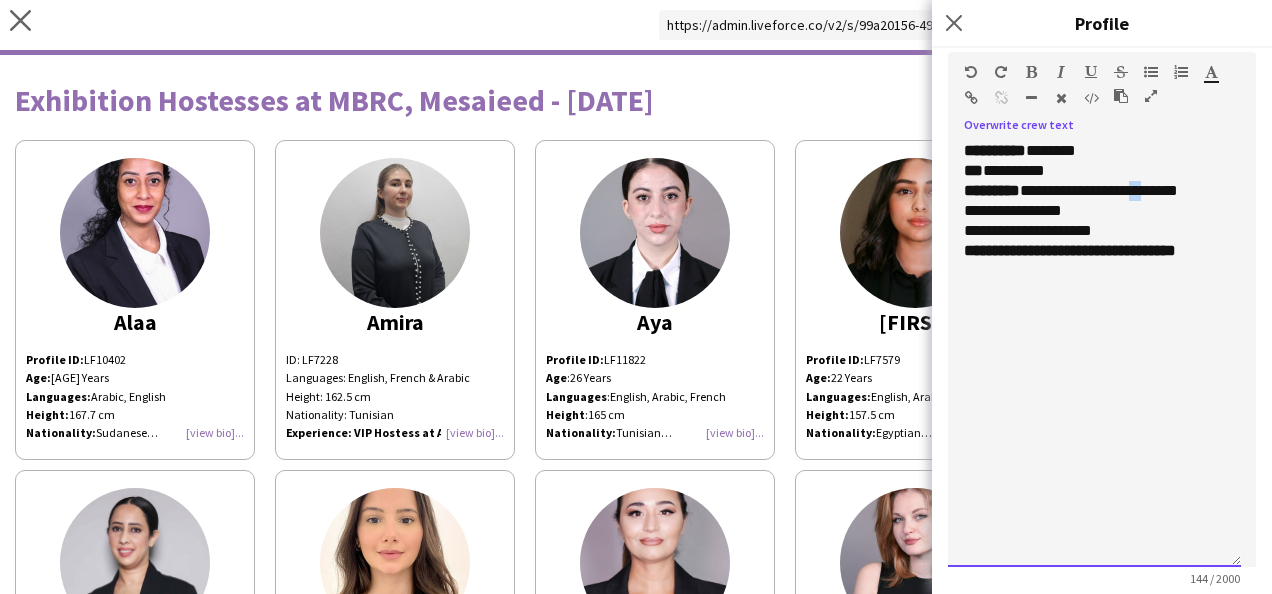 click on "**********" at bounding box center [1094, 191] 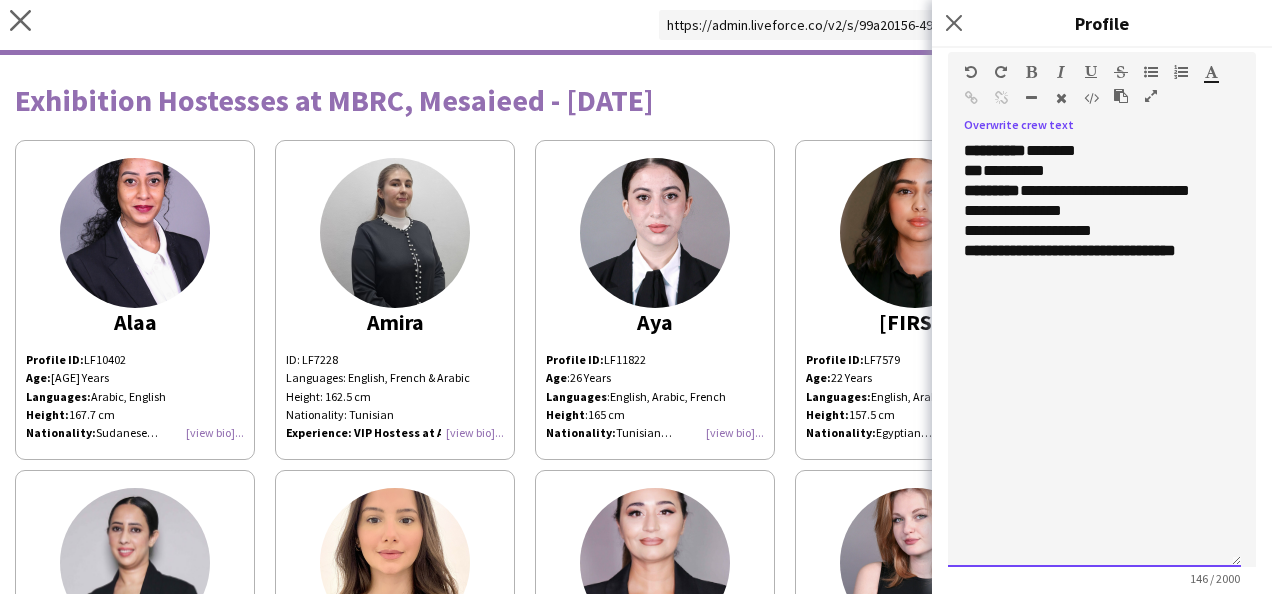 click on "**********" at bounding box center (1094, 191) 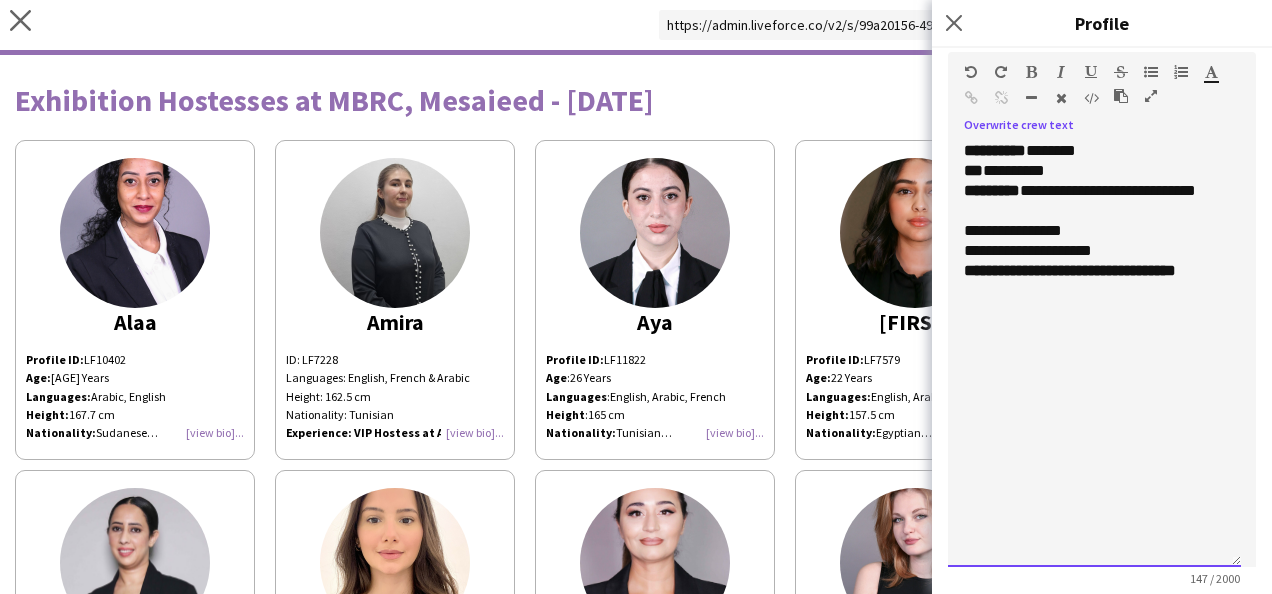 click on "**********" at bounding box center (1094, 241) 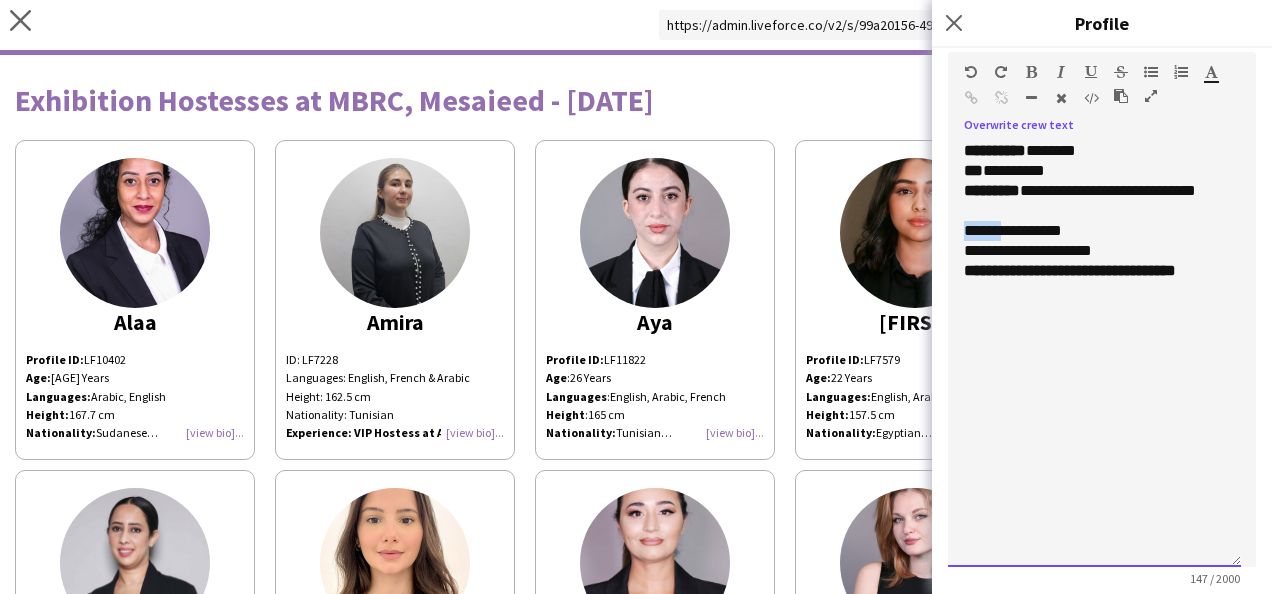 click on "**********" at bounding box center [1094, 241] 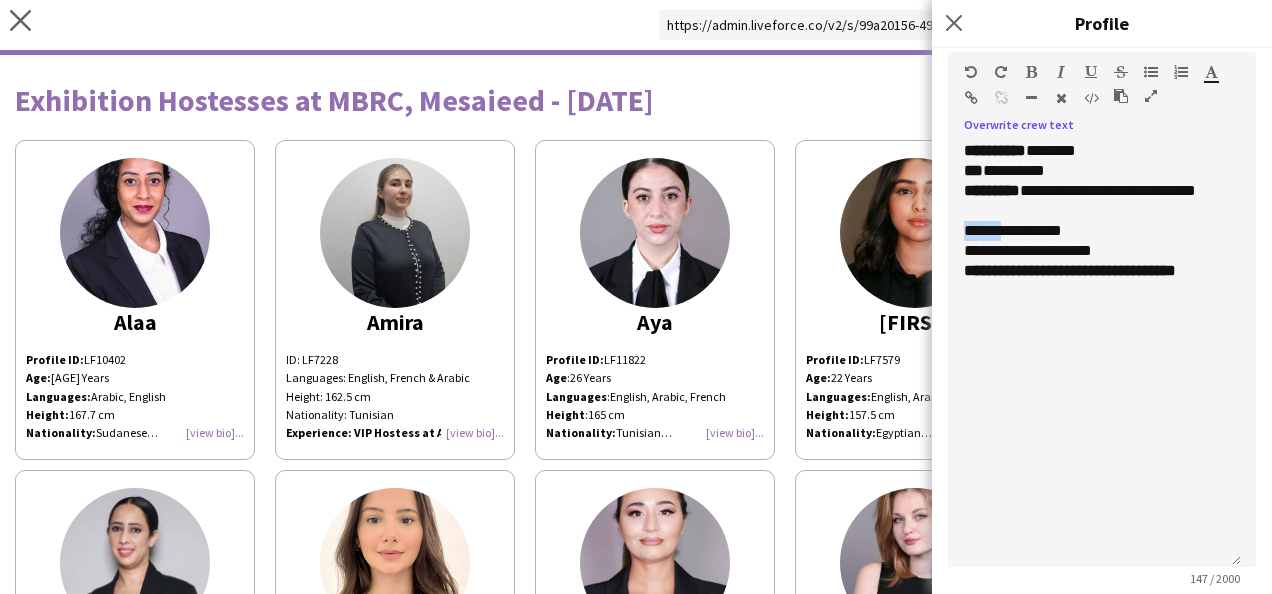 click at bounding box center (1031, 72) 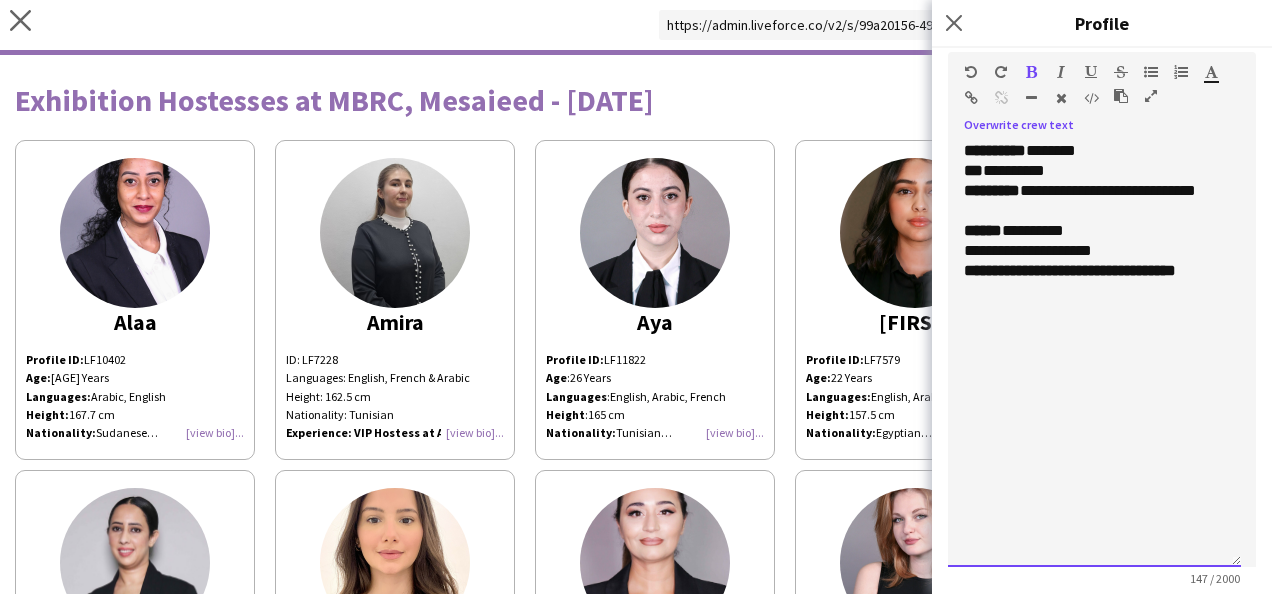 click on "**********" at bounding box center [1094, 241] 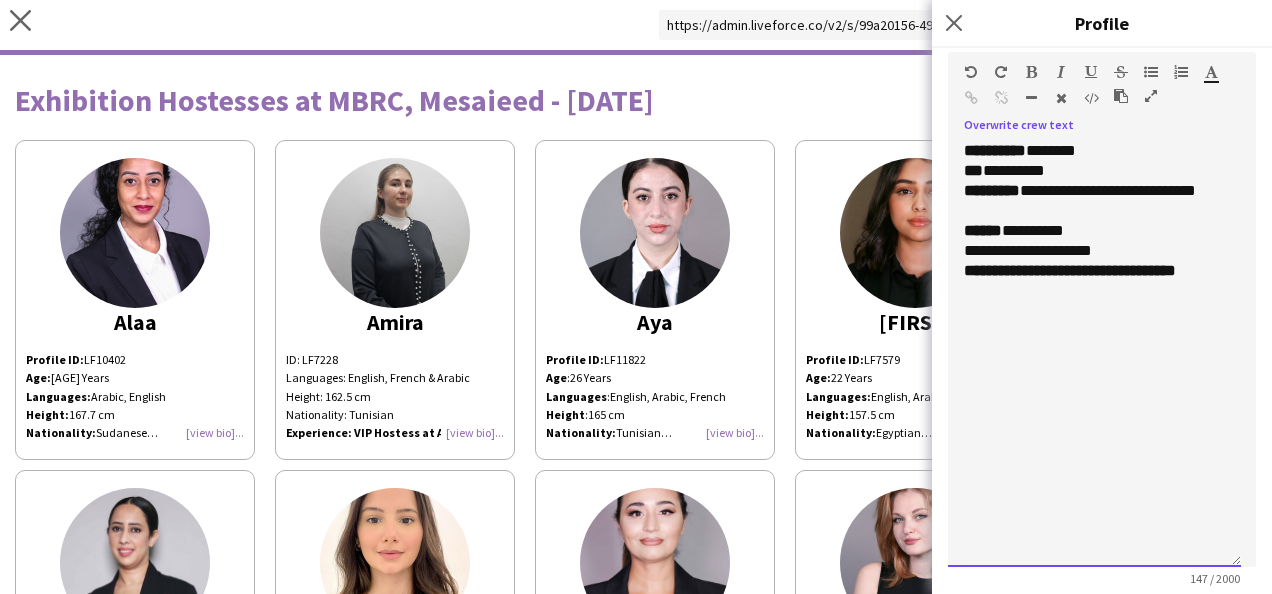 click on "**********" at bounding box center (1094, 241) 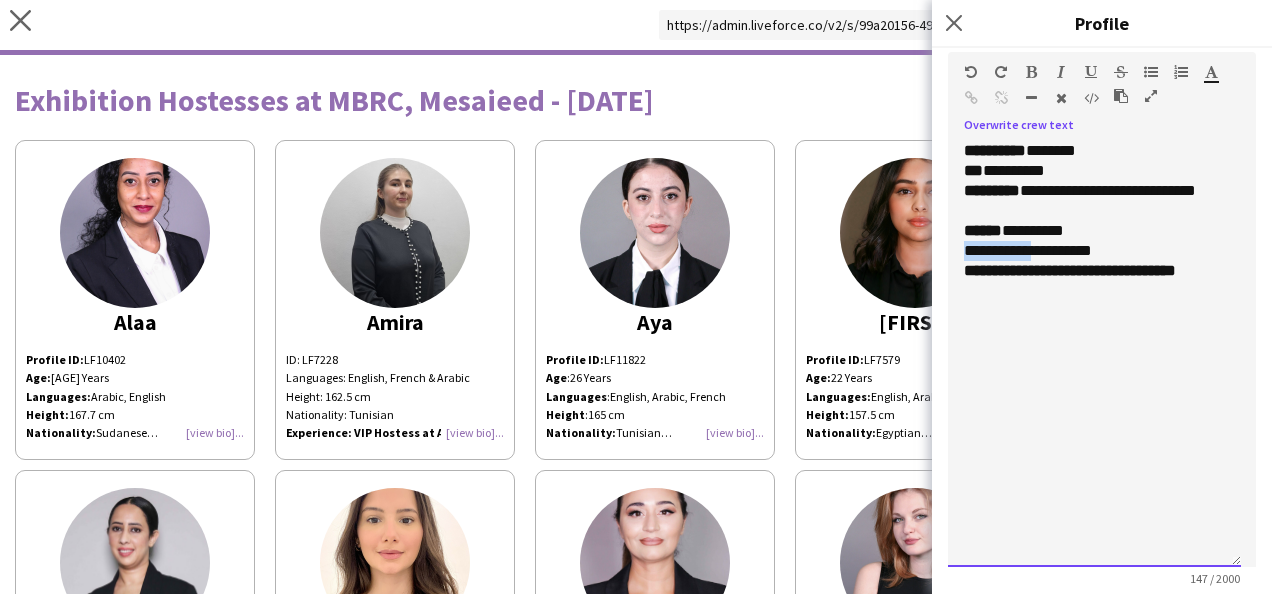 click on "**********" at bounding box center (1094, 241) 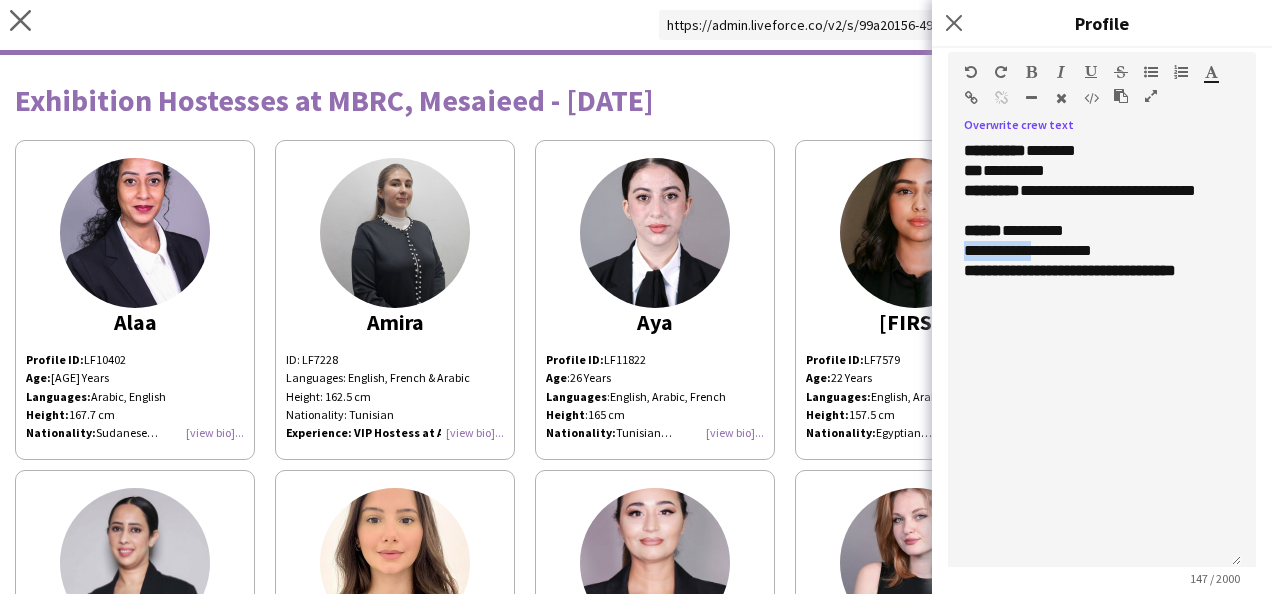 click at bounding box center (1031, 72) 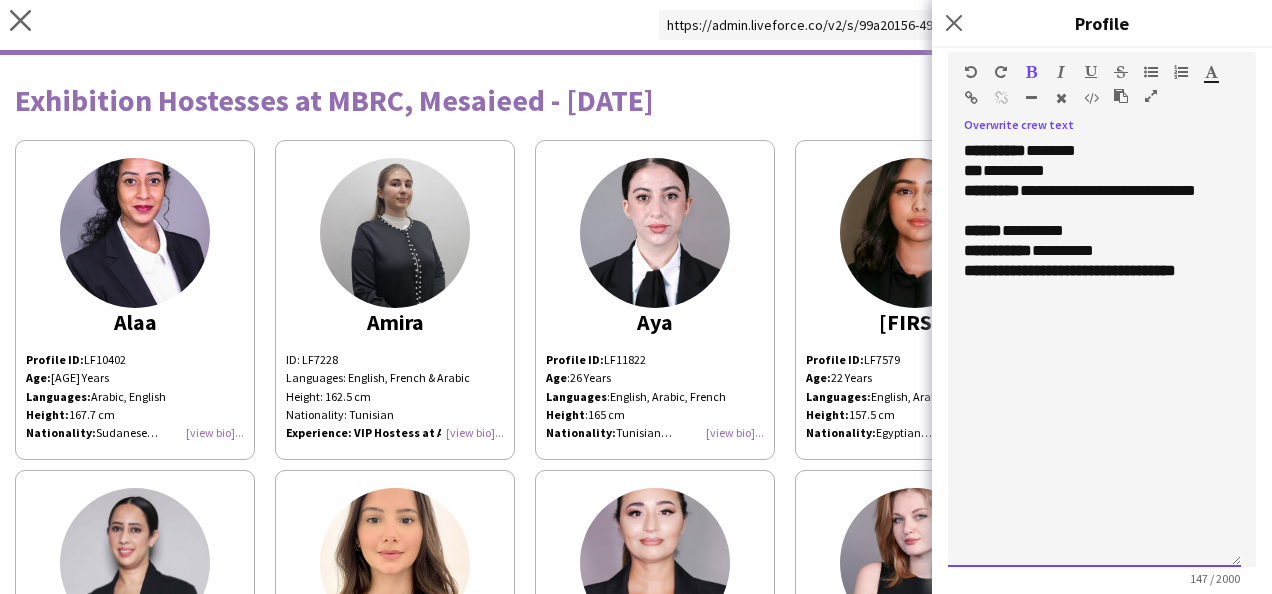 click on "**********" at bounding box center [1094, 241] 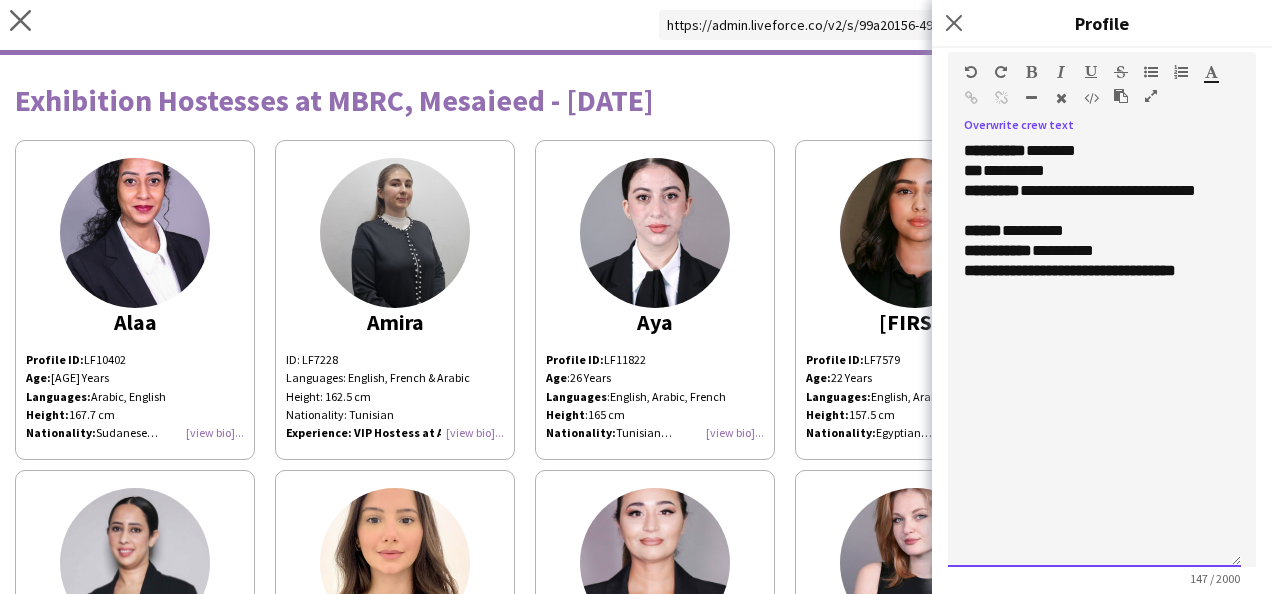 click on "**********" at bounding box center (1094, 271) 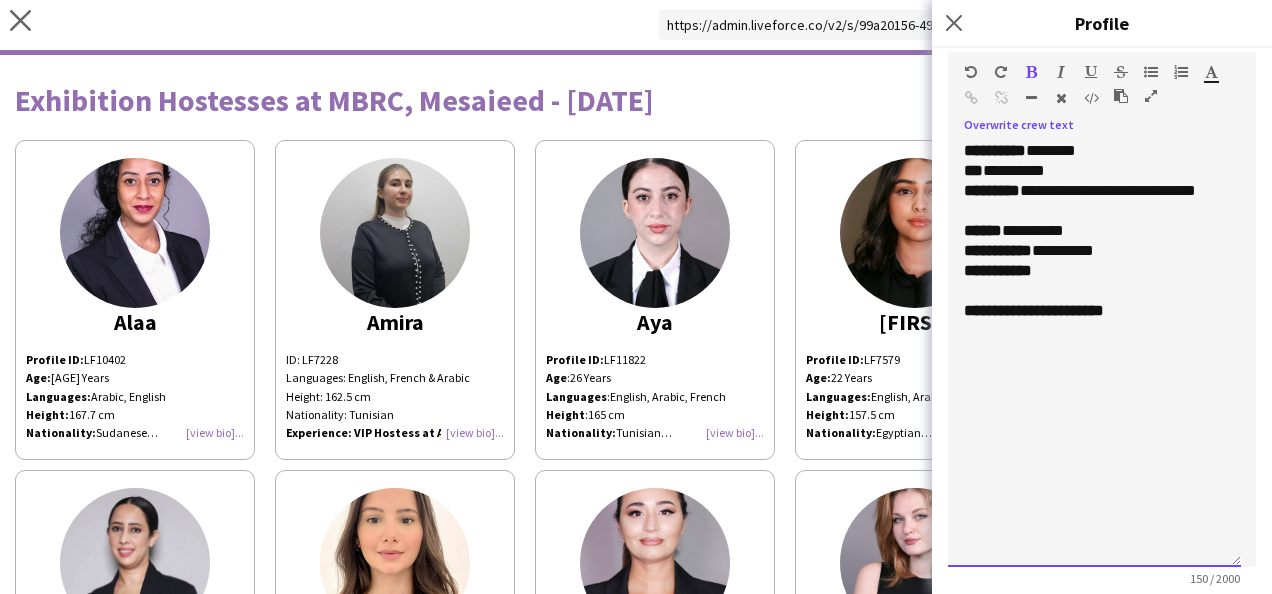 click on "**********" at bounding box center [1094, 241] 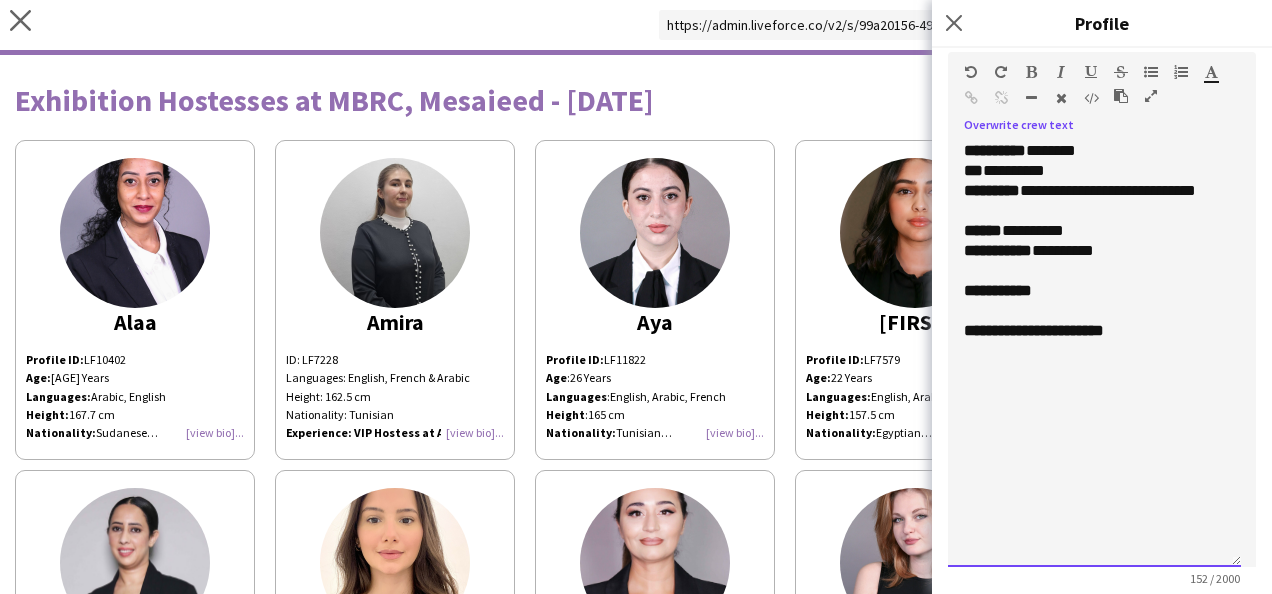 click on "**********" at bounding box center [1094, 291] 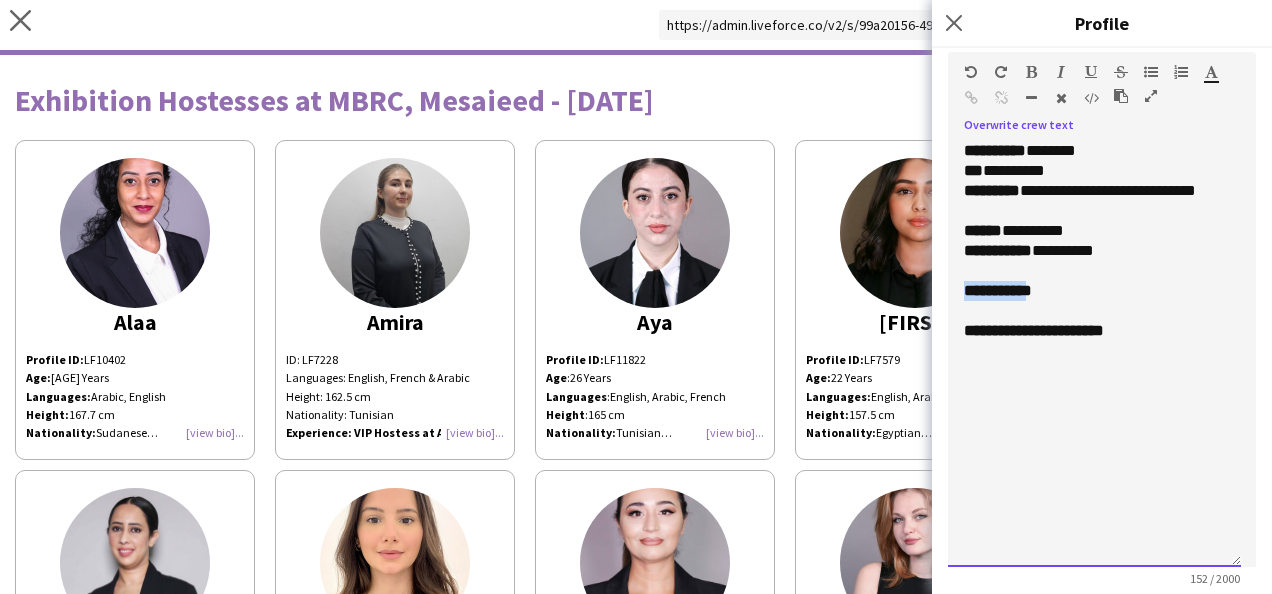 click on "**********" at bounding box center (1094, 291) 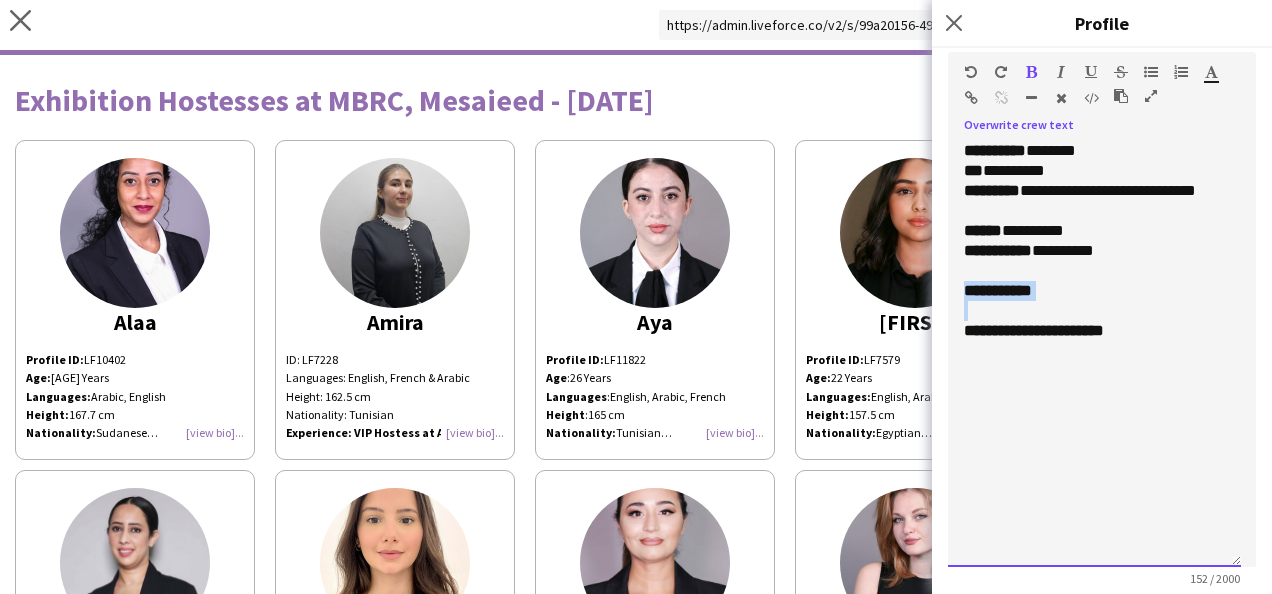 click on "**********" at bounding box center (1094, 291) 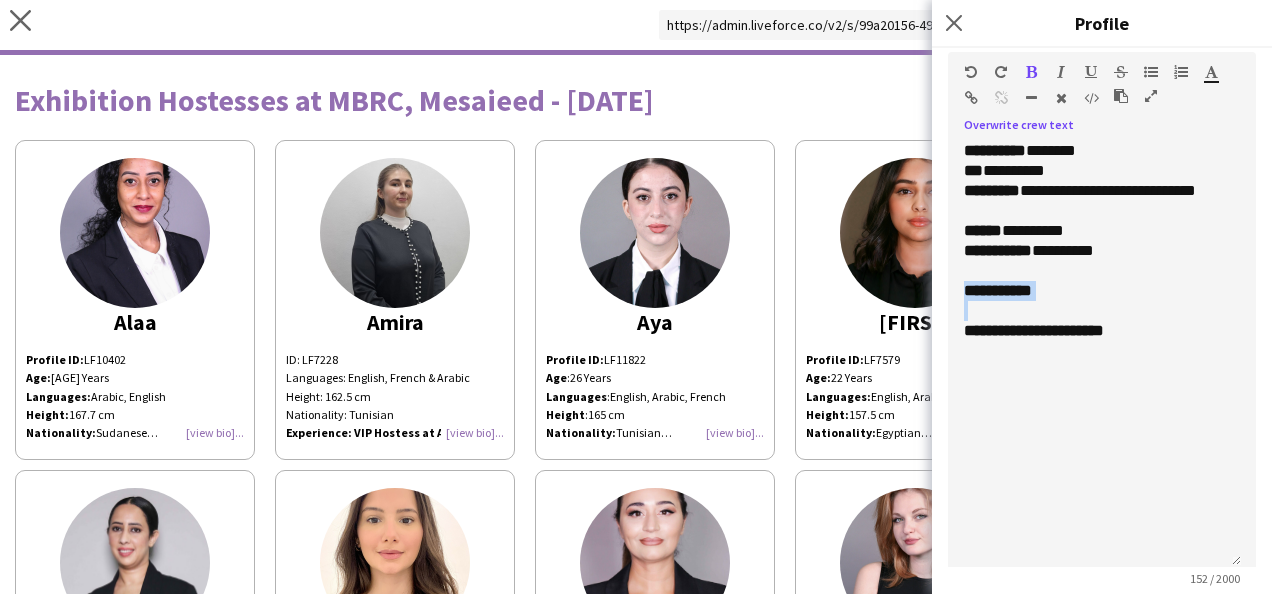 click at bounding box center (1091, 72) 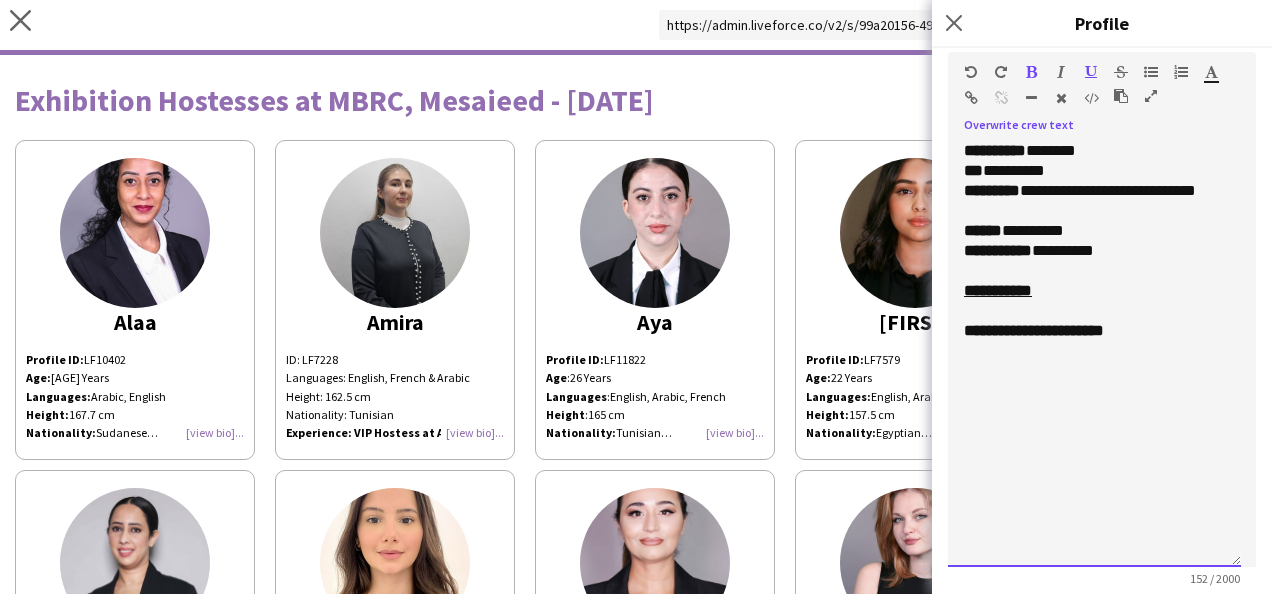 click at bounding box center [1094, 271] 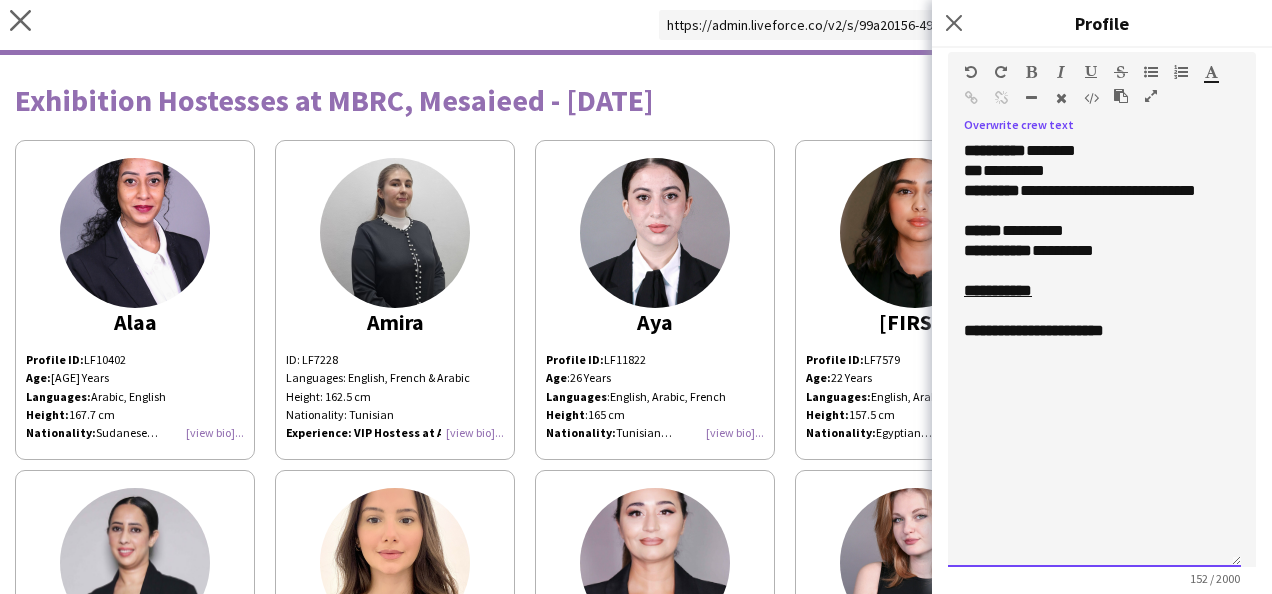 click on "**********" at bounding box center [1094, 331] 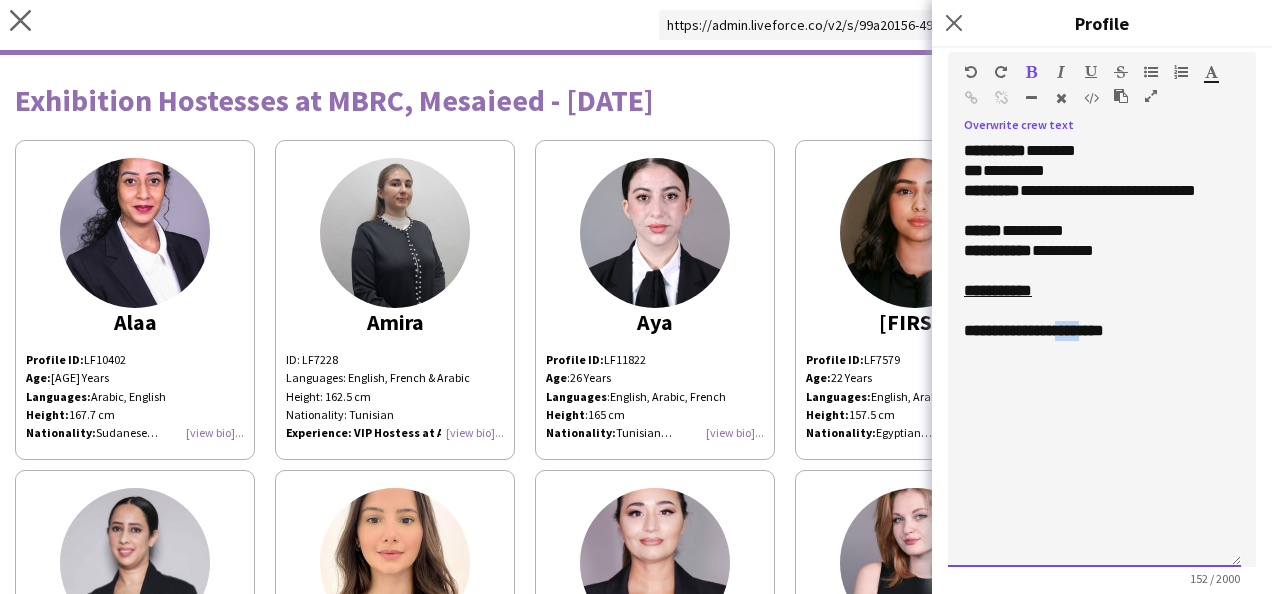 click on "**********" at bounding box center [1094, 331] 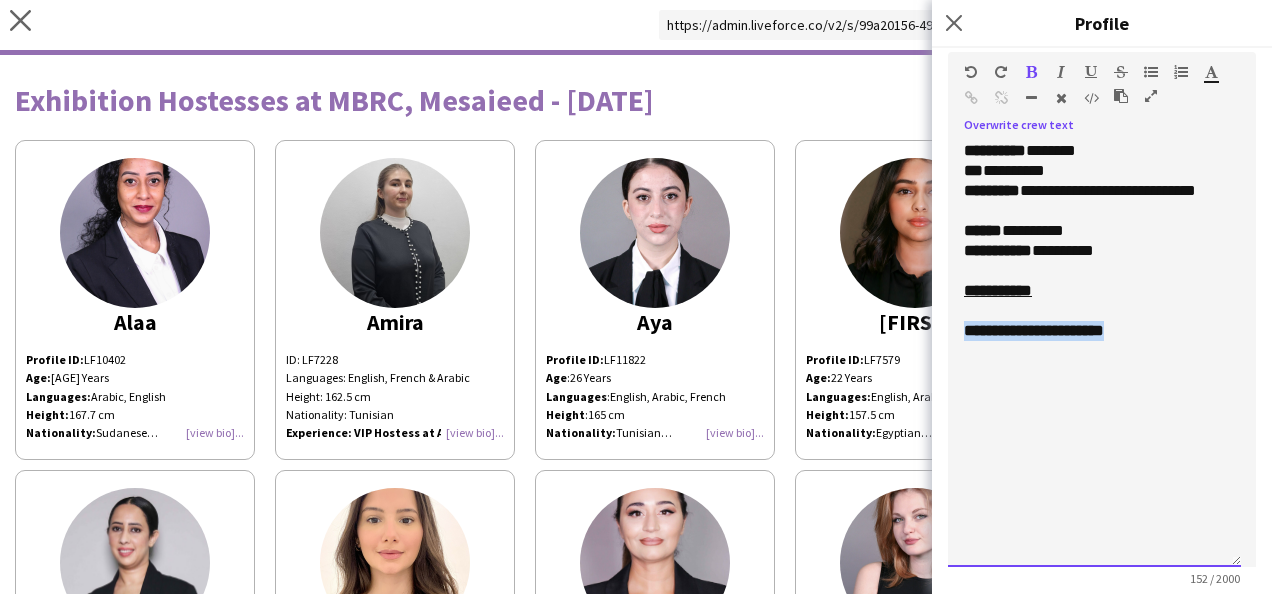 click on "**********" at bounding box center [1094, 331] 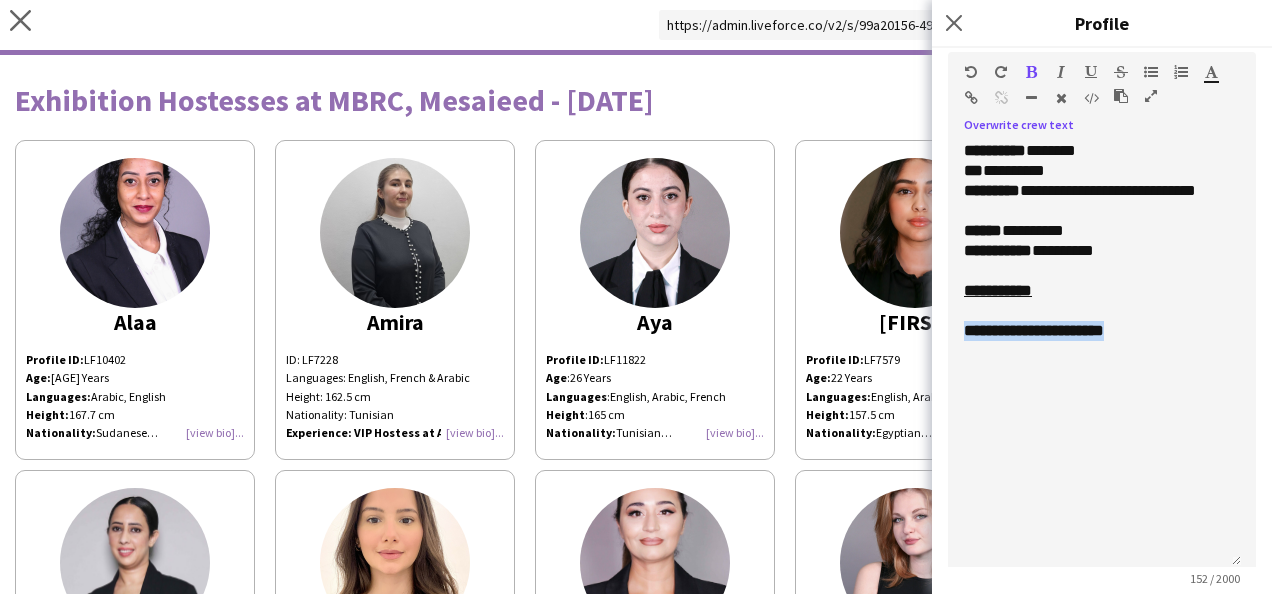 click at bounding box center [1031, 72] 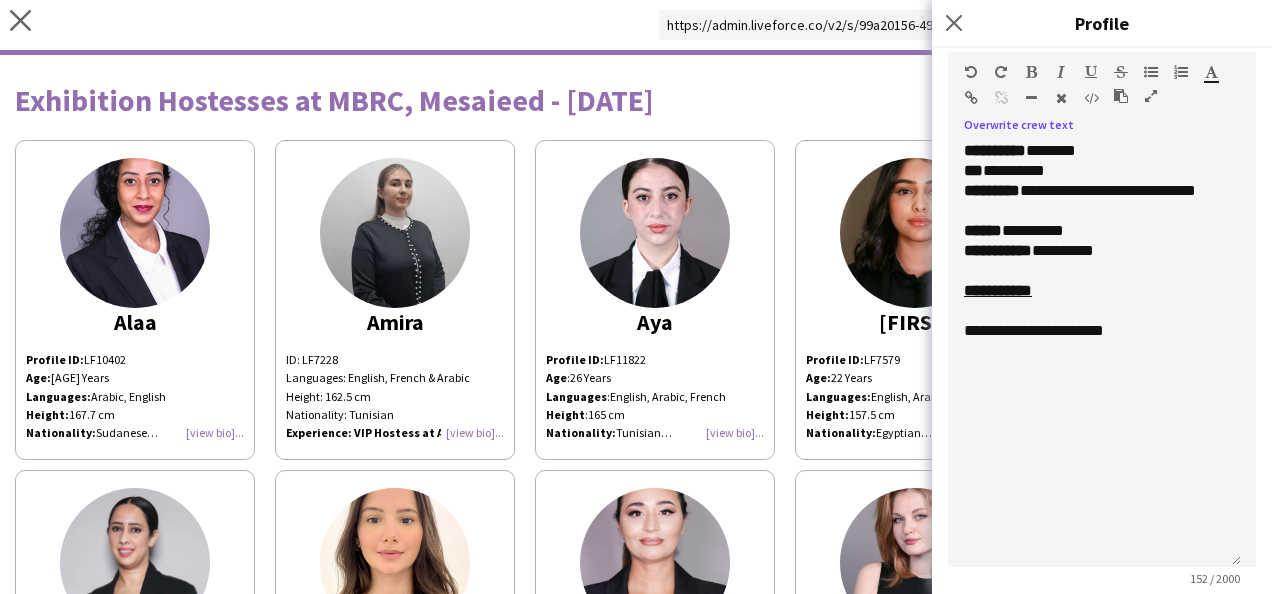 click at bounding box center [1151, 72] 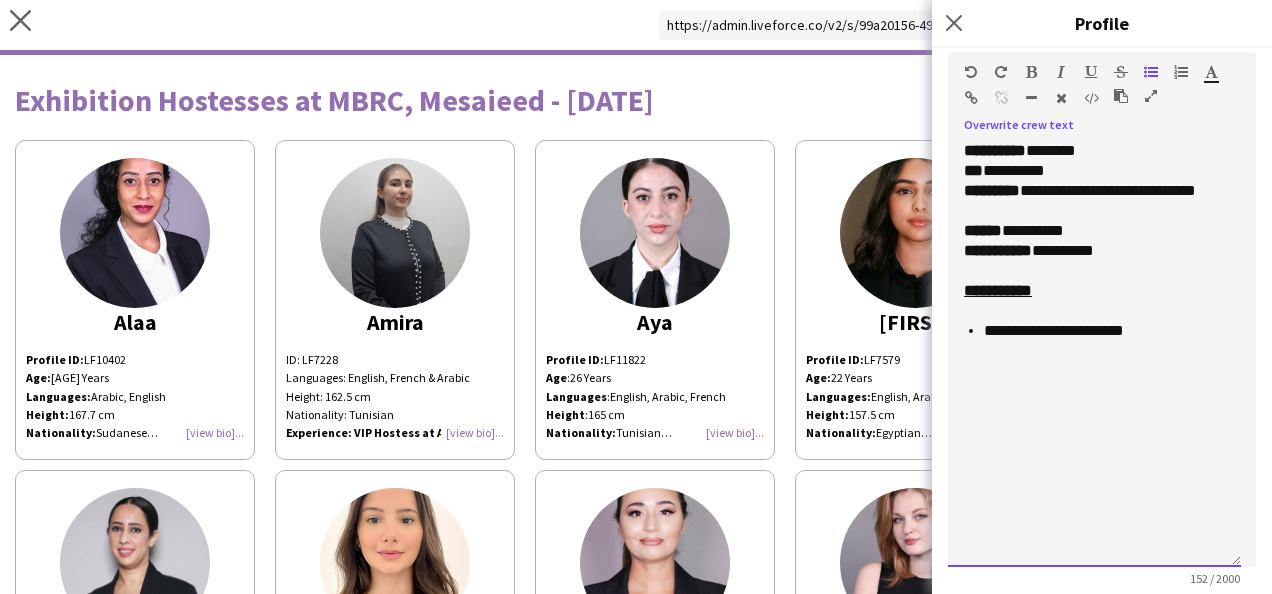click on "**********" at bounding box center (1094, 354) 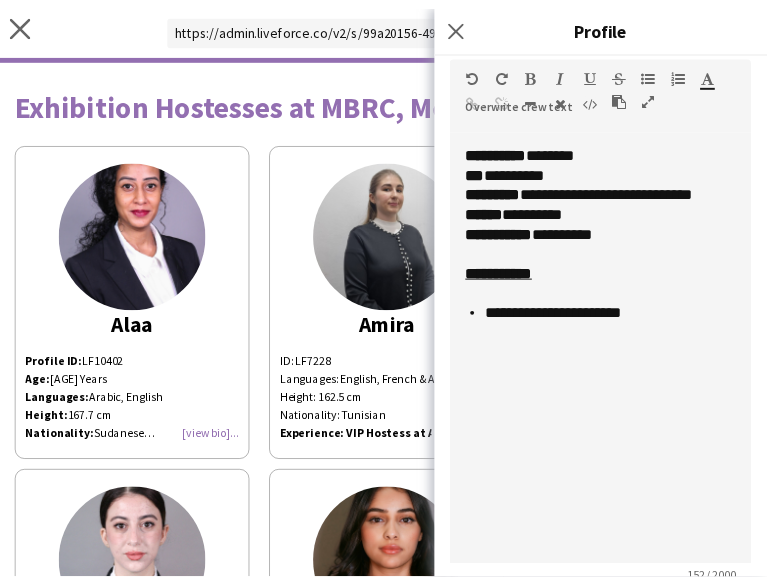 scroll, scrollTop: 365, scrollLeft: 0, axis: vertical 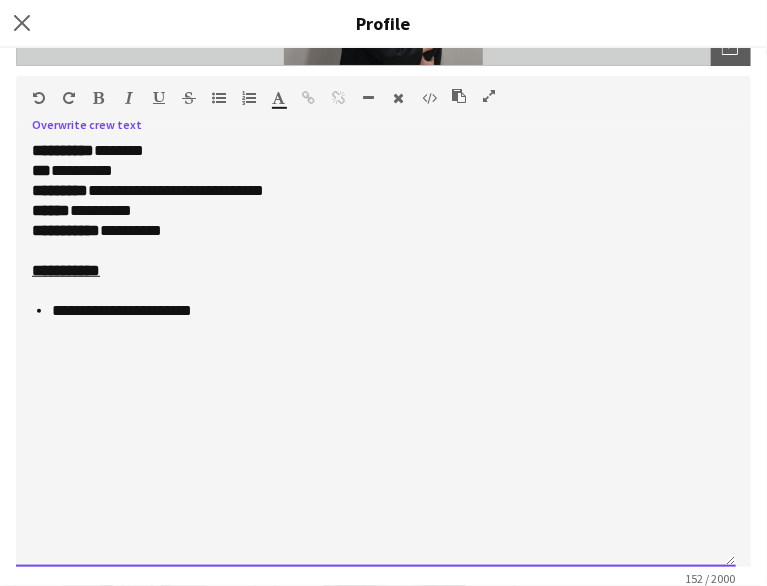 click on "**********" at bounding box center (122, 310) 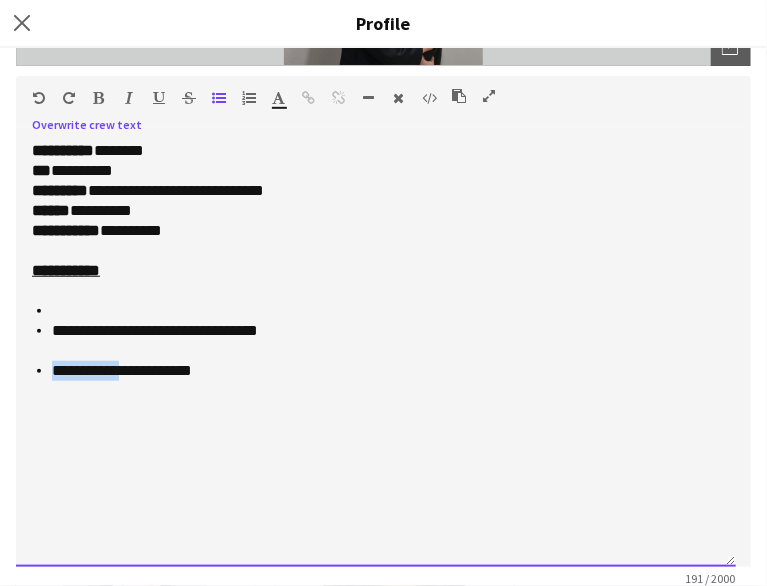 drag, startPoint x: 53, startPoint y: 371, endPoint x: 126, endPoint y: 377, distance: 73.24616 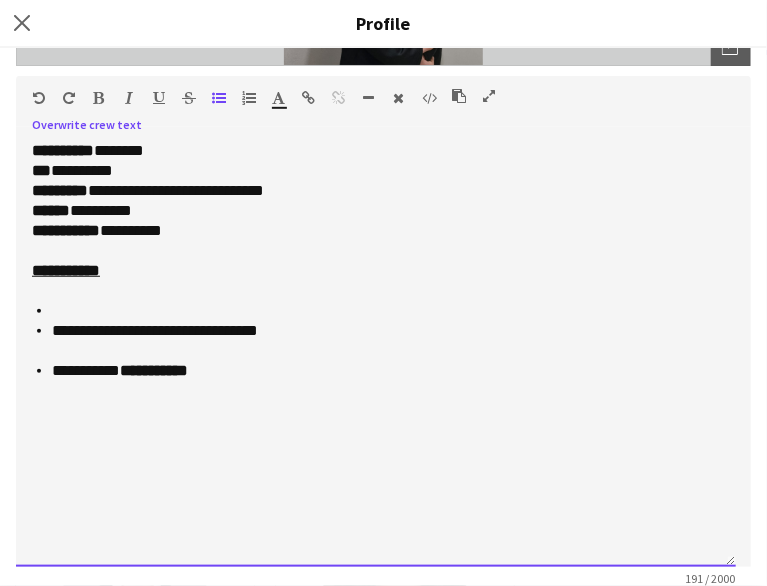 click on "**********" at bounding box center [386, 371] 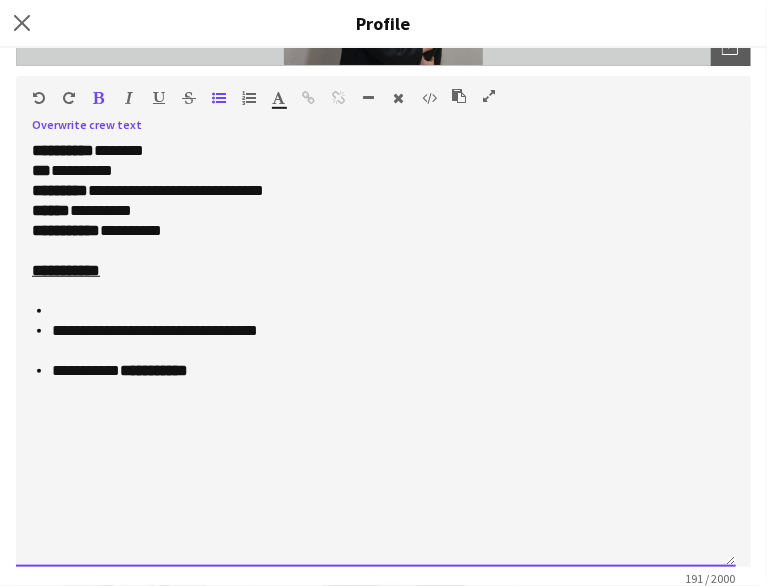 drag, startPoint x: 72, startPoint y: 373, endPoint x: 161, endPoint y: 367, distance: 89.20202 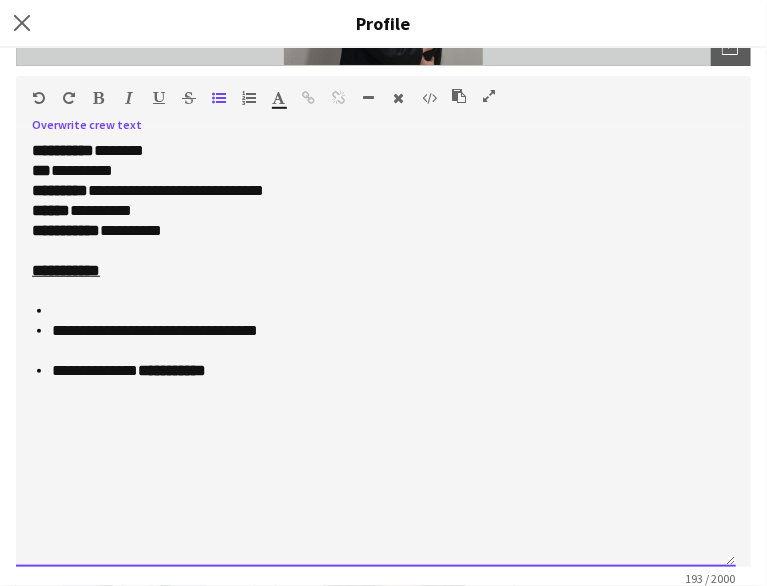 click on "**********" at bounding box center (386, 371) 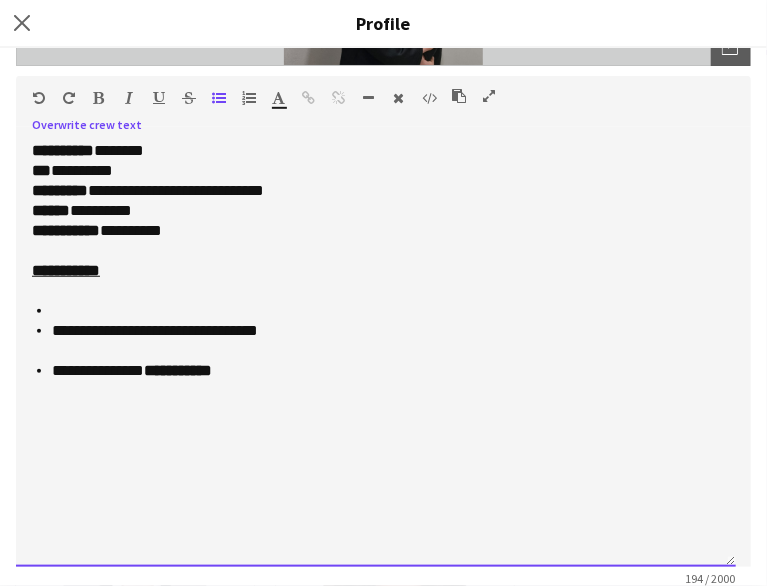 click on "**********" at bounding box center (386, 371) 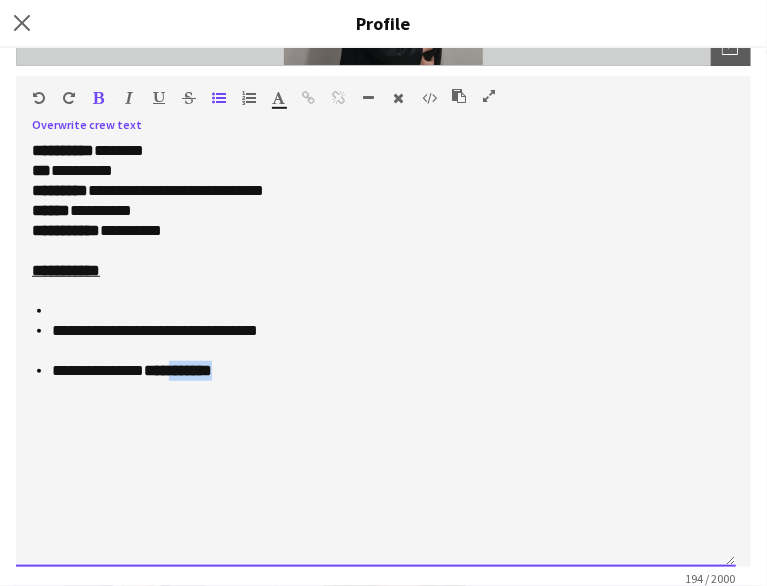 click on "**********" at bounding box center (386, 371) 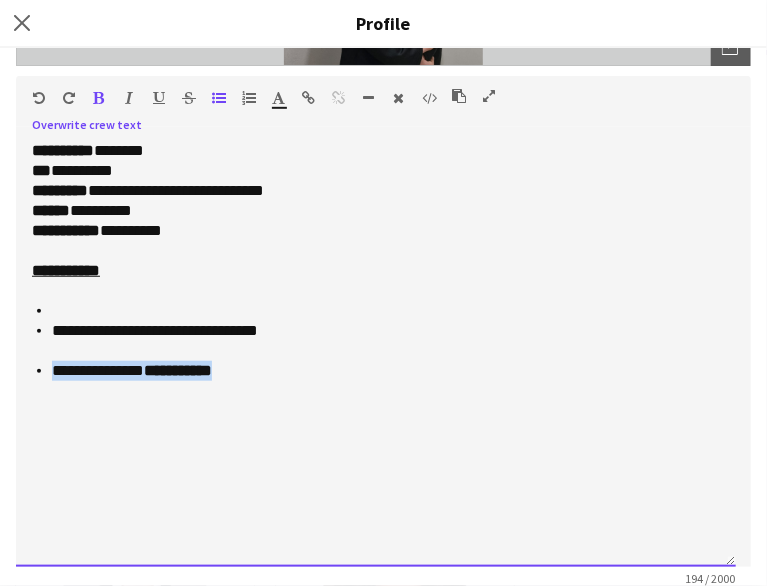 click on "**********" at bounding box center (386, 371) 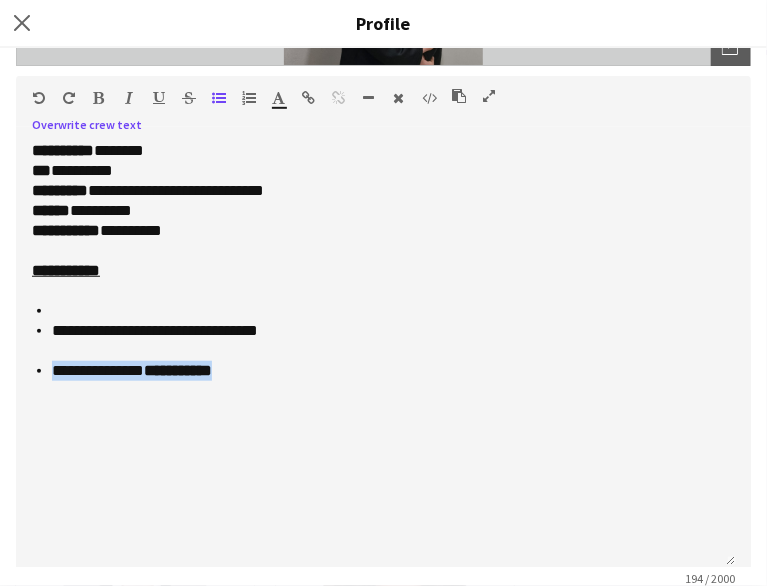 click at bounding box center (99, 98) 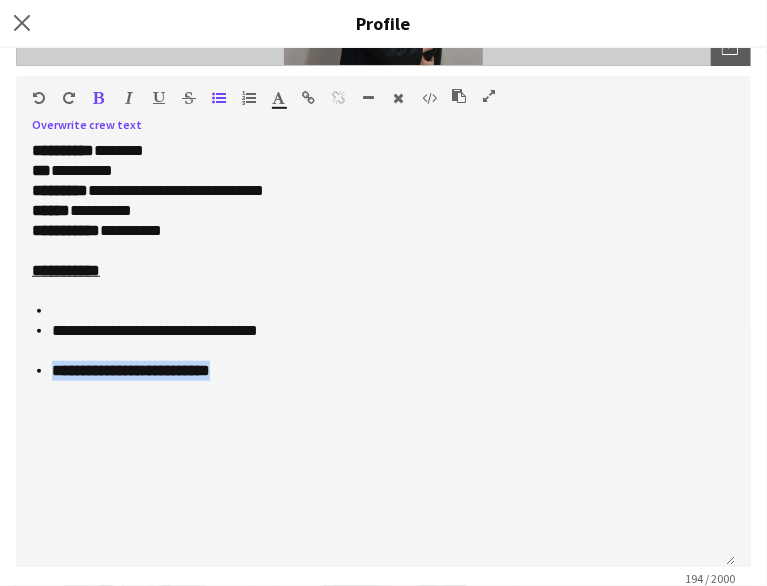 click at bounding box center [99, 98] 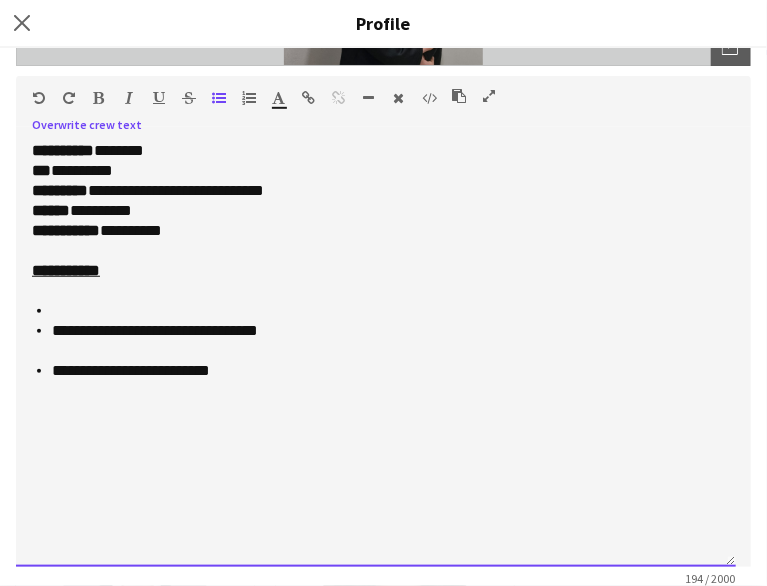 click on "**********" at bounding box center [386, 371] 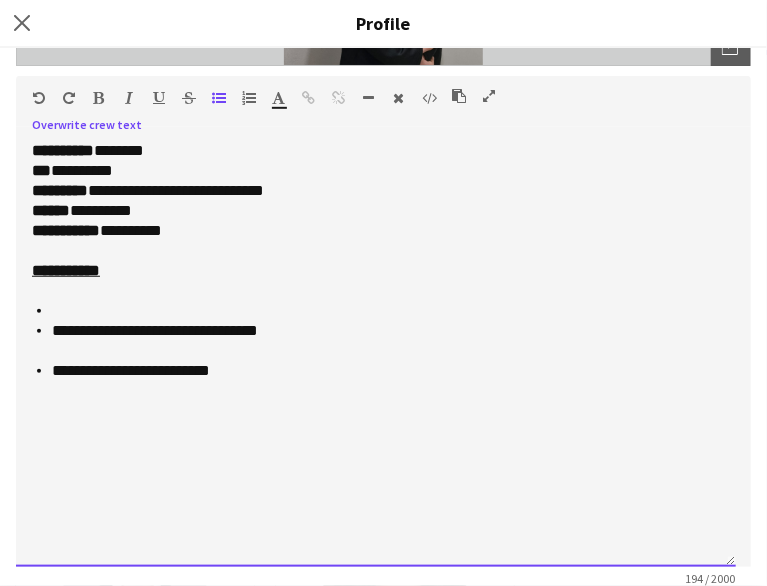 click on "**********" at bounding box center [131, 370] 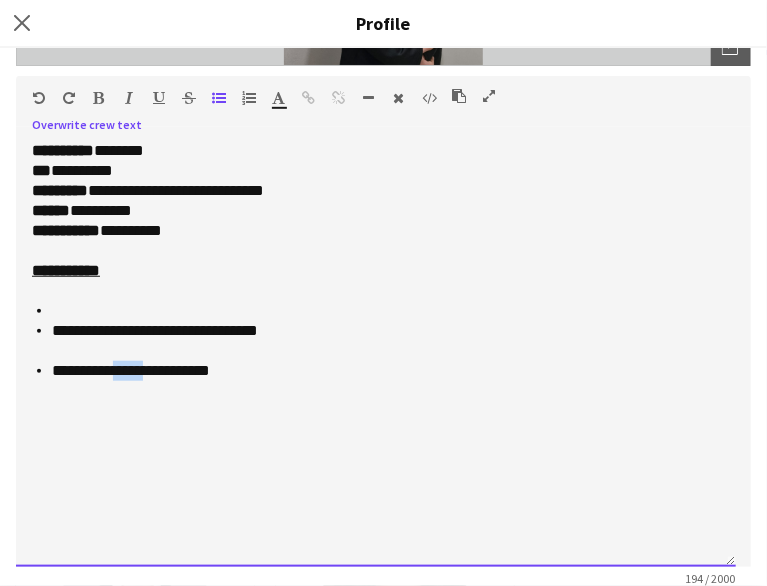 click on "**********" at bounding box center (131, 370) 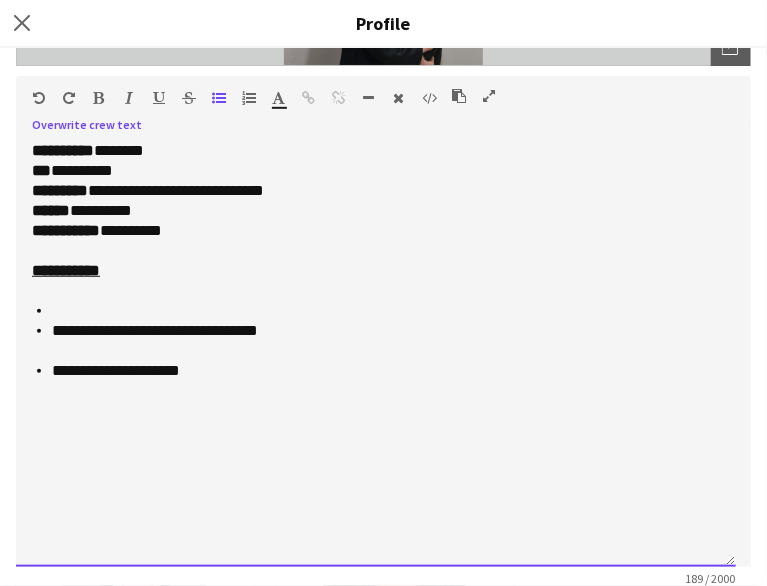 click on "**********" at bounding box center [386, 371] 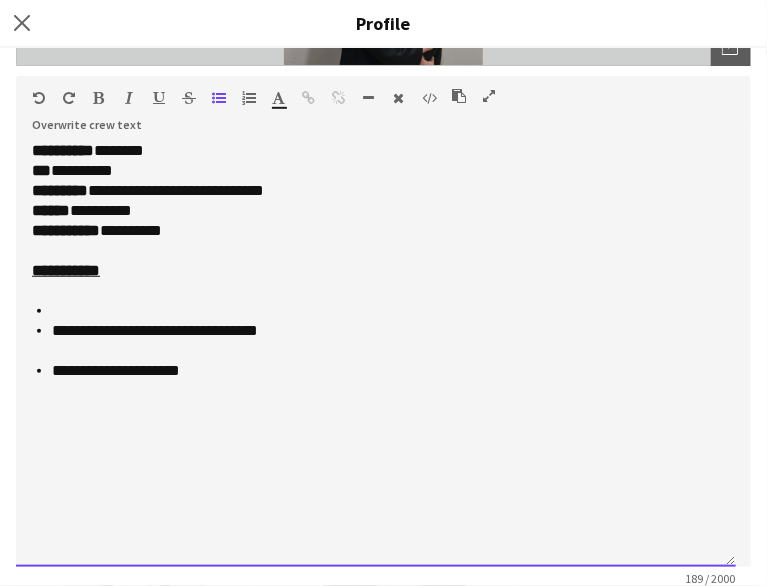 click at bounding box center [376, 251] 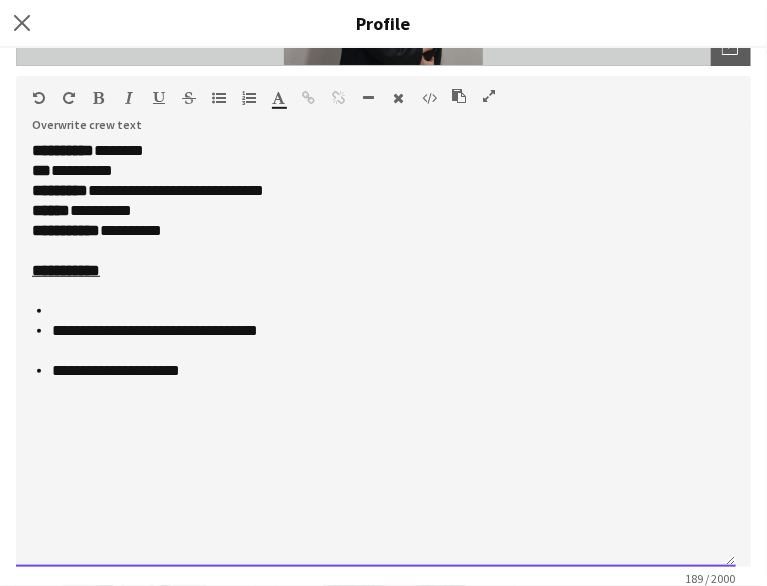 click at bounding box center [386, 311] 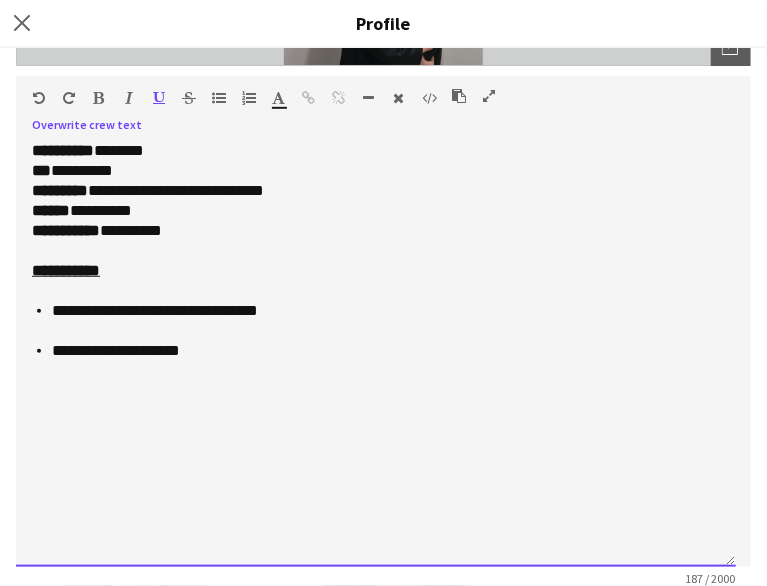 click on "**********" at bounding box center [386, 351] 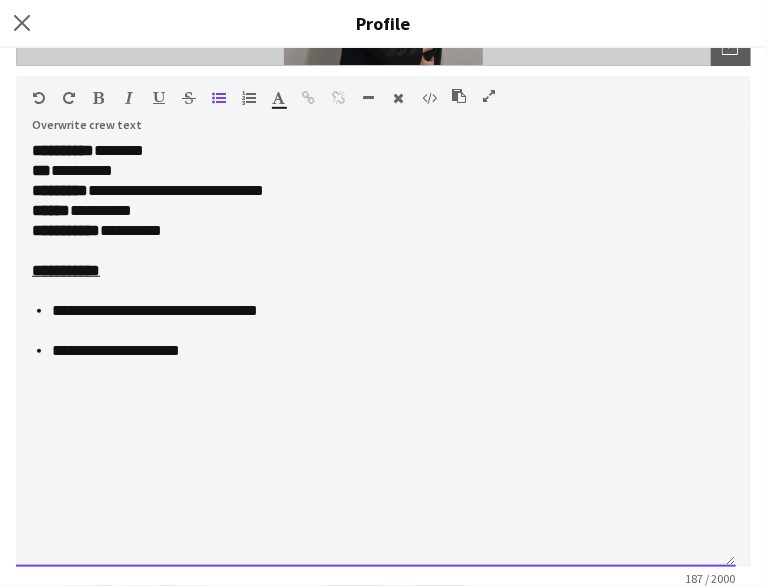 click on "**********" at bounding box center [376, 354] 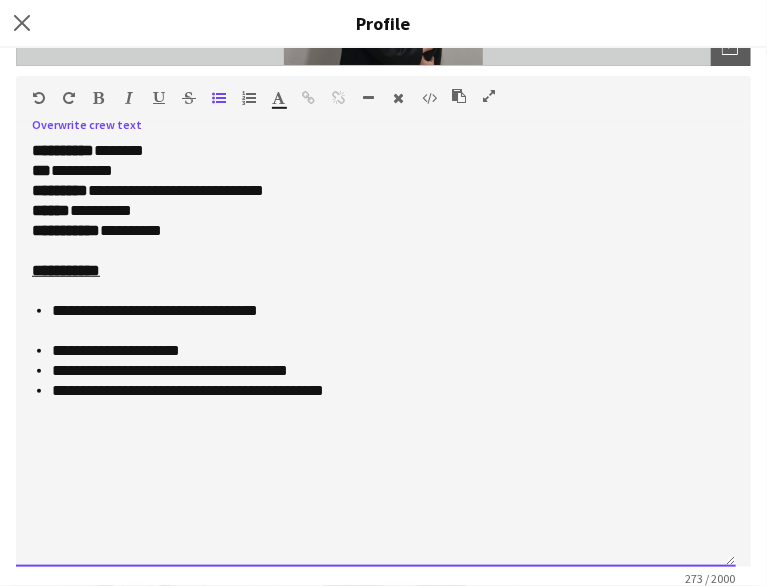 click on "**********" at bounding box center (386, 391) 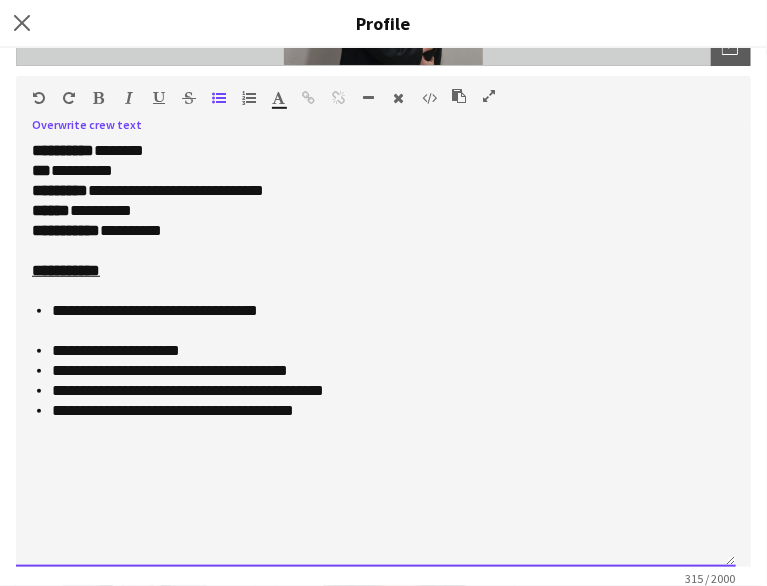 click on "**********" at bounding box center [376, 221] 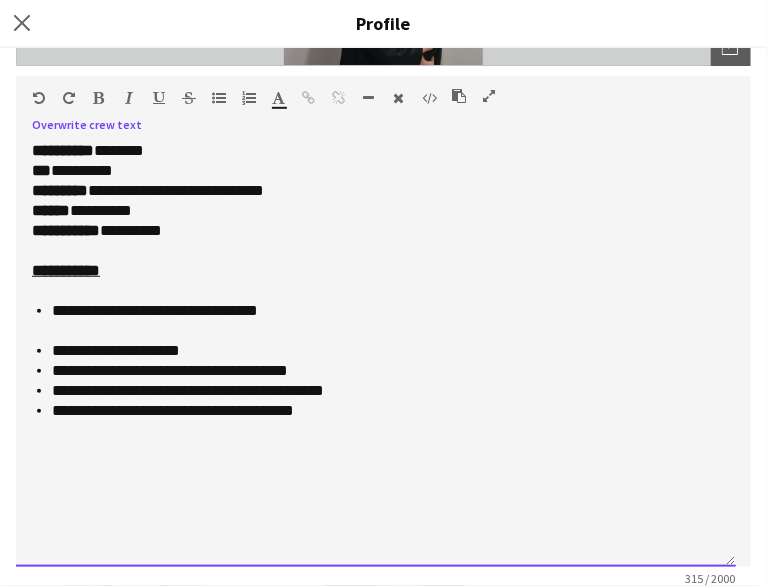 click on "**********" at bounding box center (386, 411) 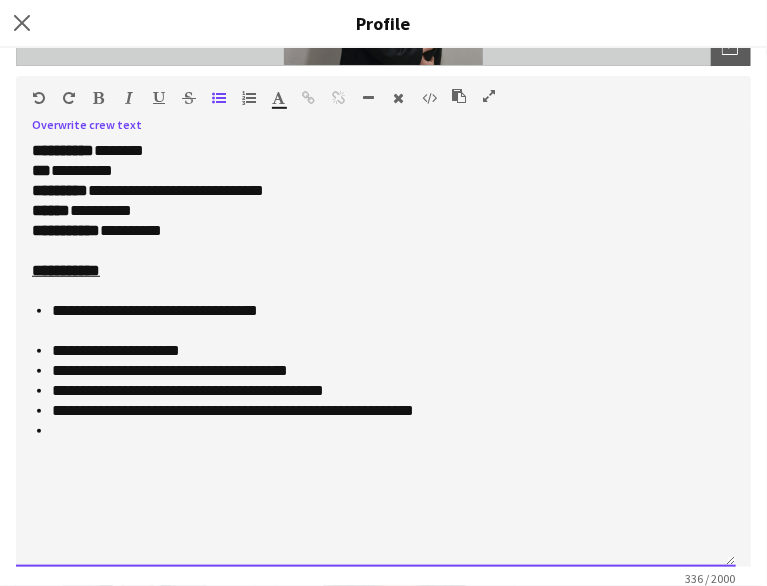 click at bounding box center [386, 431] 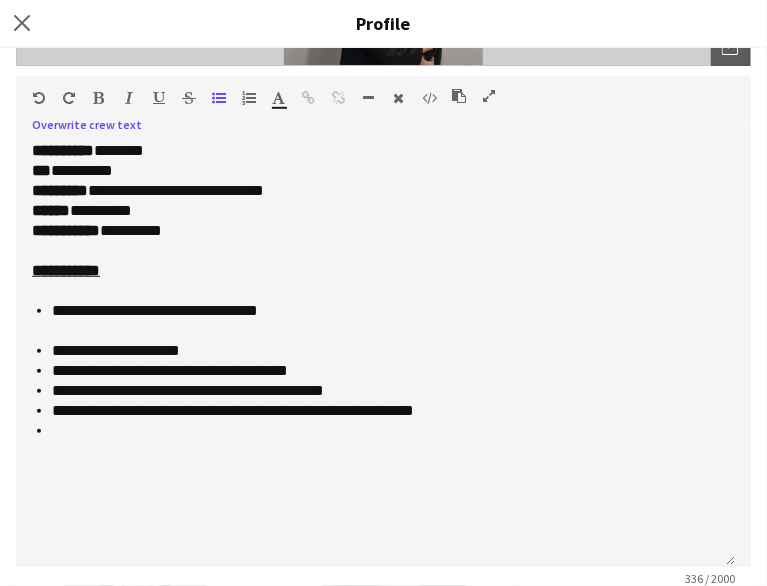 click at bounding box center [459, 96] 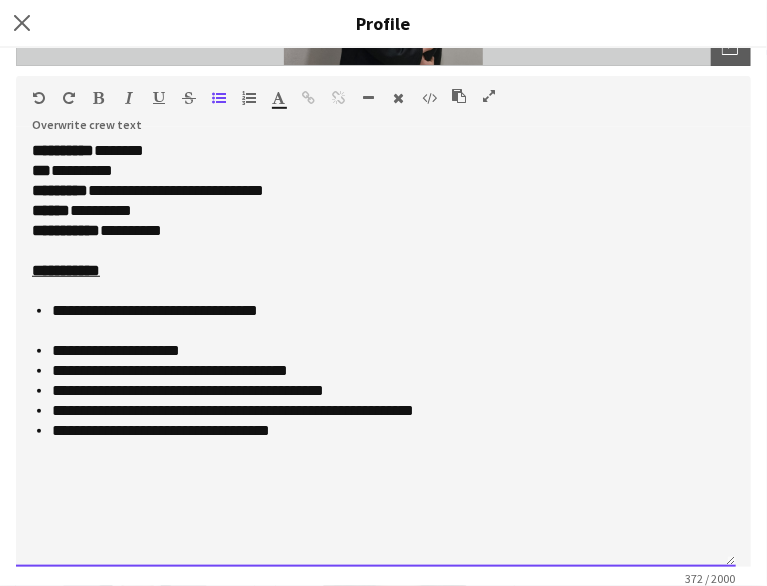 click on "**********" at bounding box center [376, 354] 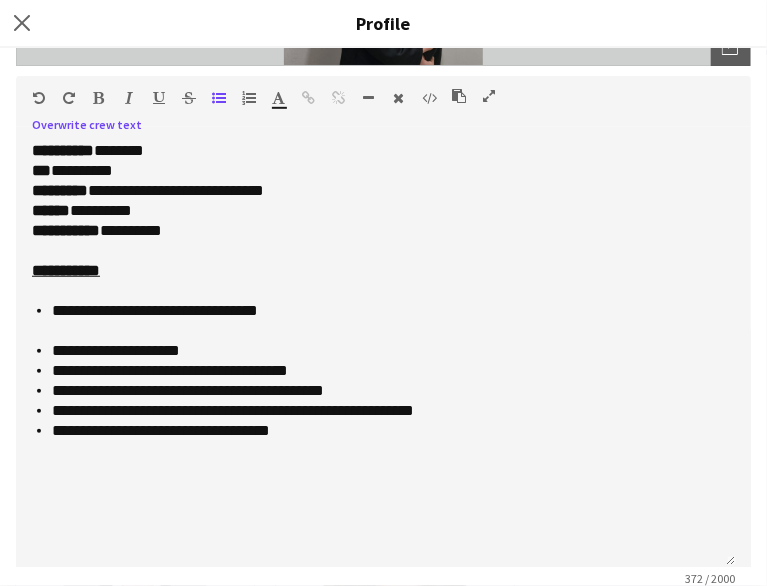 click at bounding box center (459, 96) 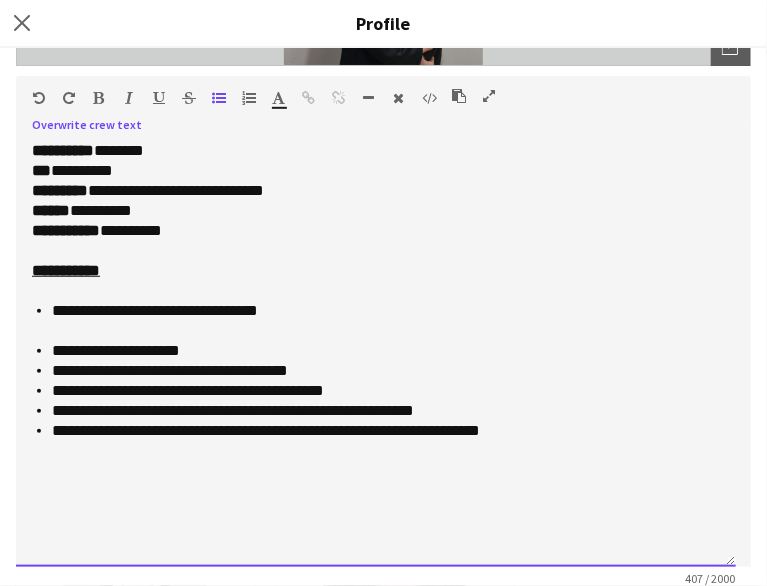 click on "**********" at bounding box center (266, 430) 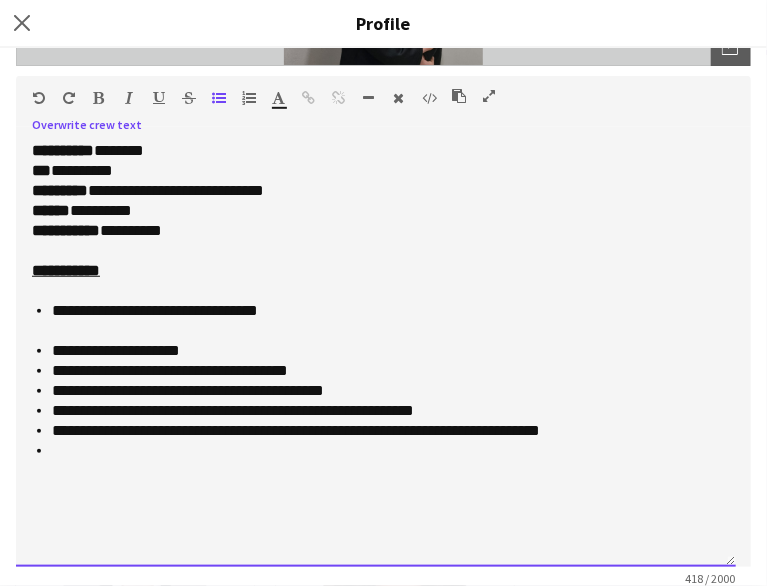 click at bounding box center [386, 451] 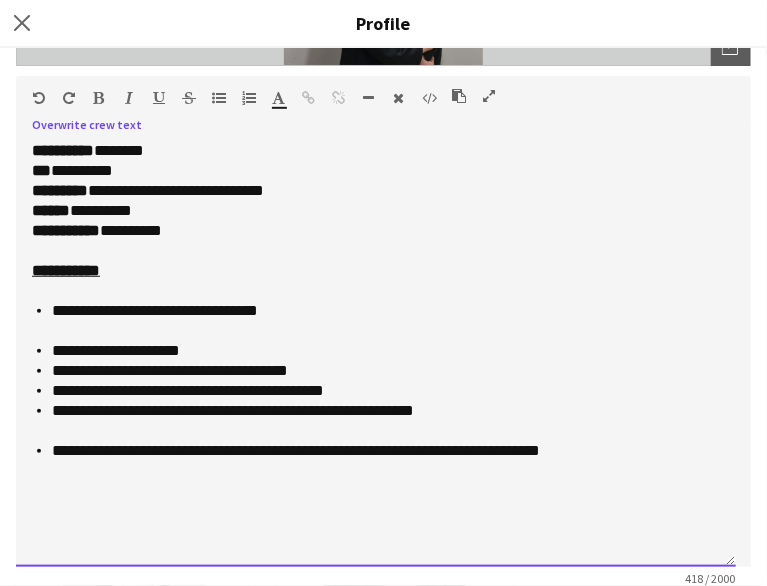 click on "**********" at bounding box center [188, 390] 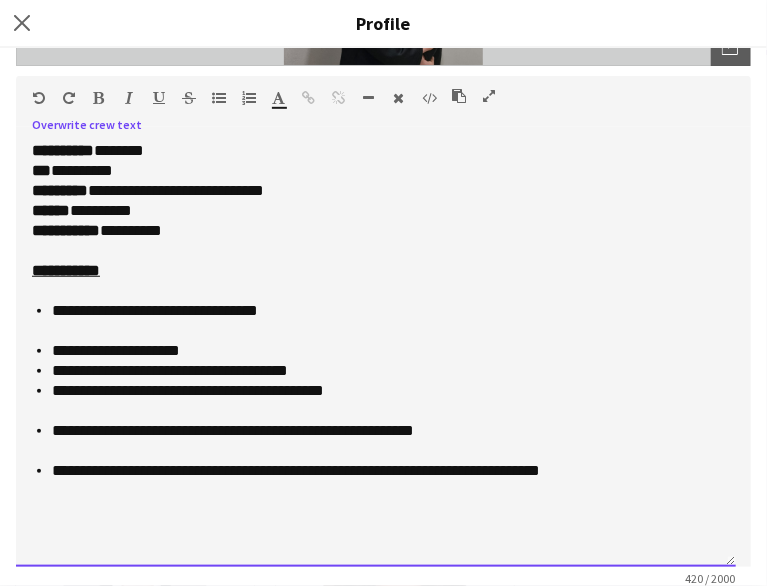 click on "**********" at bounding box center (386, 371) 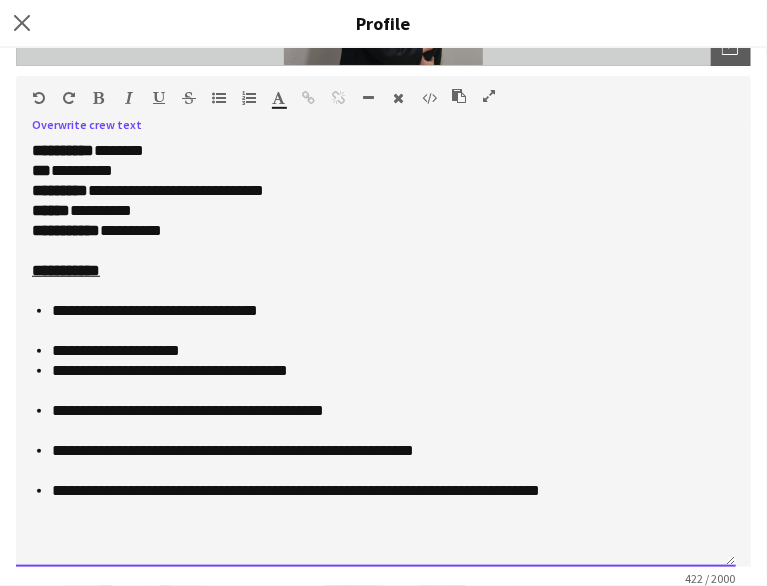click on "**********" at bounding box center (386, 351) 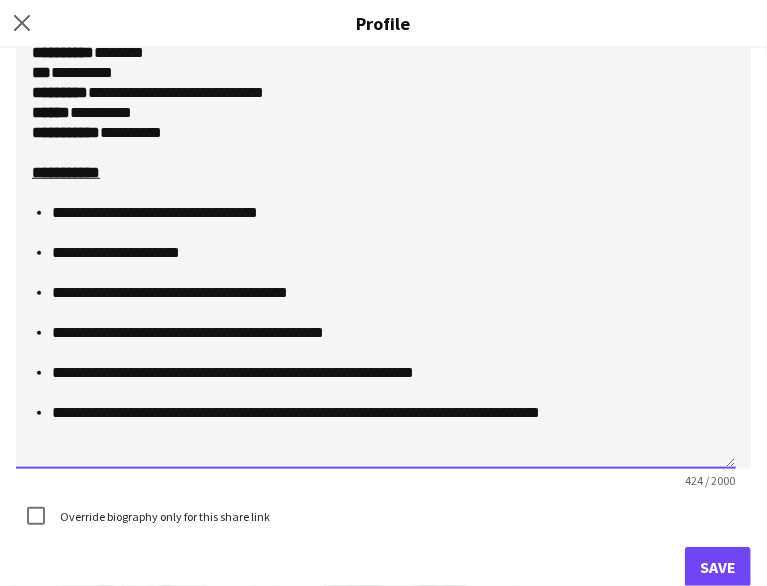 scroll, scrollTop: 474, scrollLeft: 0, axis: vertical 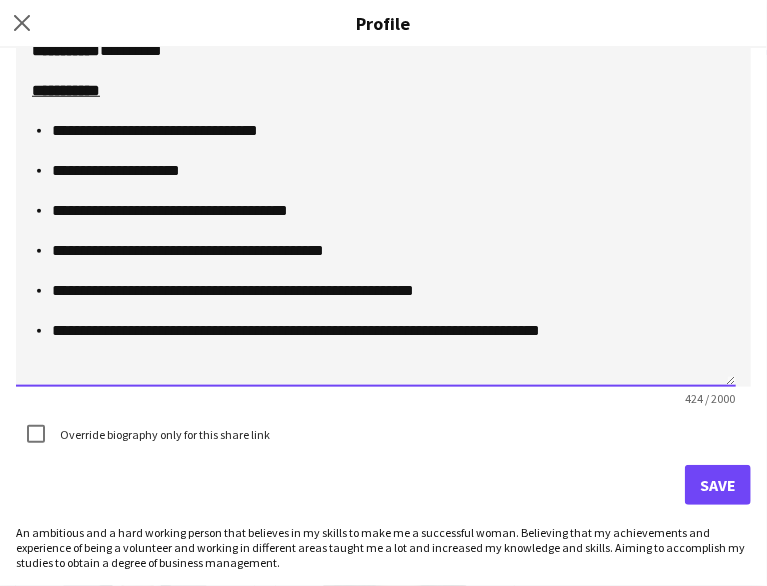 click on "**********" at bounding box center [376, 174] 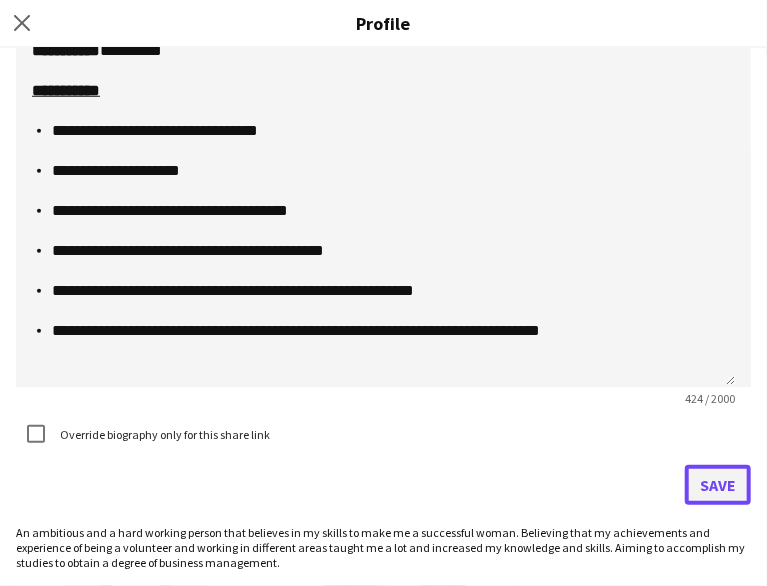 click on "Save" 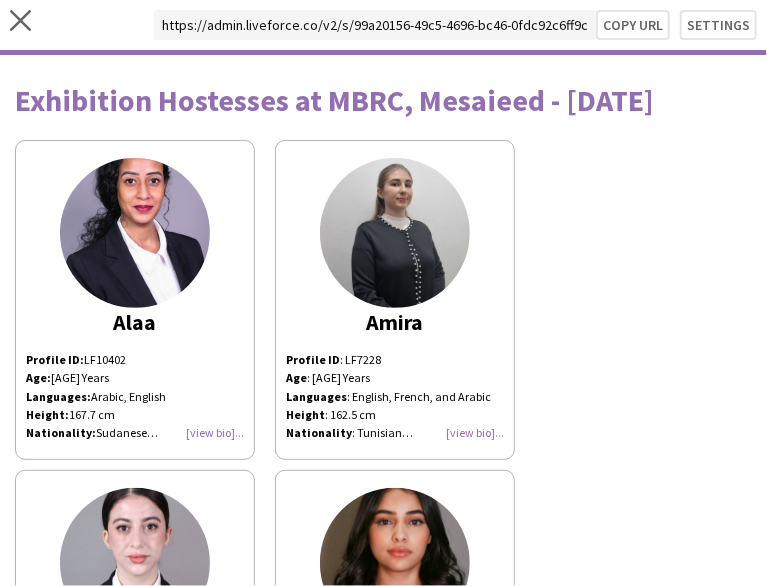 click on "[FIRST]
Profile ID : LF7228 Age : [AGE] Years Languages : English, French, and Arabic Height : 162.5 cm Nationality : Tunisian Experience: Amir Cup Final Hospitality Hostess Asian Cup VIP Hostess Golden Medal Sports Center Receptionist Al Shaqab Commercial Bank Ticketing Volunteer Al Shaqab Longines Global Champions Tour Ticketing Volunteer NMOQ, Arab's Culture Al Baraha Event Tour Guide and Organizer Assistant Volunteer" 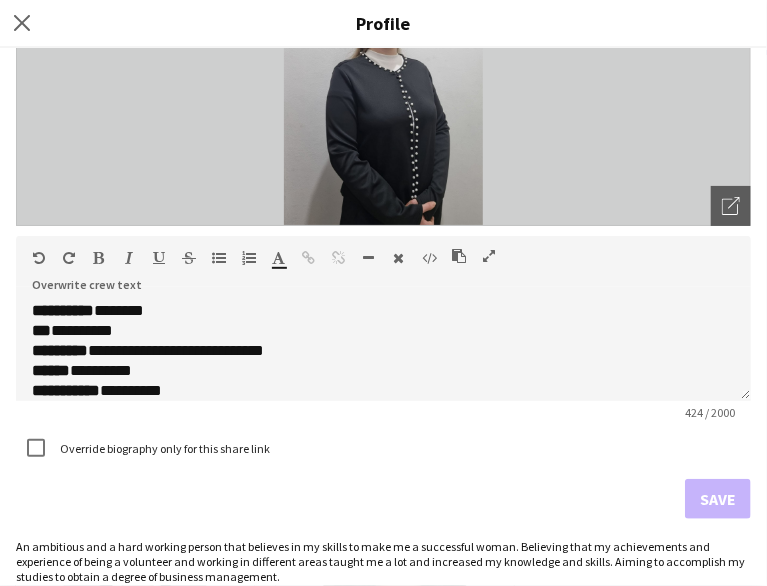 scroll, scrollTop: 219, scrollLeft: 0, axis: vertical 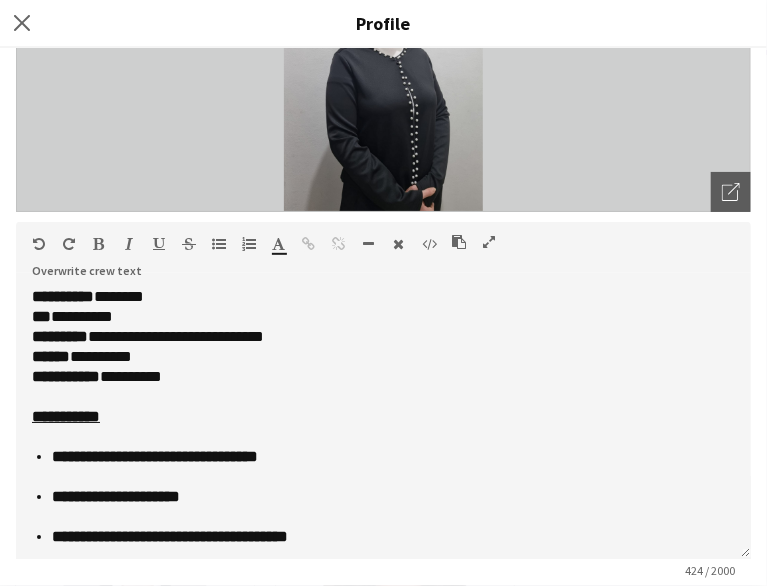 drag, startPoint x: 728, startPoint y: 381, endPoint x: 724, endPoint y: 554, distance: 173.04623 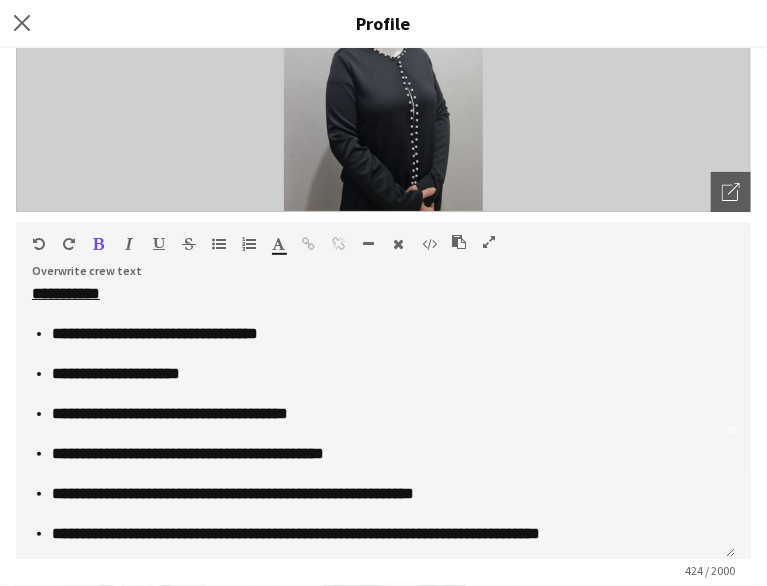 scroll, scrollTop: 124, scrollLeft: 0, axis: vertical 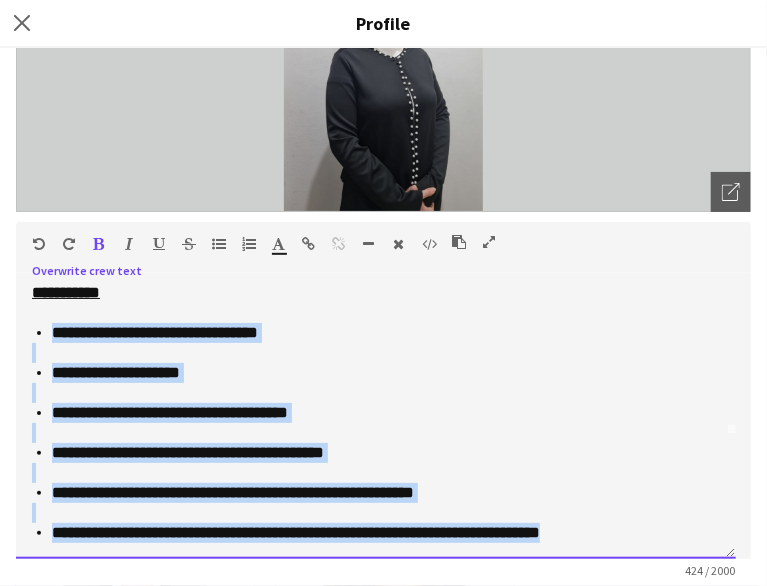 drag, startPoint x: 659, startPoint y: 536, endPoint x: 33, endPoint y: 333, distance: 658.0919 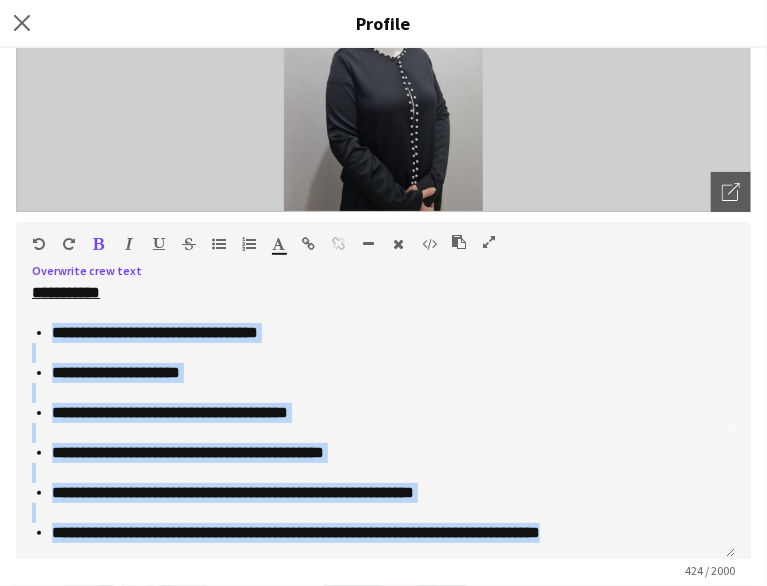 click at bounding box center (99, 244) 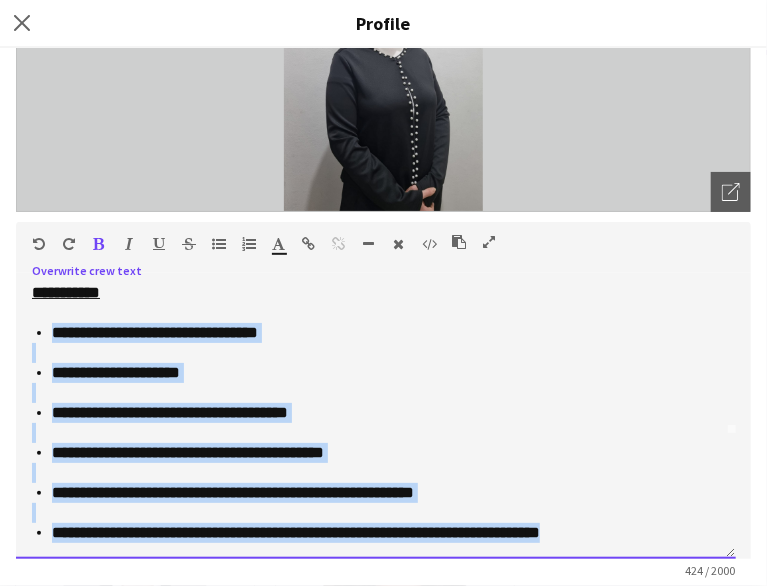 type 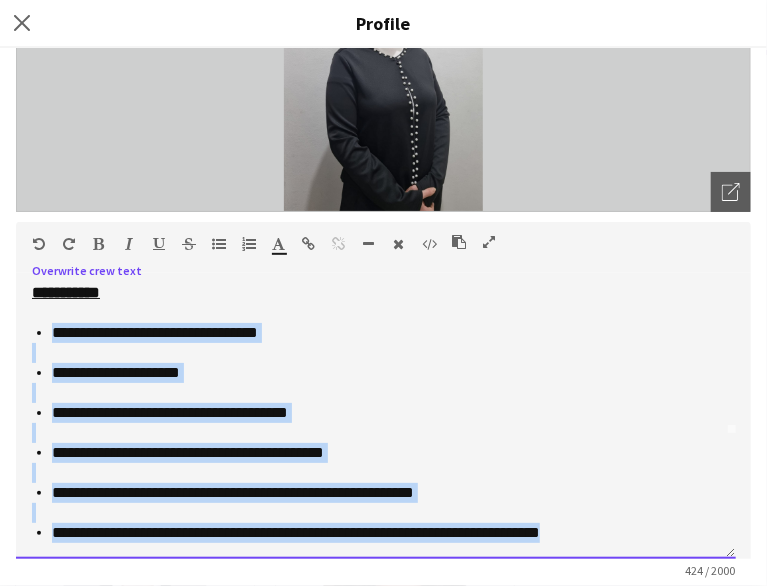 click at bounding box center [376, 393] 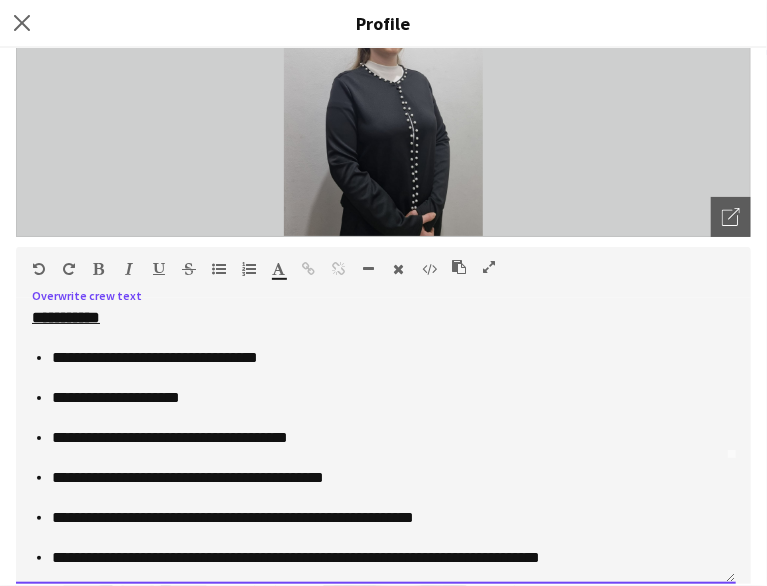 scroll, scrollTop: 191, scrollLeft: 0, axis: vertical 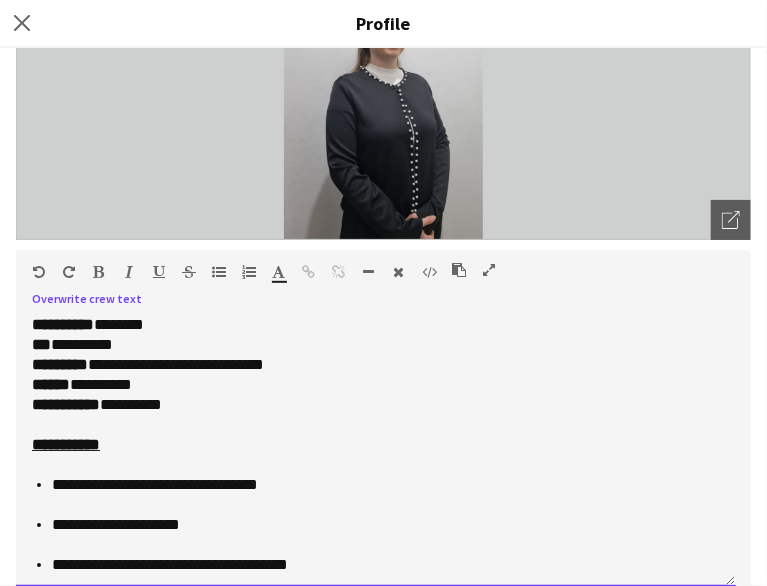 click on "**********" at bounding box center [376, 445] 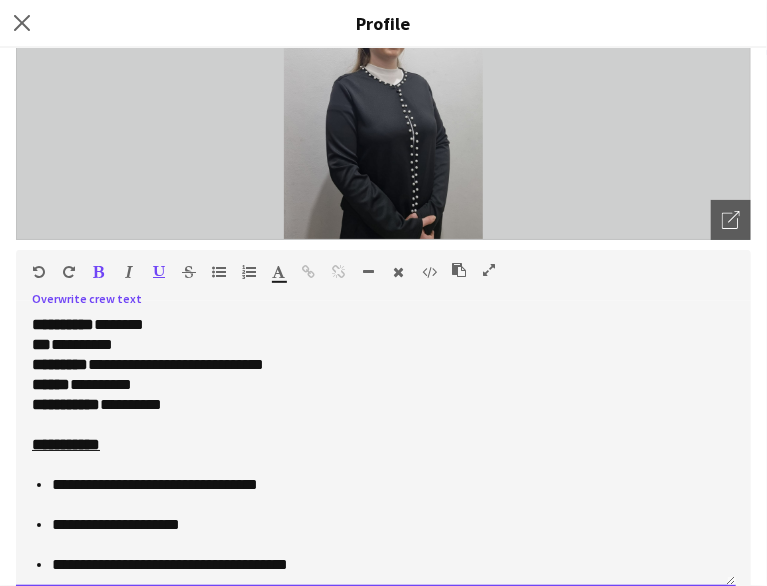click on "**********" at bounding box center [116, 524] 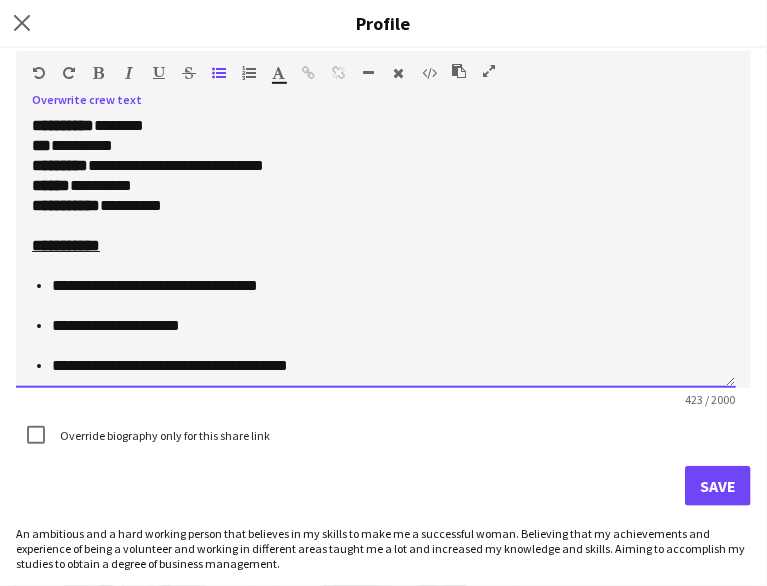 scroll, scrollTop: 391, scrollLeft: 0, axis: vertical 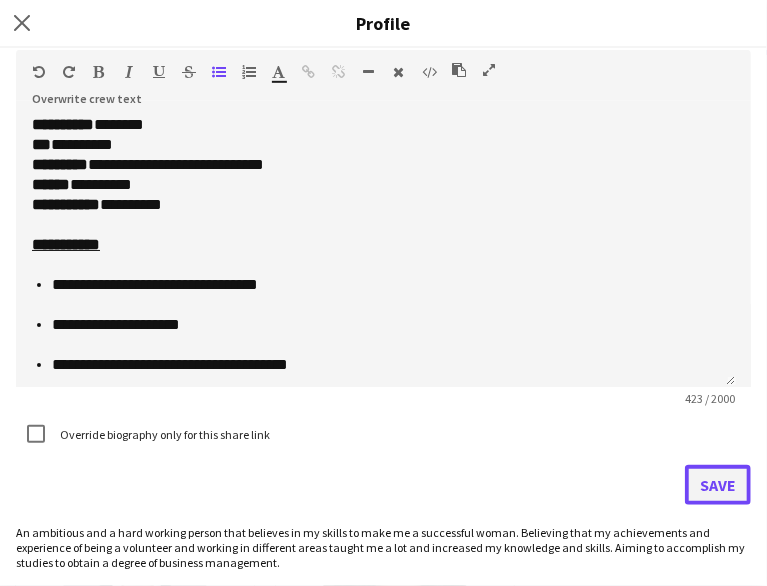 click on "Save" 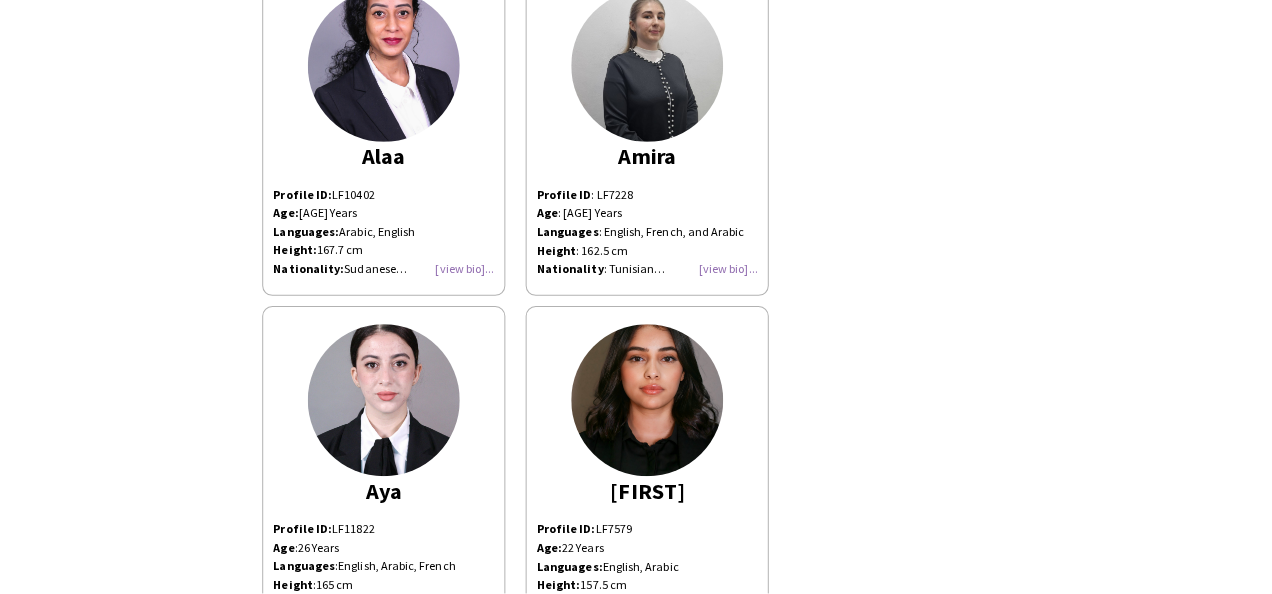 scroll, scrollTop: 0, scrollLeft: 0, axis: both 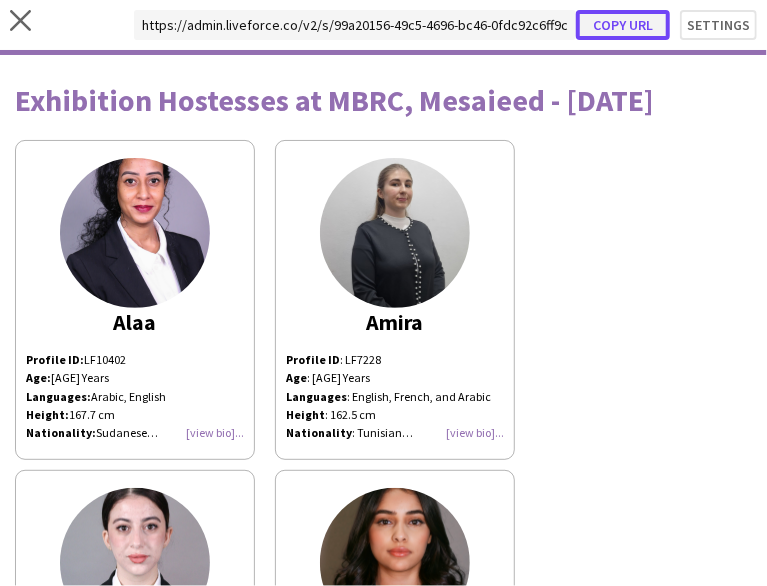 click on "Copy url" 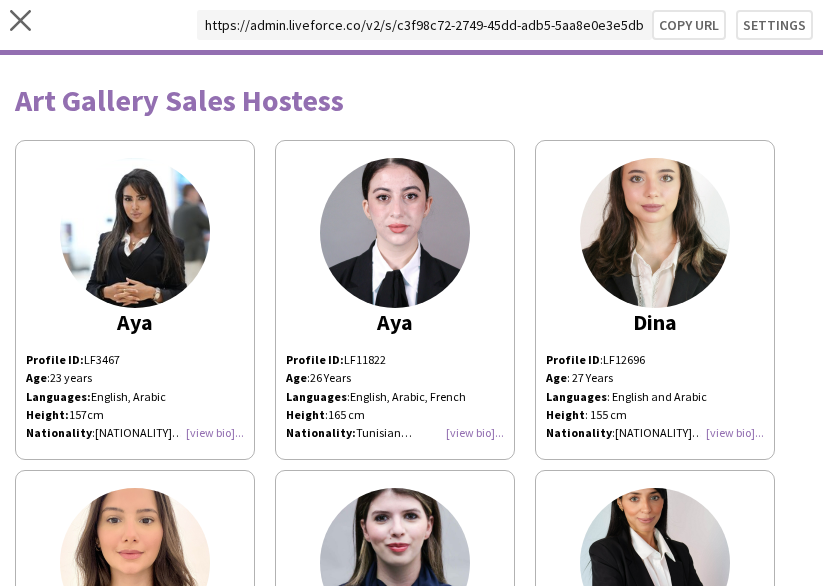 scroll, scrollTop: 0, scrollLeft: 0, axis: both 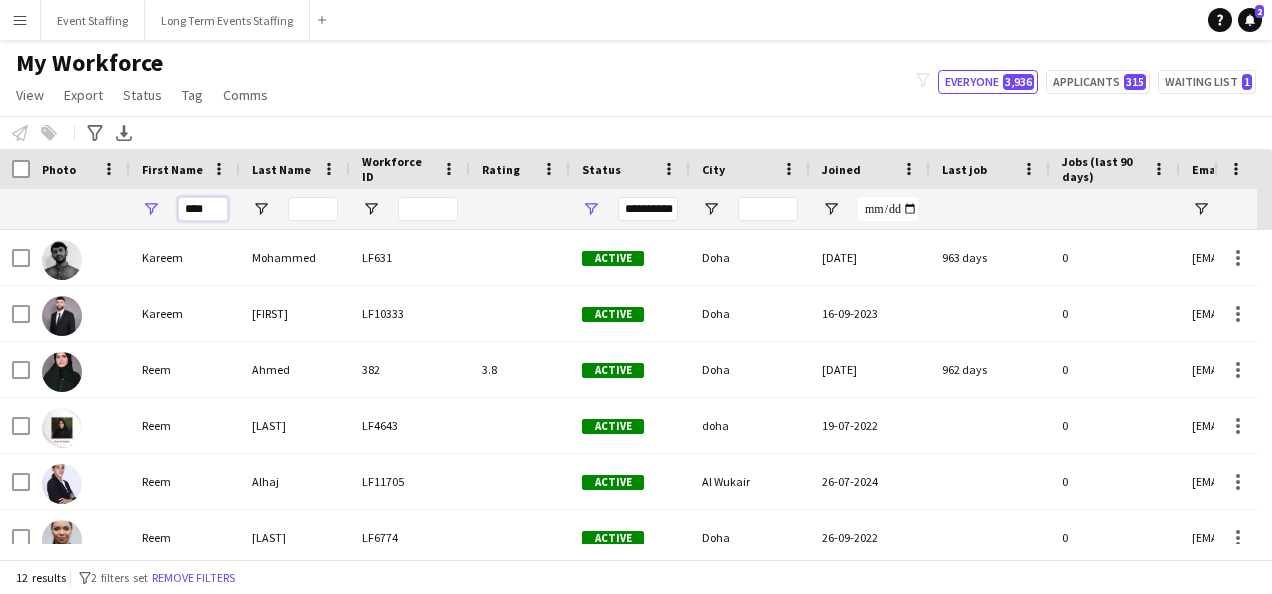 click on "****" at bounding box center (203, 209) 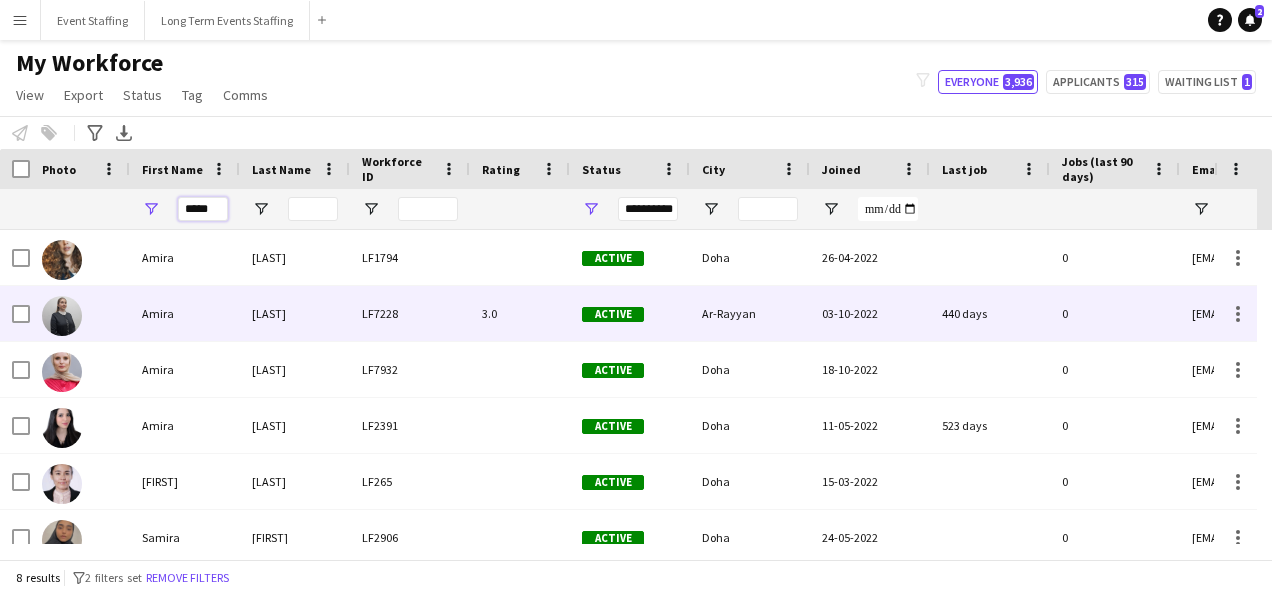type on "*****" 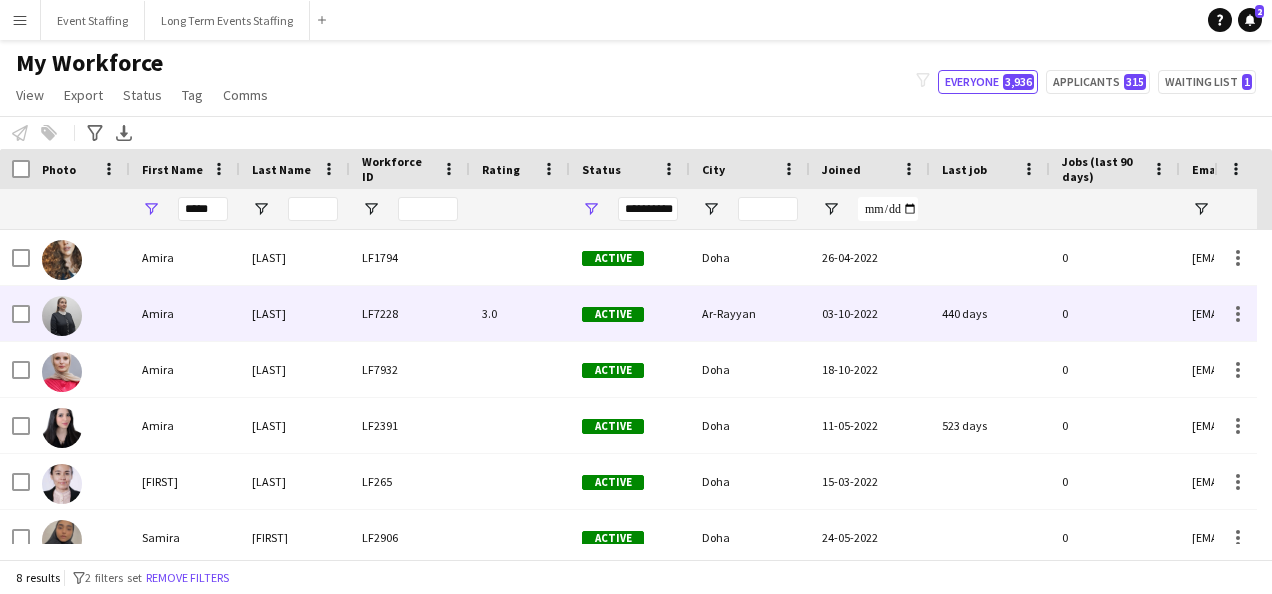 click on "Amira" at bounding box center (185, 313) 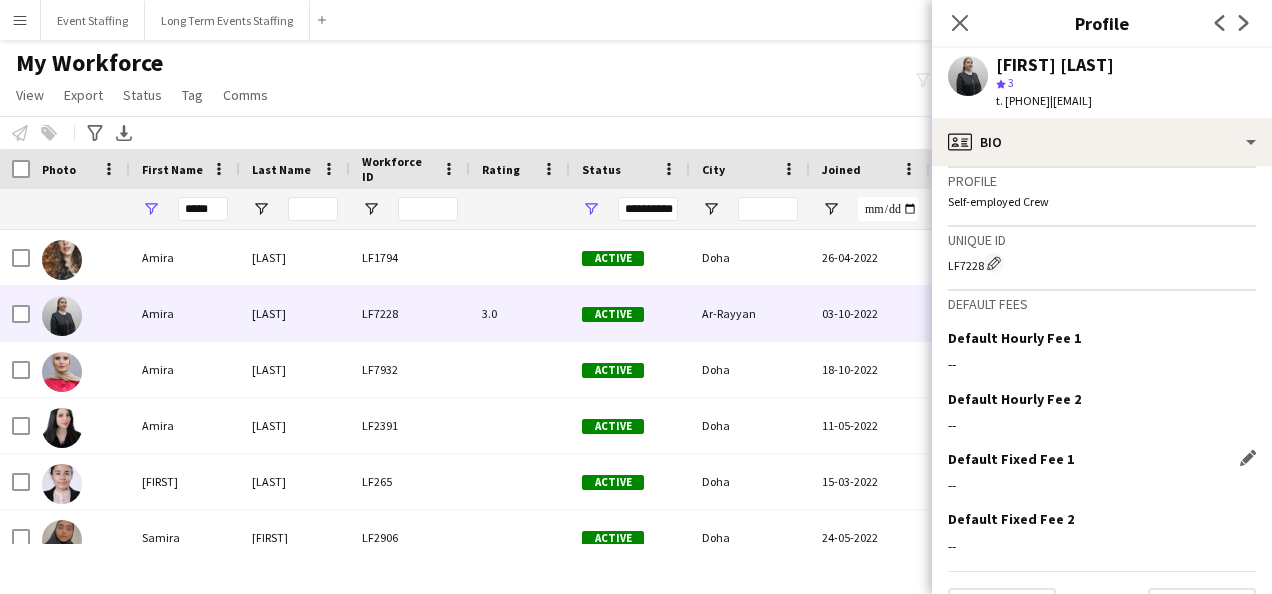 scroll, scrollTop: 1659, scrollLeft: 0, axis: vertical 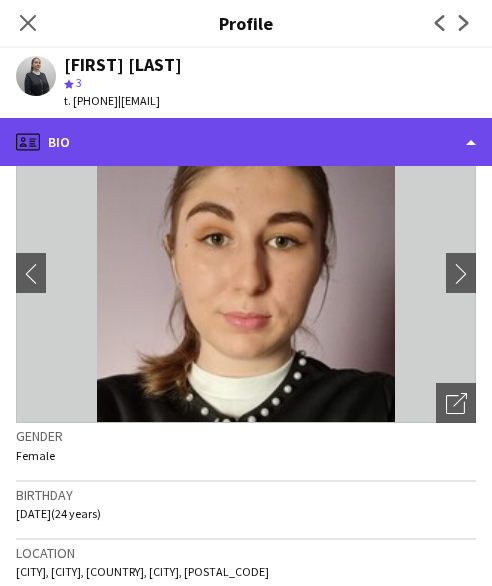 click on "profile
Bio" 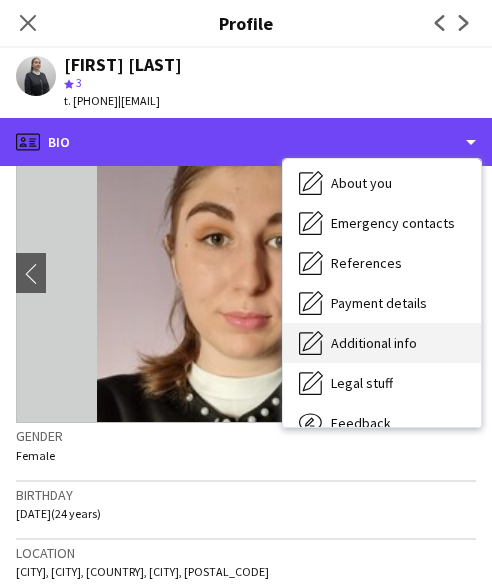 scroll, scrollTop: 188, scrollLeft: 0, axis: vertical 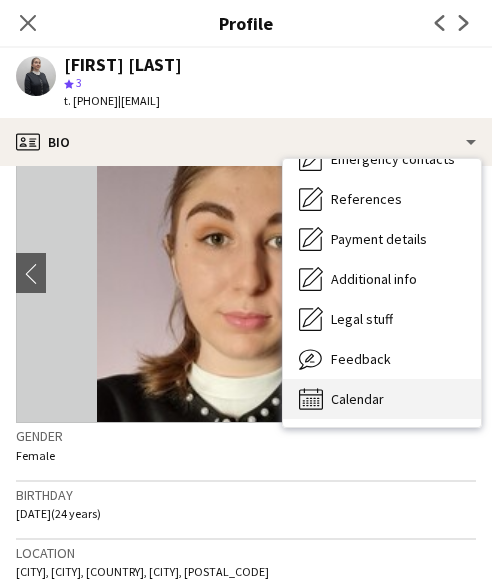 click on "Calendar
Calendar" at bounding box center [382, 399] 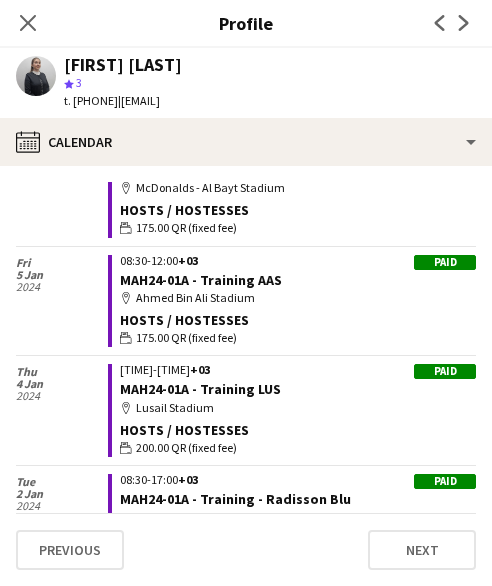 scroll, scrollTop: 3119, scrollLeft: 0, axis: vertical 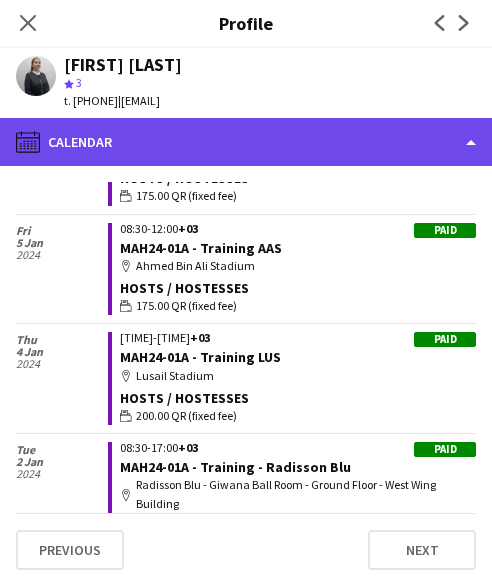 click on "calendar-full
Calendar" 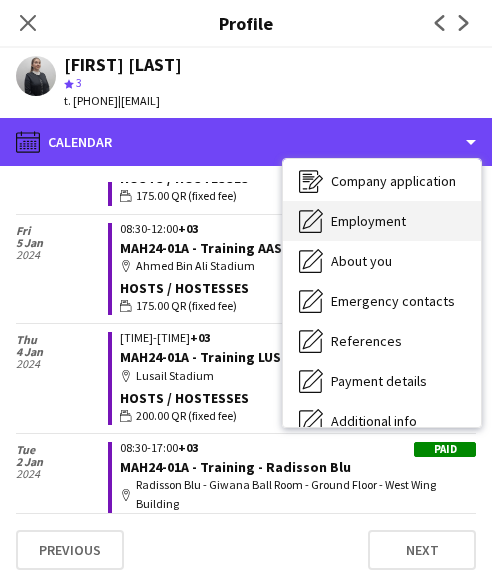 scroll, scrollTop: 0, scrollLeft: 0, axis: both 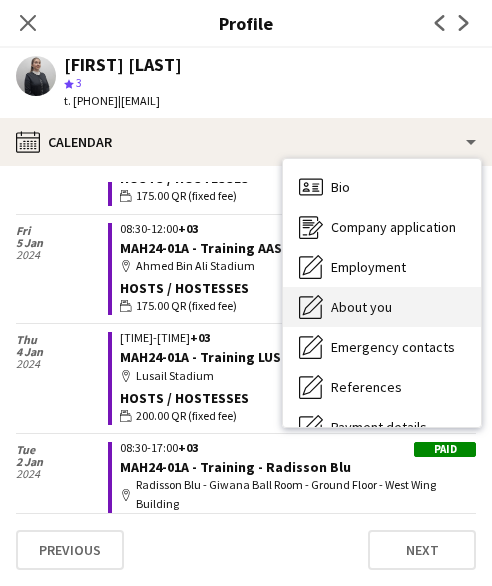 click on "About you" at bounding box center [361, 307] 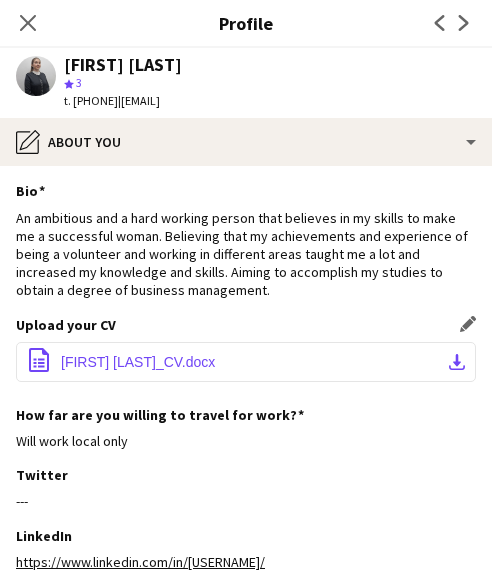 click on "Amira_Ben Ahmed_CV.docx" 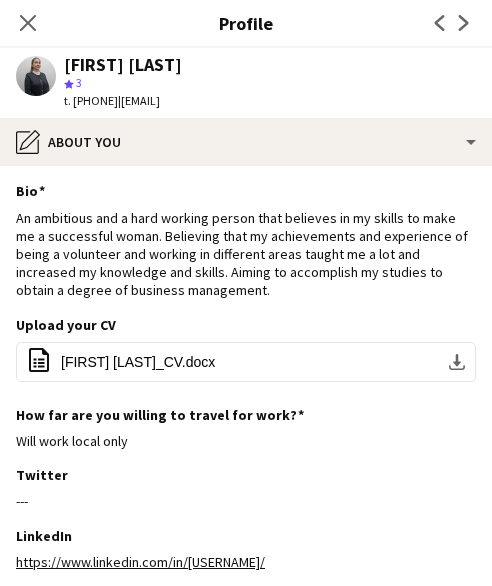 click on "[FIRST] [LAST]" 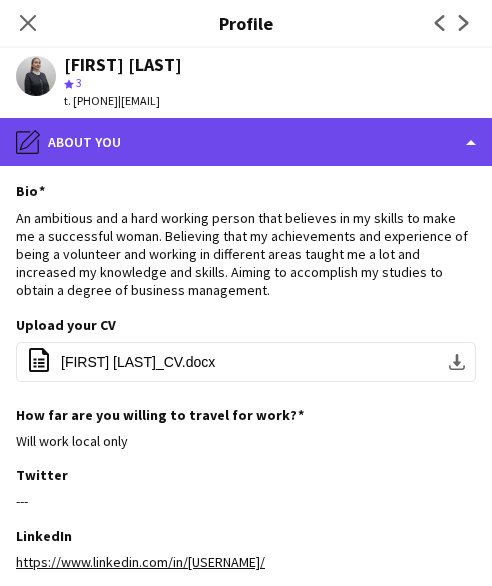 click on "pencil4
About you" 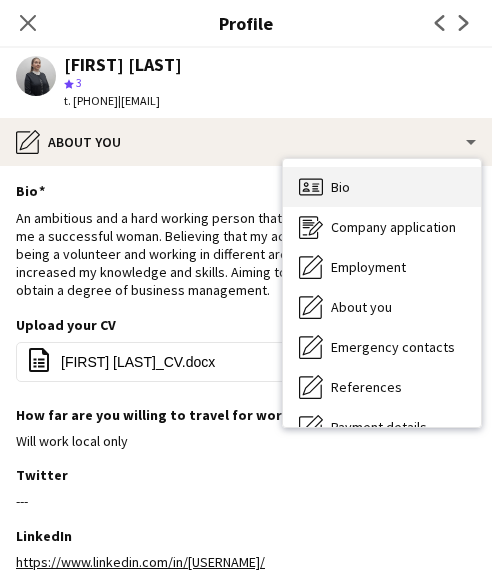click on "Bio
Bio" at bounding box center (382, 187) 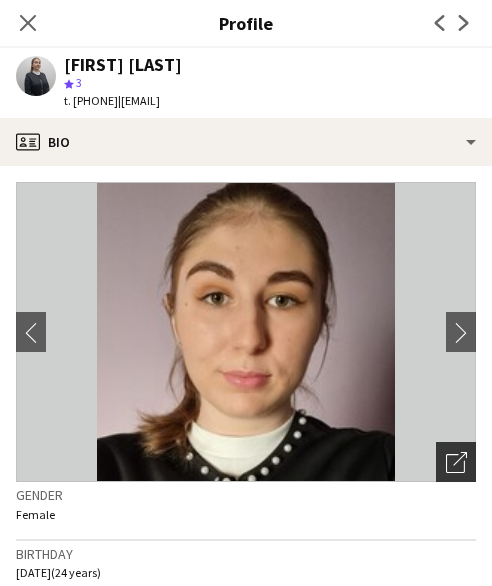 click on "Open photos pop-in" 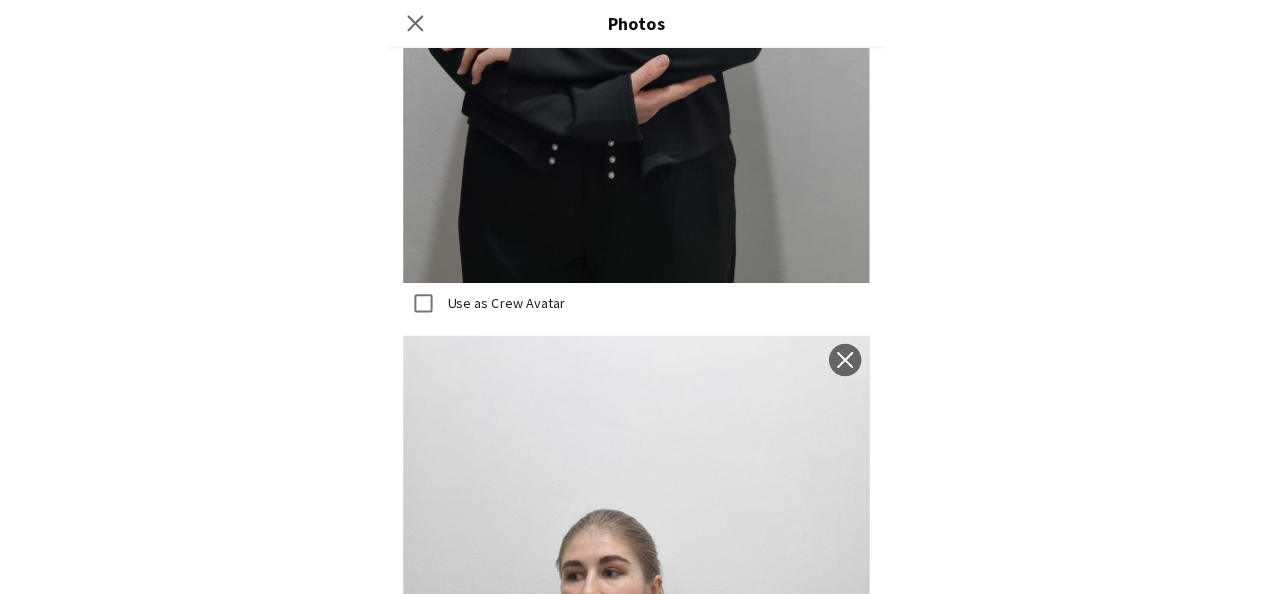 scroll, scrollTop: 3070, scrollLeft: 0, axis: vertical 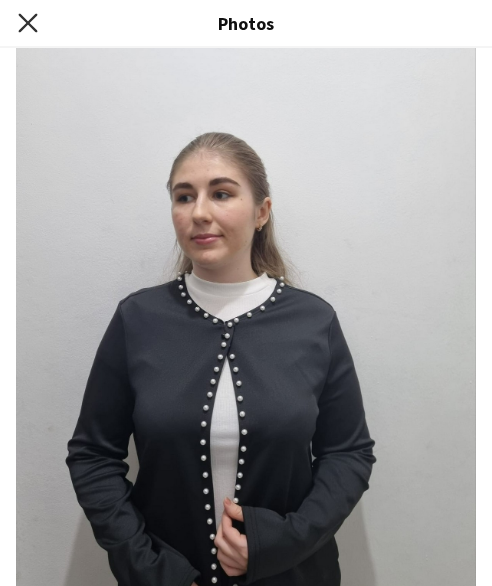 click on "Close pop-in" 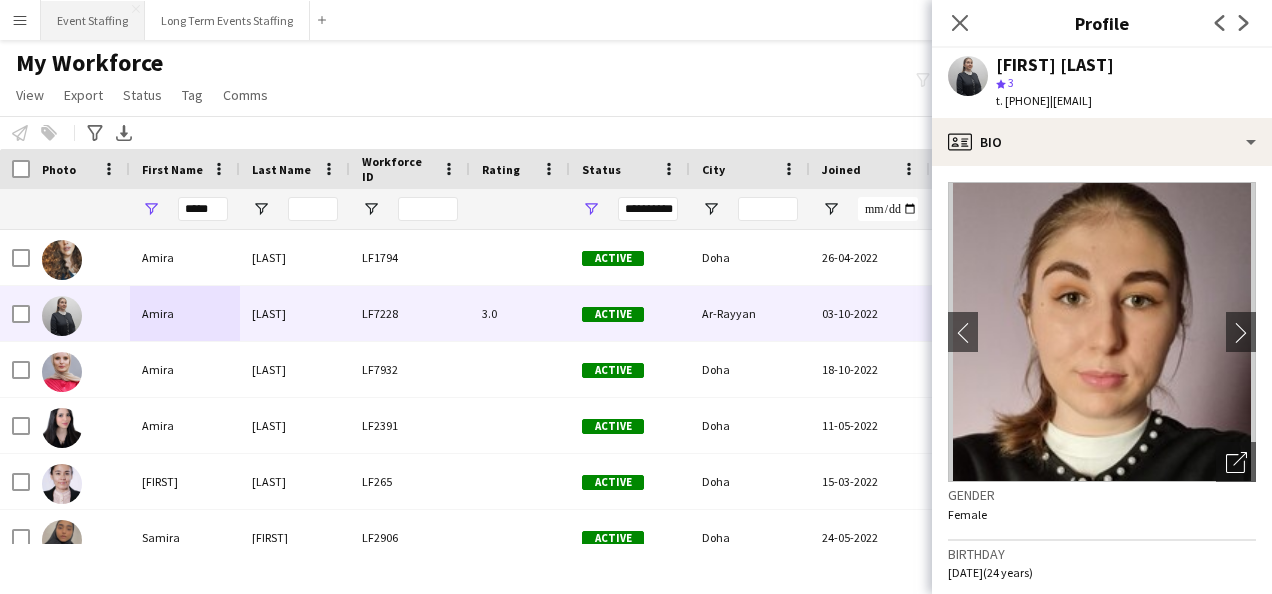 click on "Event Staffing
Close" at bounding box center (93, 20) 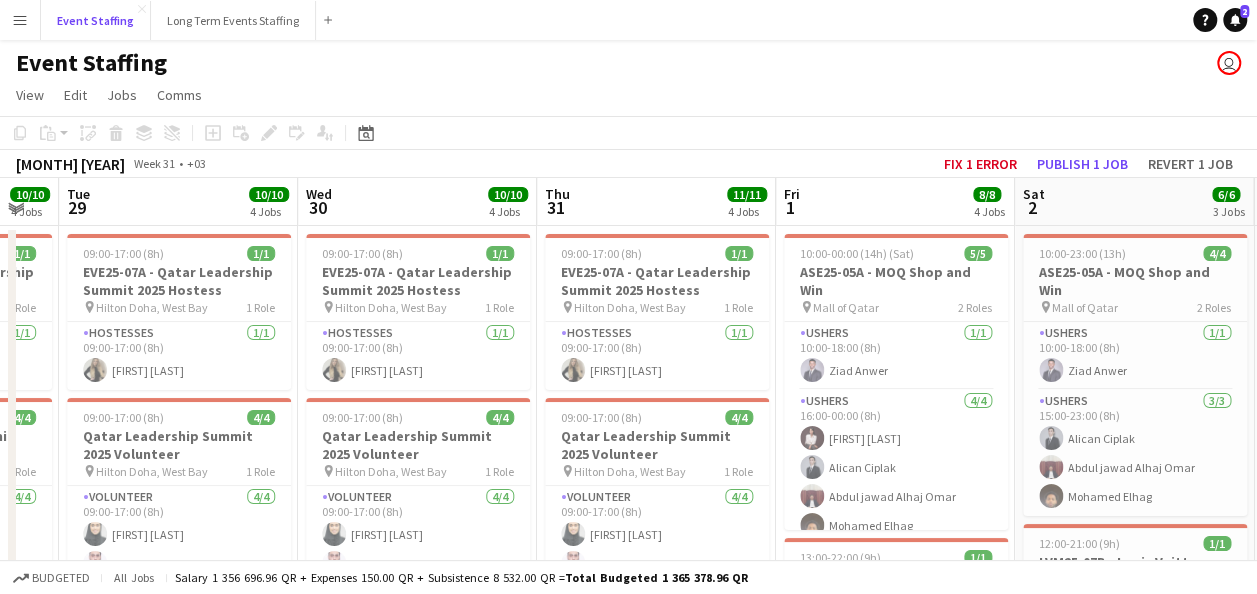 scroll, scrollTop: 0, scrollLeft: 659, axis: horizontal 